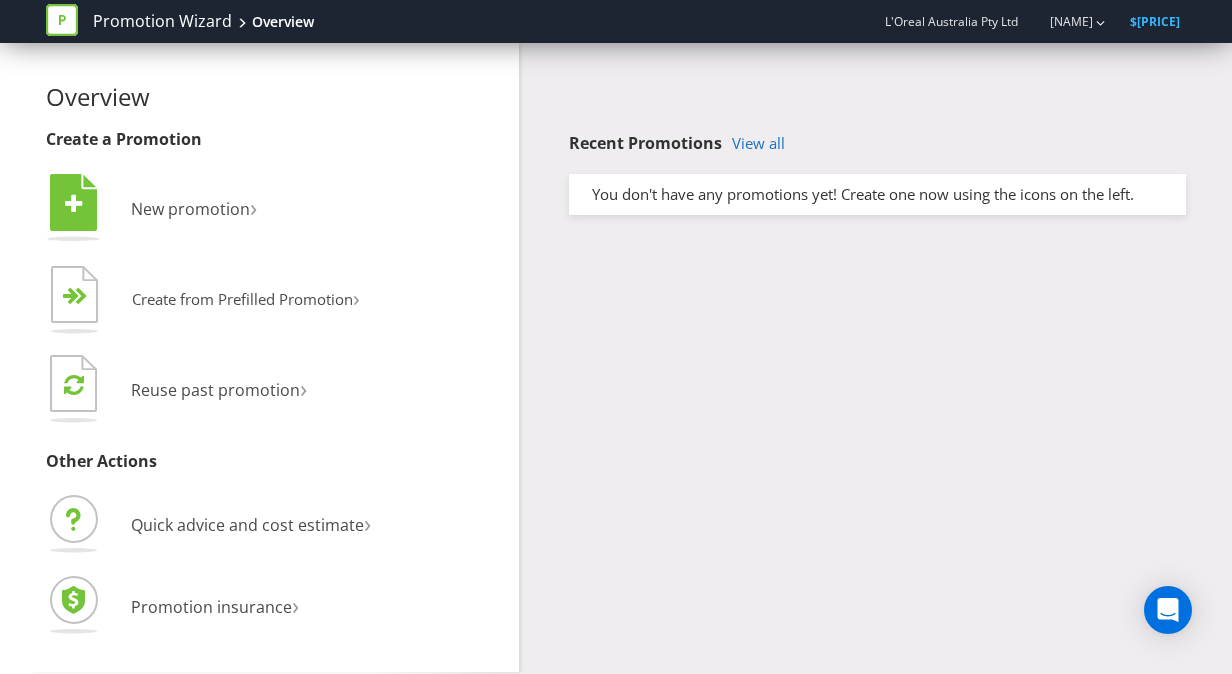 scroll, scrollTop: 0, scrollLeft: 0, axis: both 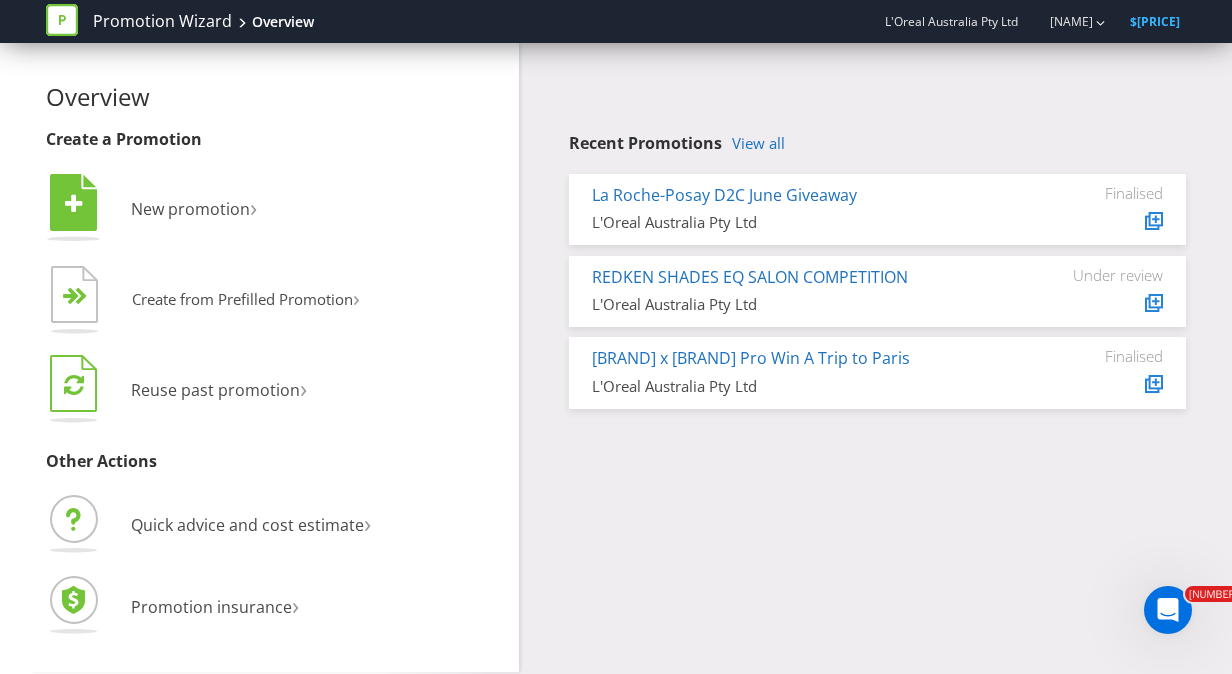drag, startPoint x: 301, startPoint y: 404, endPoint x: 272, endPoint y: 377, distance: 39.623226 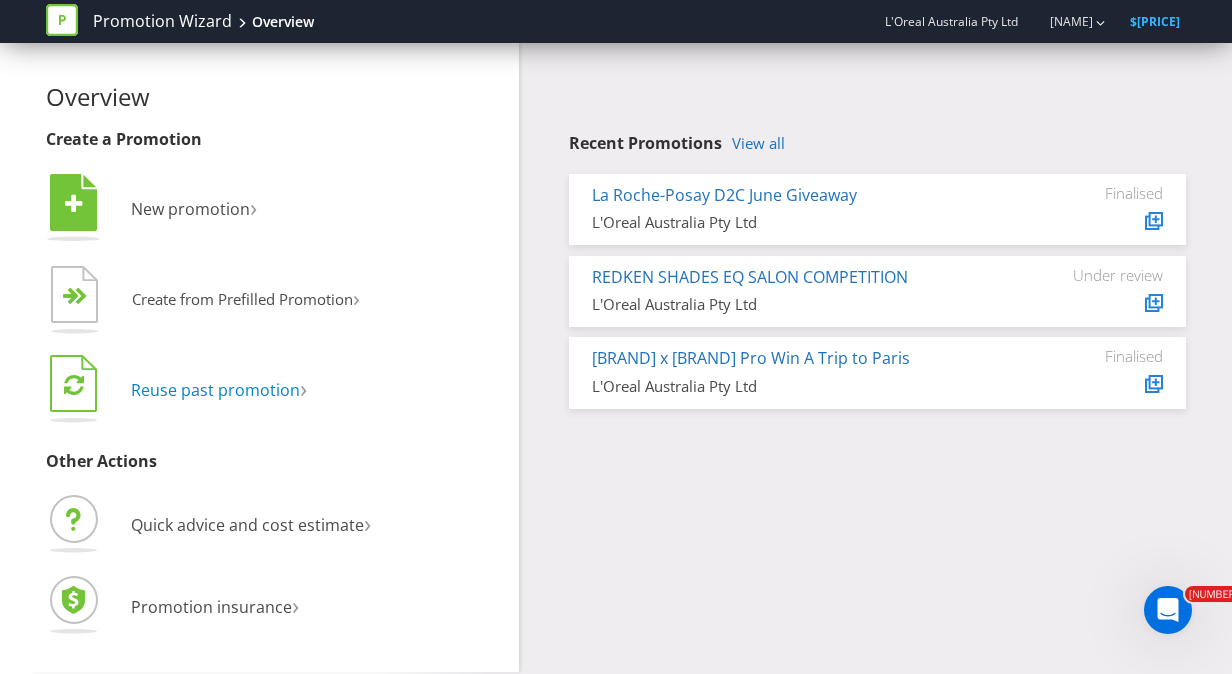 drag, startPoint x: 272, startPoint y: 377, endPoint x: 179, endPoint y: 394, distance: 94.54099 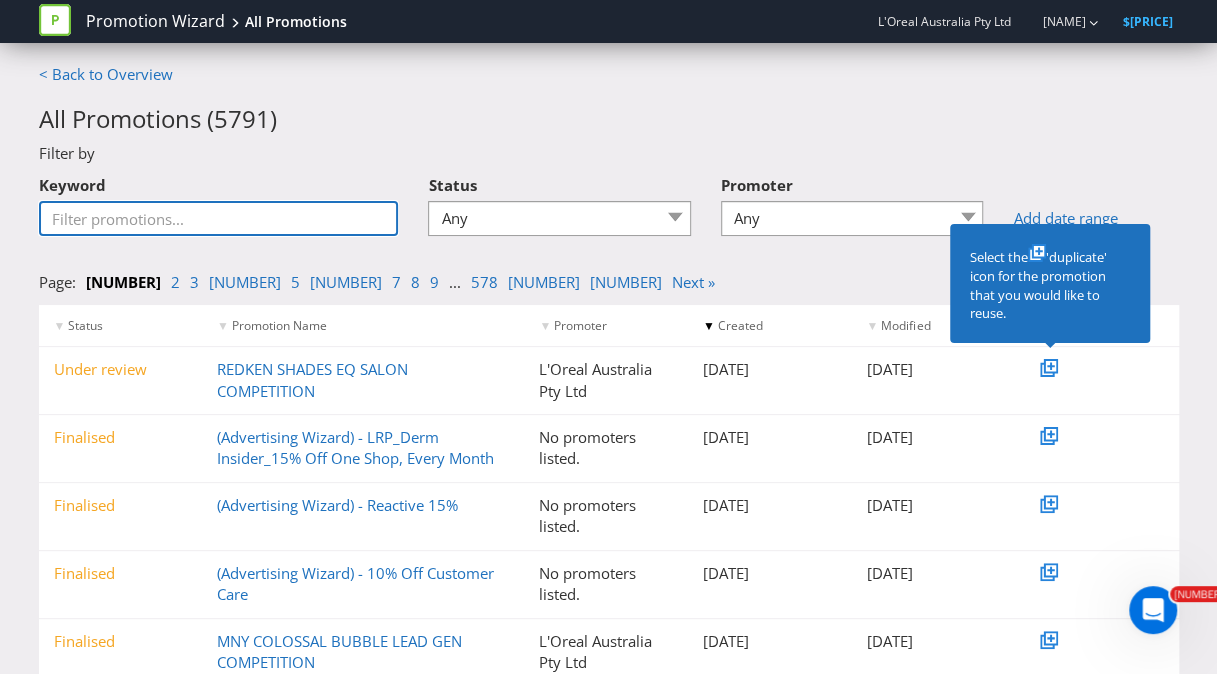 click on "Keyword" at bounding box center (219, 218) 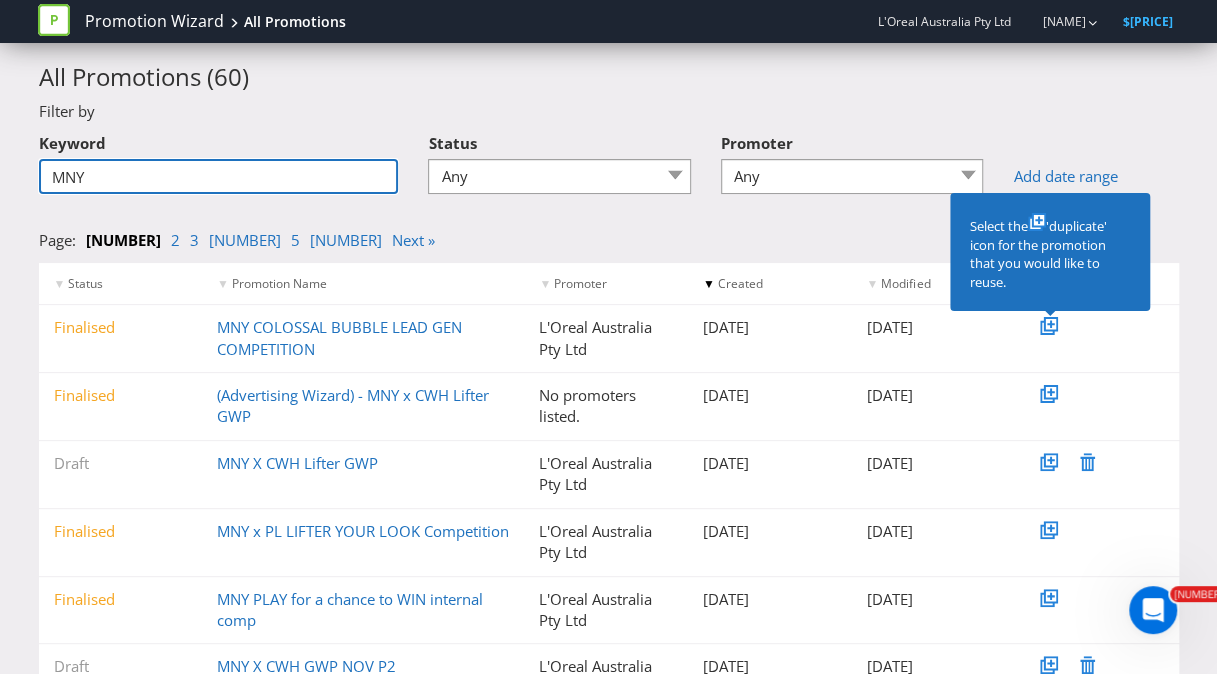 scroll, scrollTop: 41, scrollLeft: 0, axis: vertical 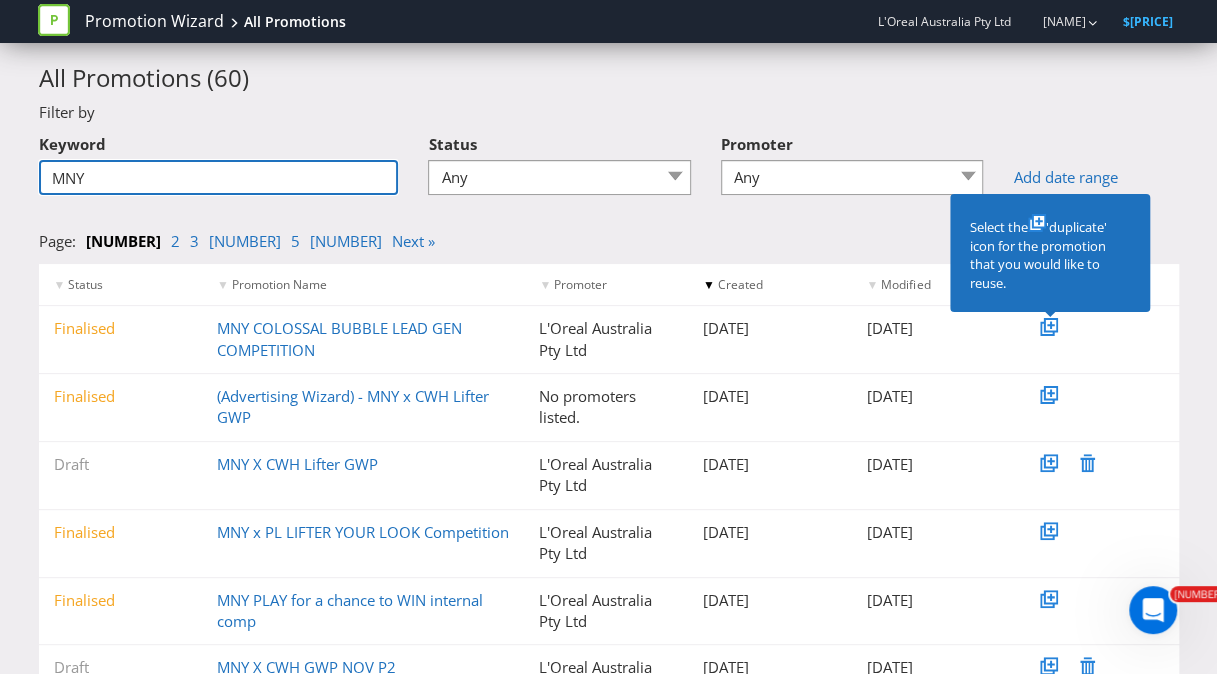 drag, startPoint x: 171, startPoint y: 164, endPoint x: -4, endPoint y: 163, distance: 175.00285 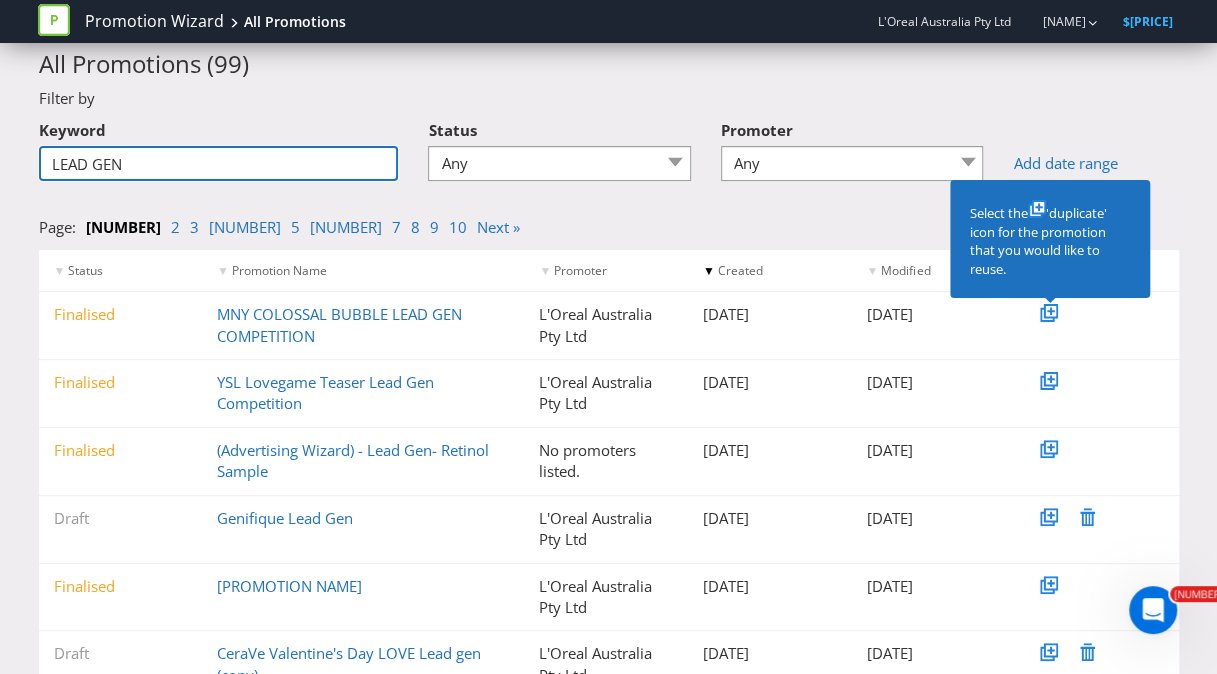scroll, scrollTop: 58, scrollLeft: 0, axis: vertical 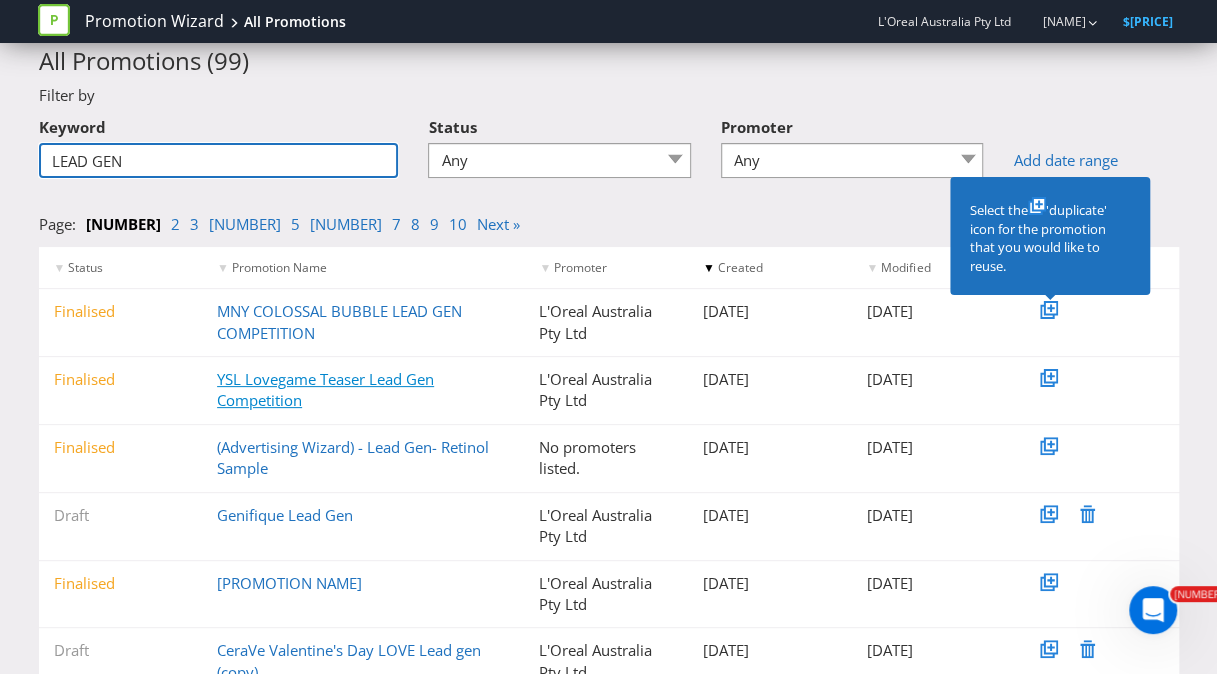 type on "LEAD GEN" 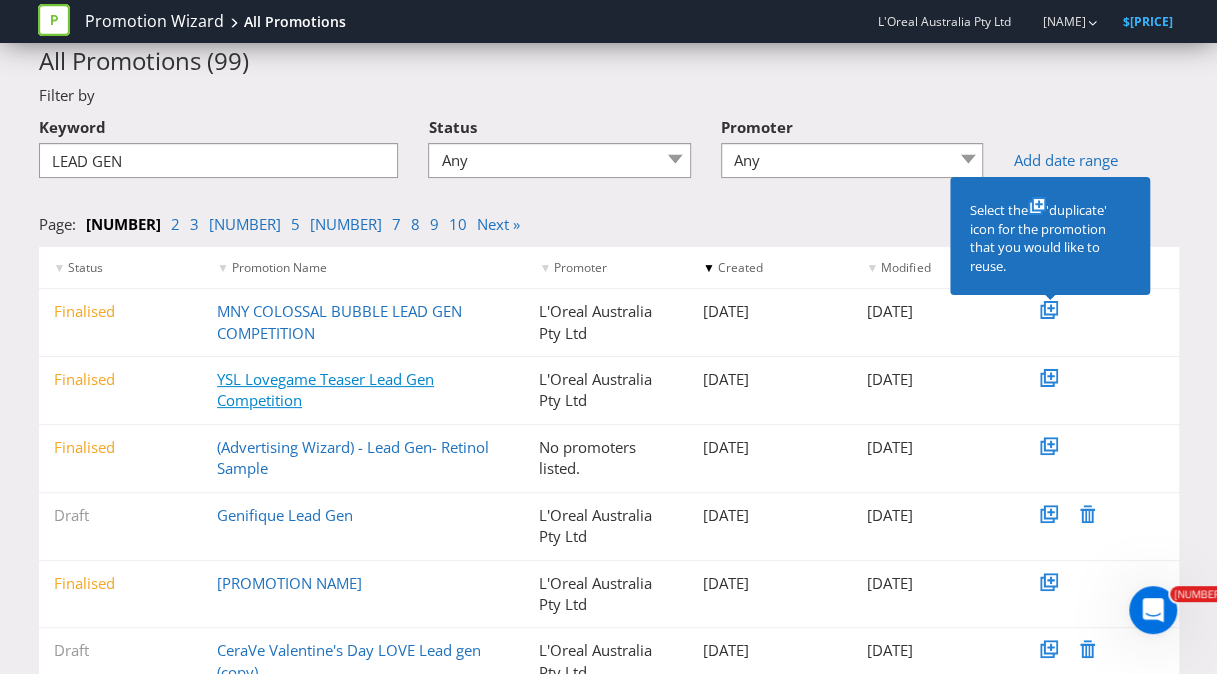 click on "YSL Lovegame Teaser Lead Gen Competition" at bounding box center [325, 389] 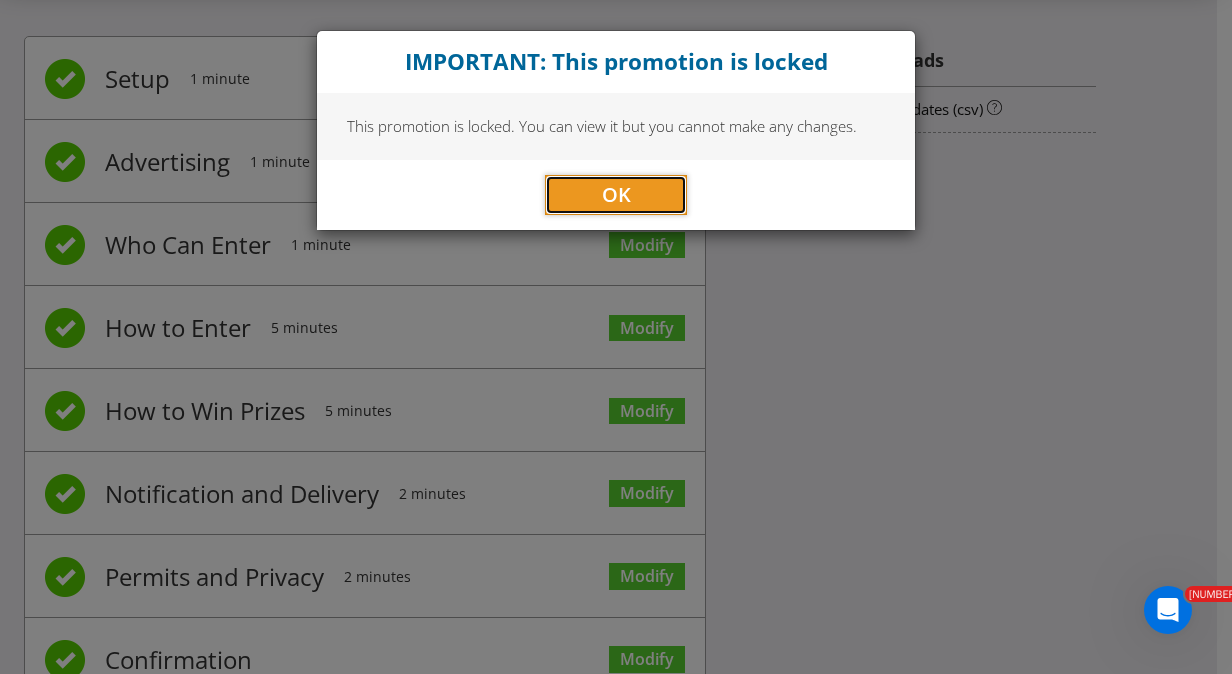 click on "OK" at bounding box center (616, 195) 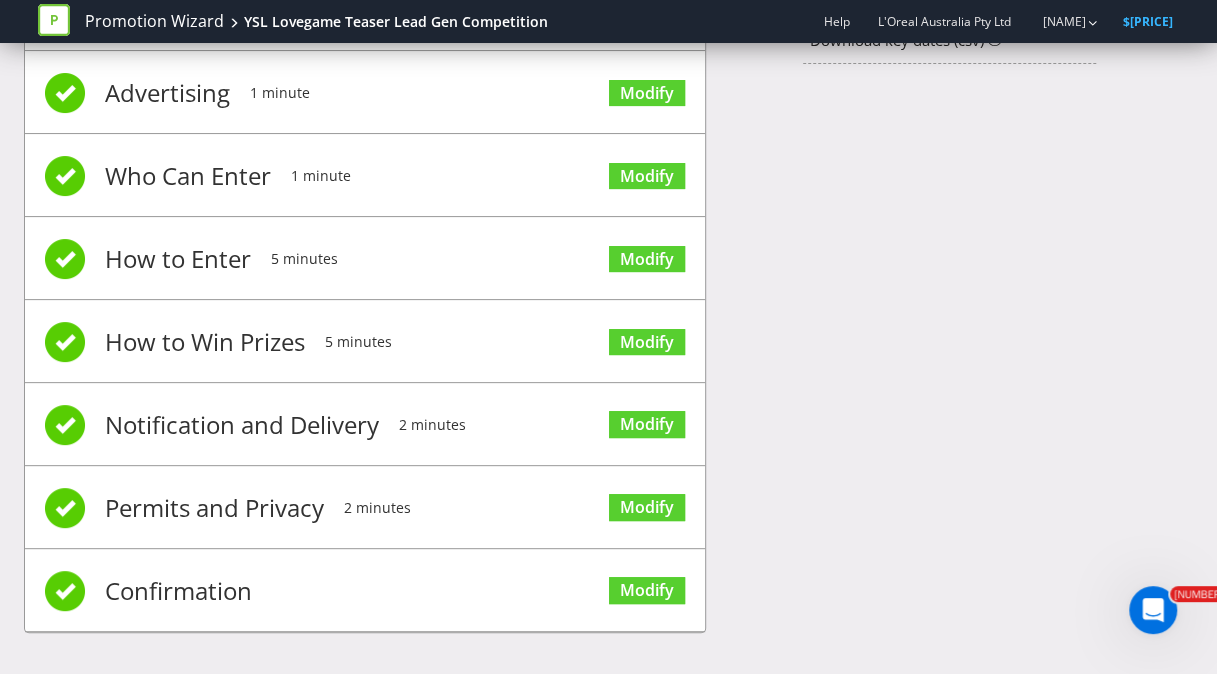 scroll, scrollTop: 0, scrollLeft: 0, axis: both 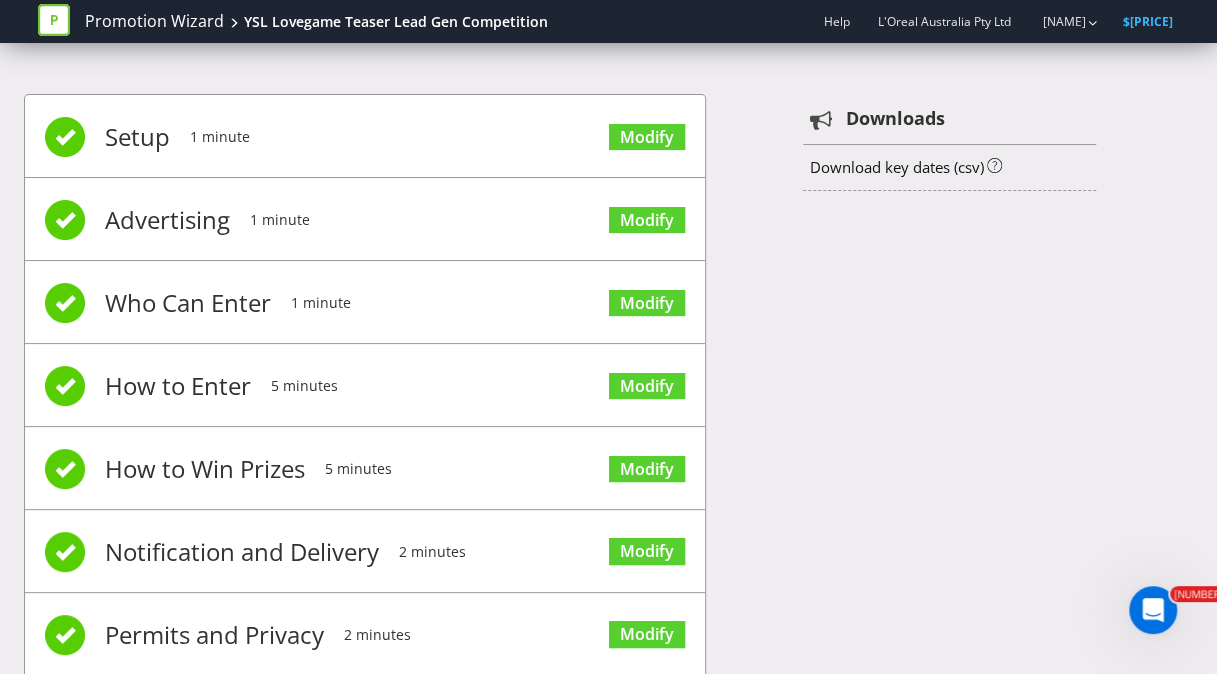 click on "1 minute" at bounding box center [220, 137] 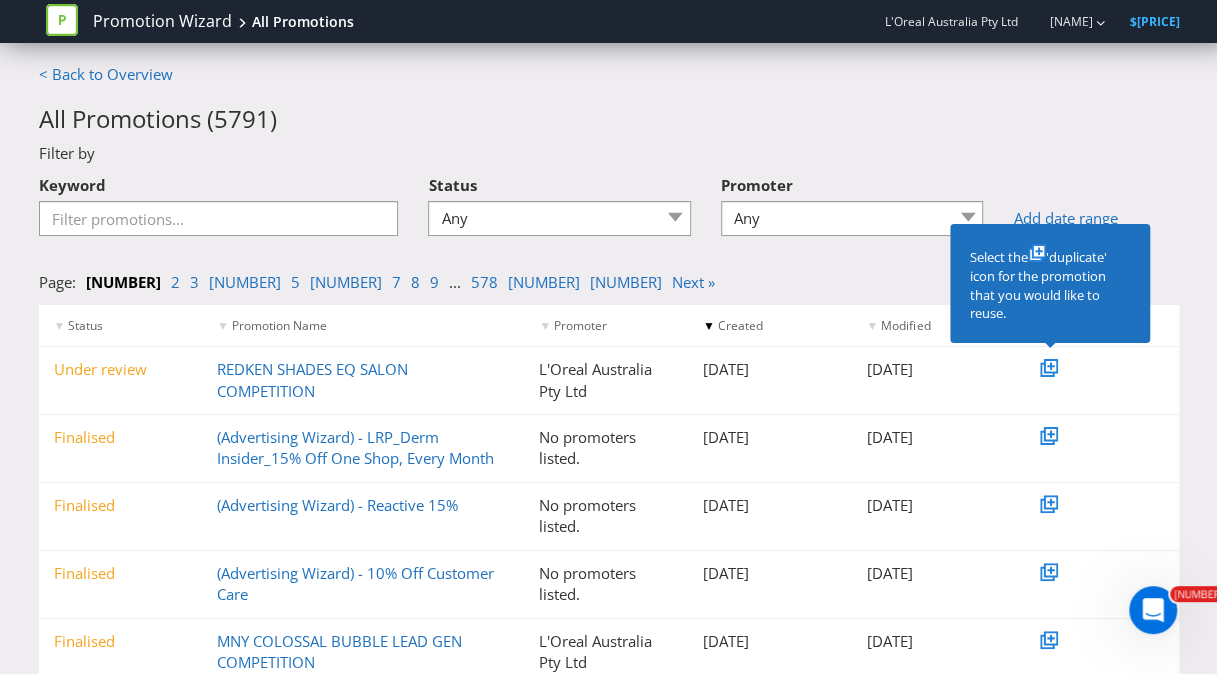 drag, startPoint x: 4, startPoint y: 0, endPoint x: 302, endPoint y: 181, distance: 348.6617 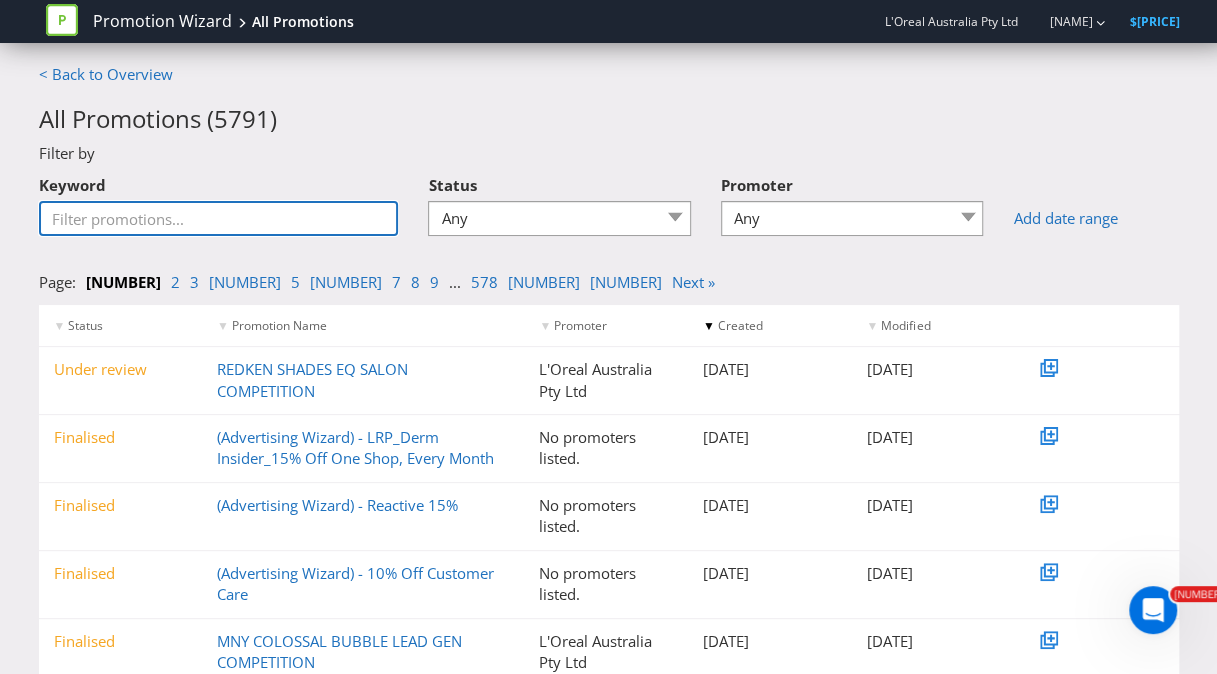 click on "Keyword" at bounding box center [219, 218] 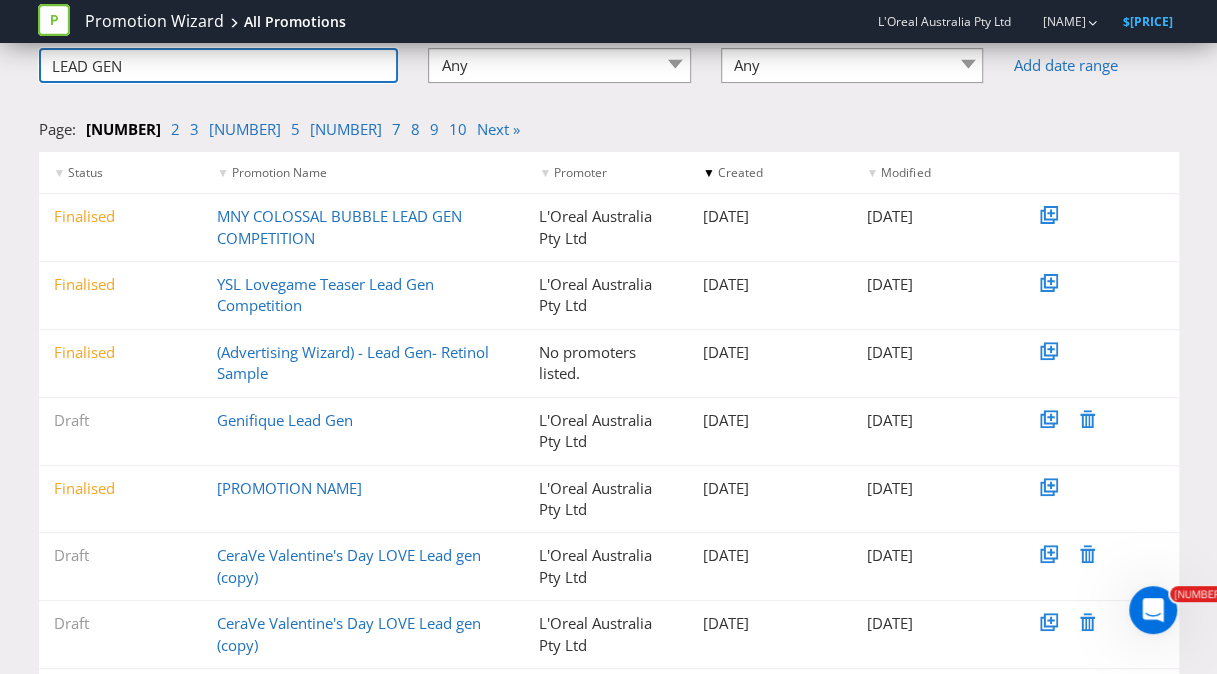 scroll, scrollTop: 156, scrollLeft: 0, axis: vertical 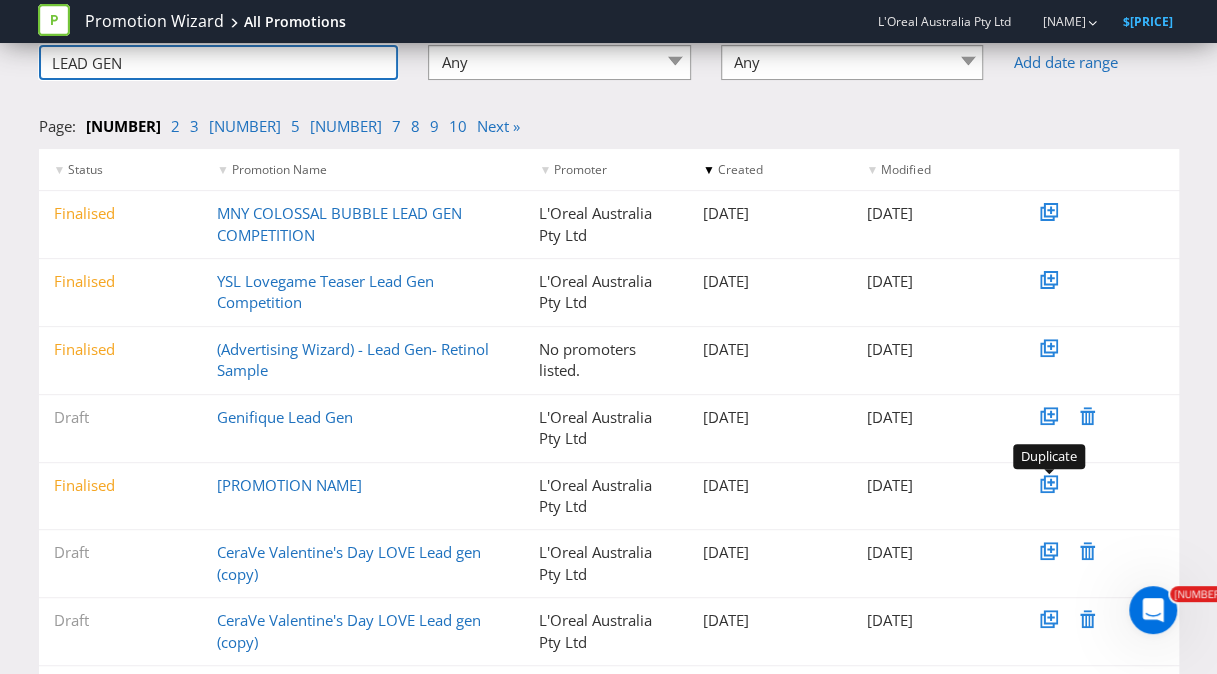 type on "LEAD GEN" 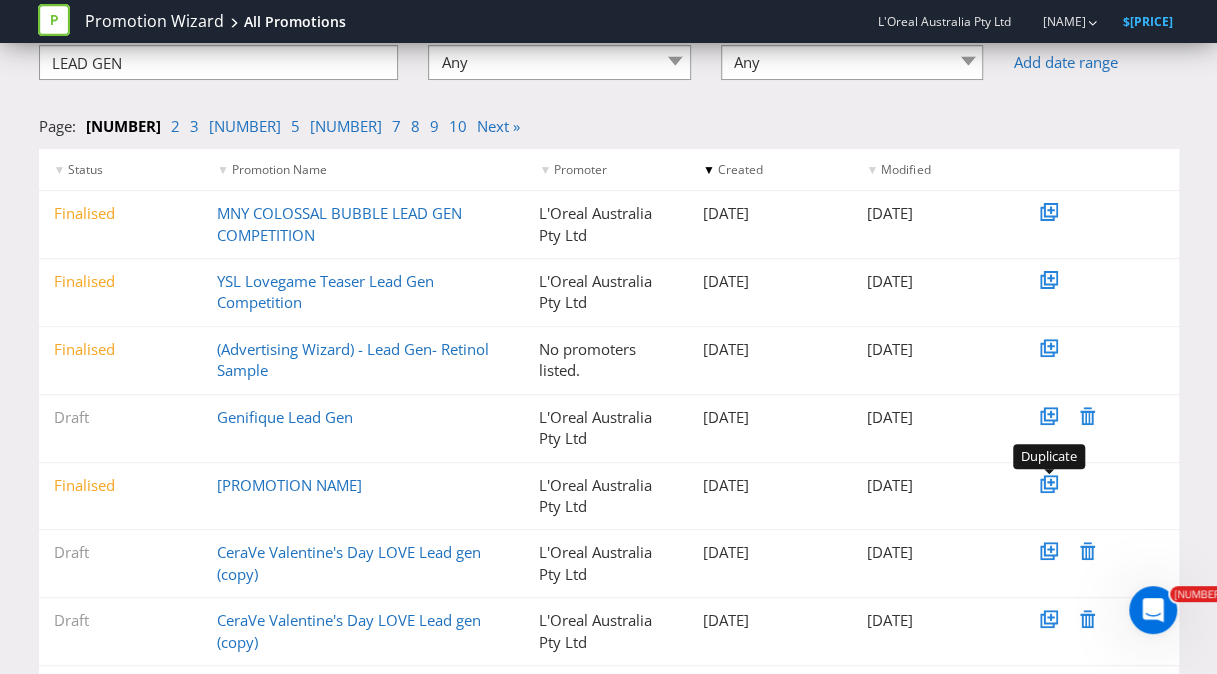 click 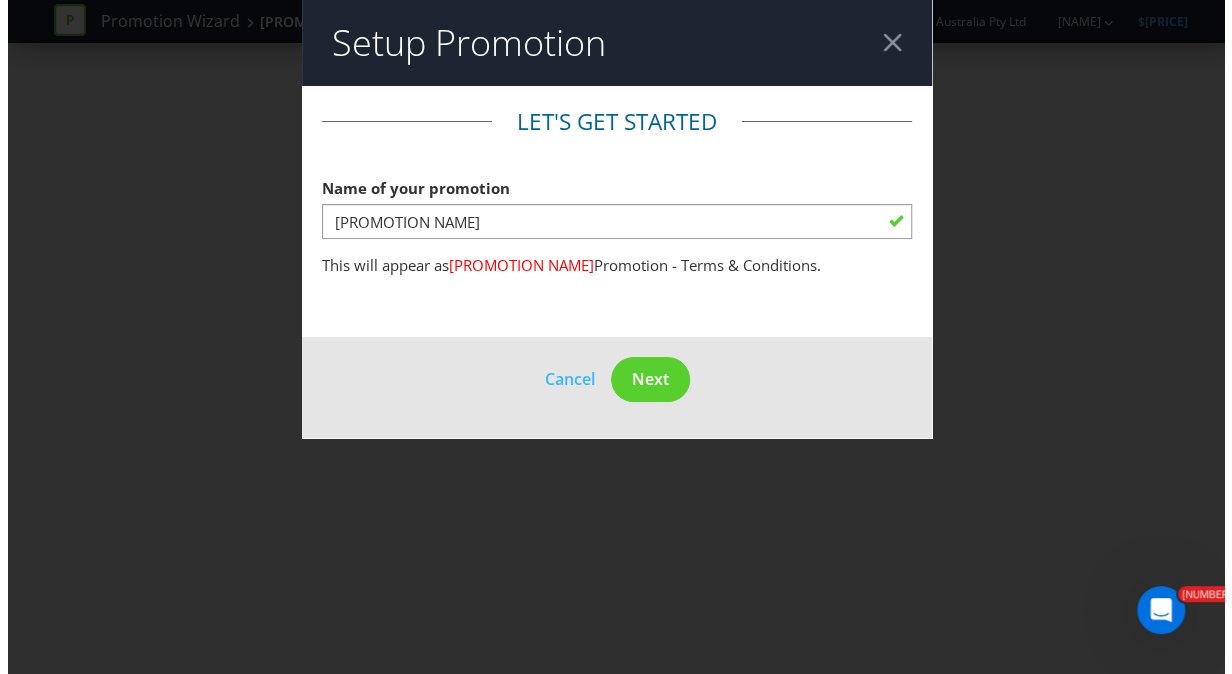 scroll, scrollTop: 0, scrollLeft: 0, axis: both 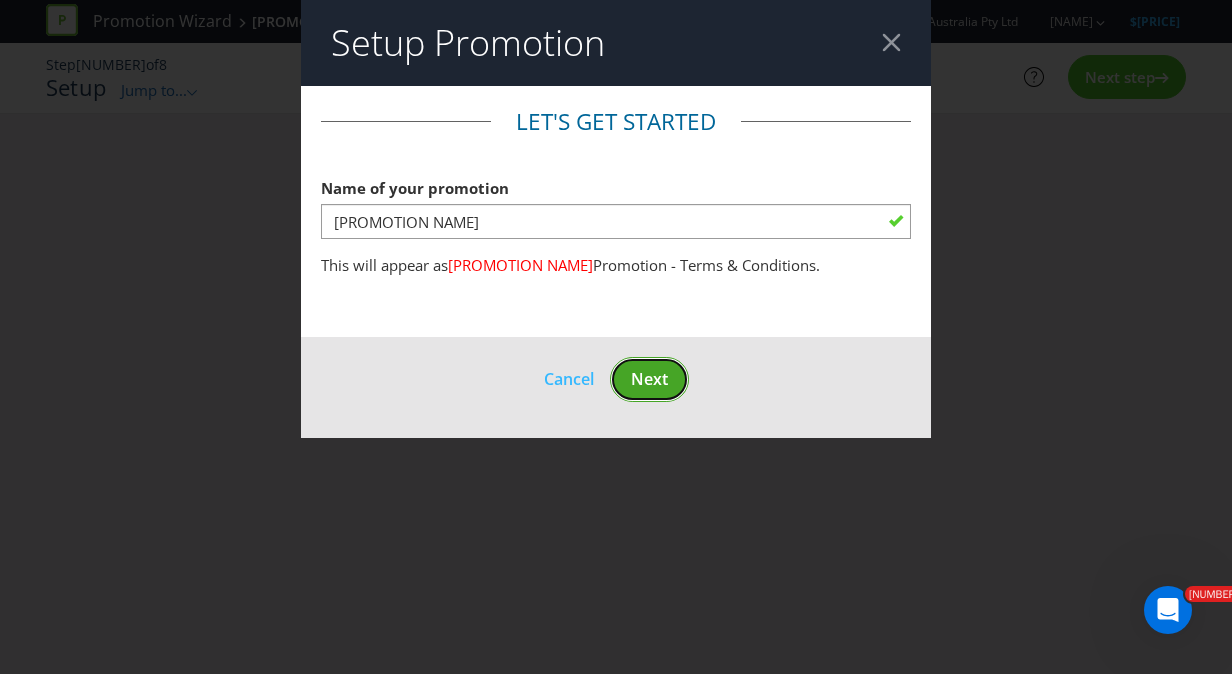 click on "Next" at bounding box center (649, 379) 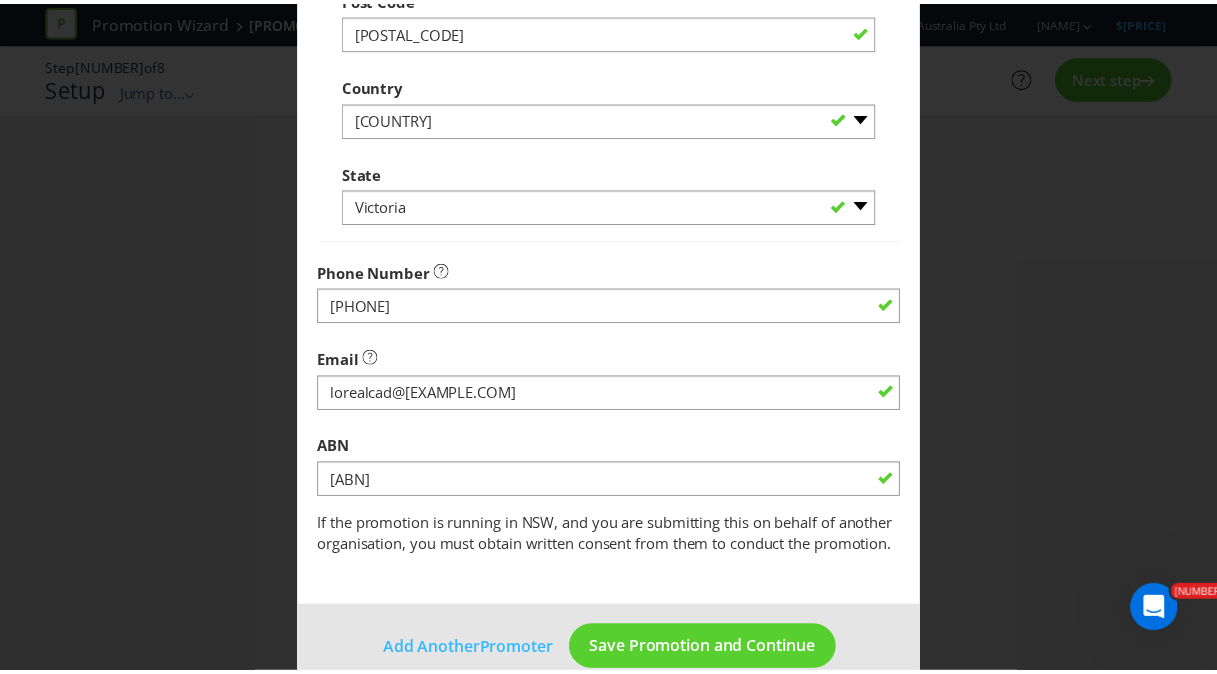 scroll, scrollTop: 598, scrollLeft: 0, axis: vertical 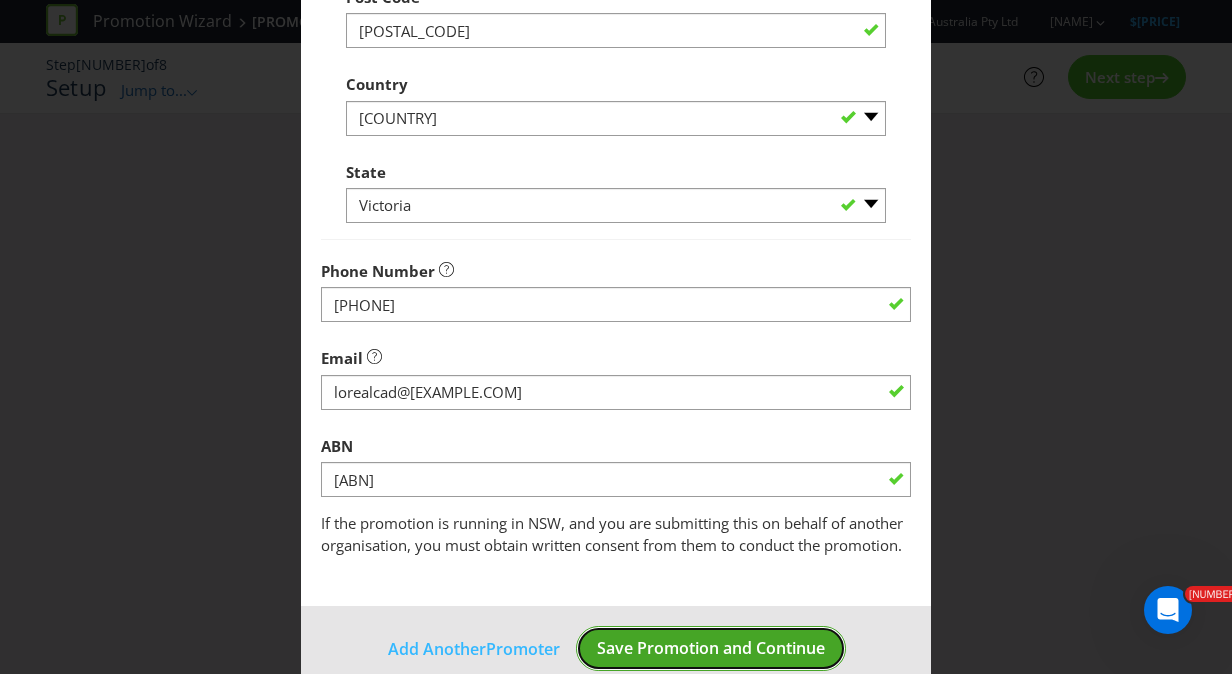 click on "Save Promotion and Continue" at bounding box center (711, 648) 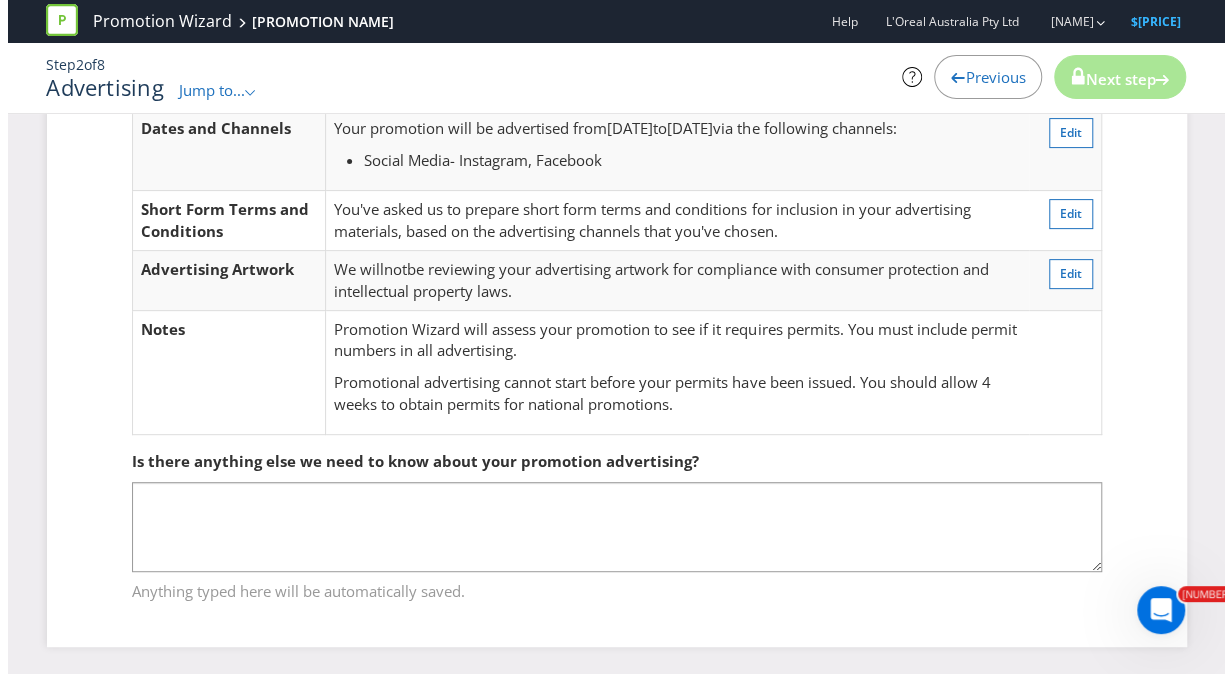 scroll, scrollTop: 0, scrollLeft: 0, axis: both 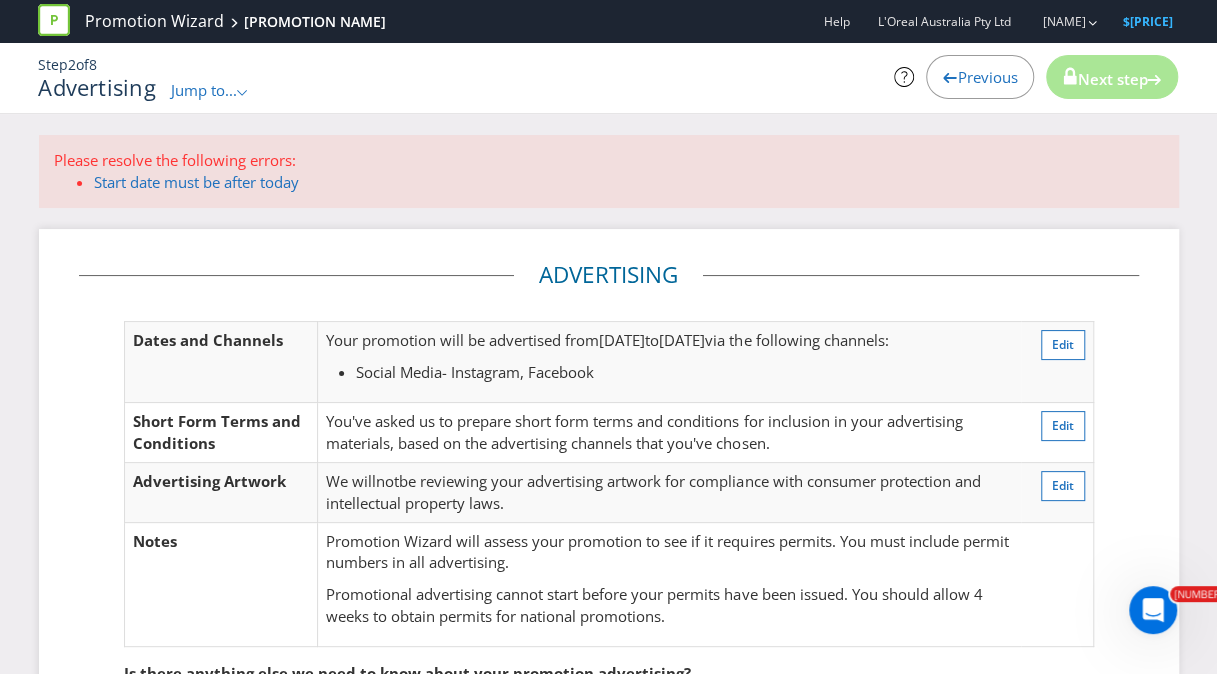click on "Previous" at bounding box center (987, 77) 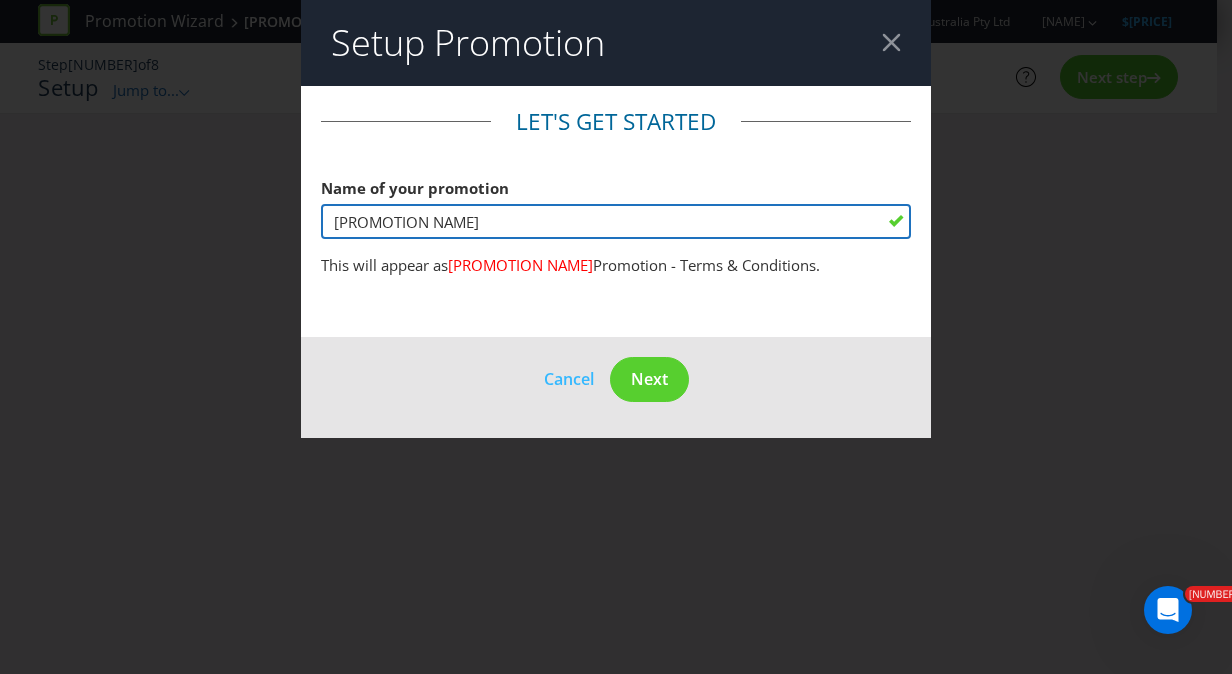 click on "[PROMOTION NAME]" at bounding box center (616, 221) 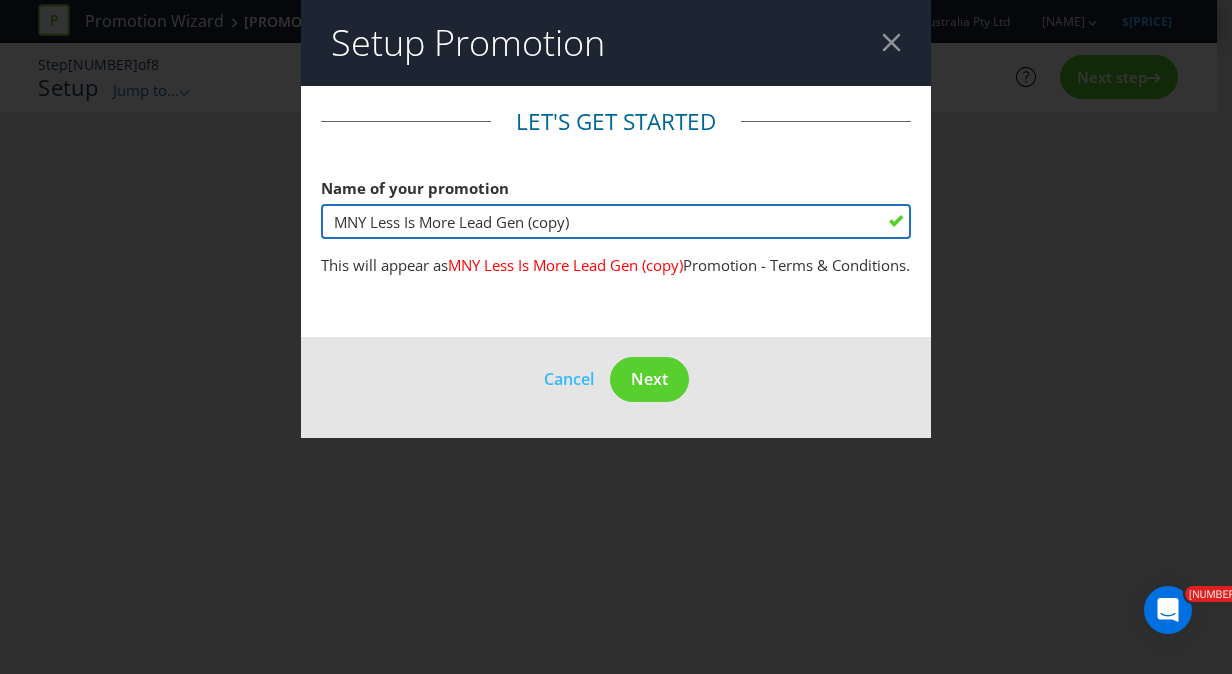 drag, startPoint x: 373, startPoint y: 217, endPoint x: 458, endPoint y: 224, distance: 85.28775 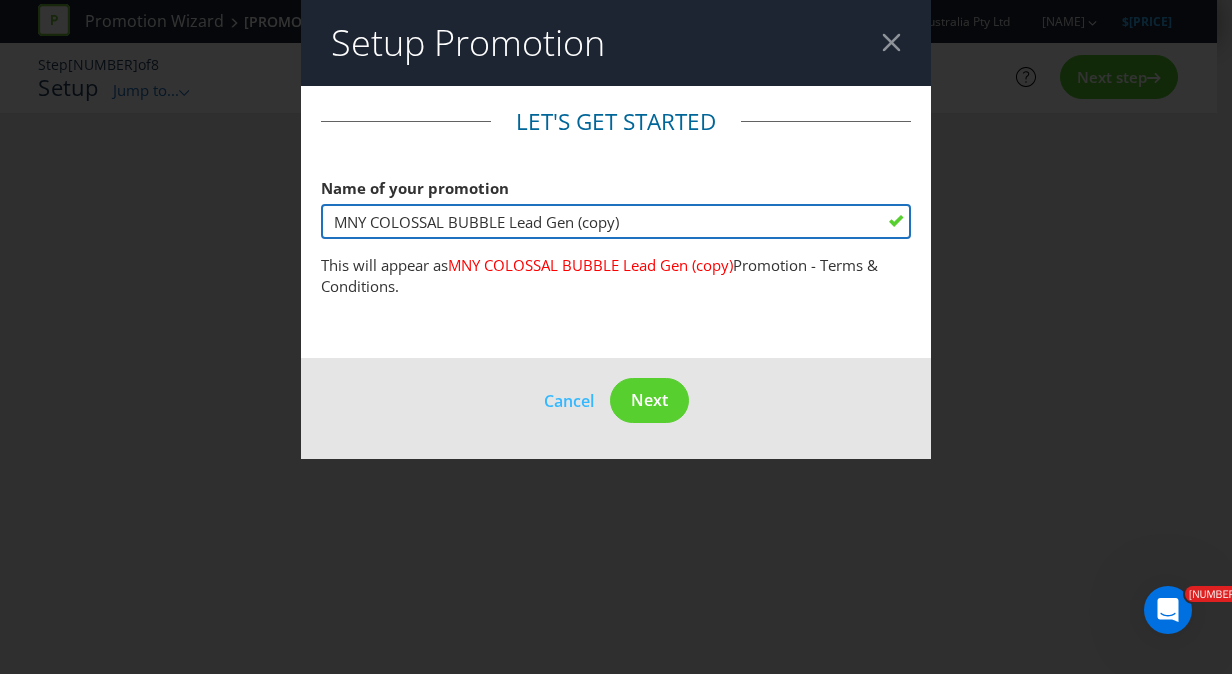 click on "MNY COLOSSAL BUBBLE Lead Gen (copy)" at bounding box center [616, 221] 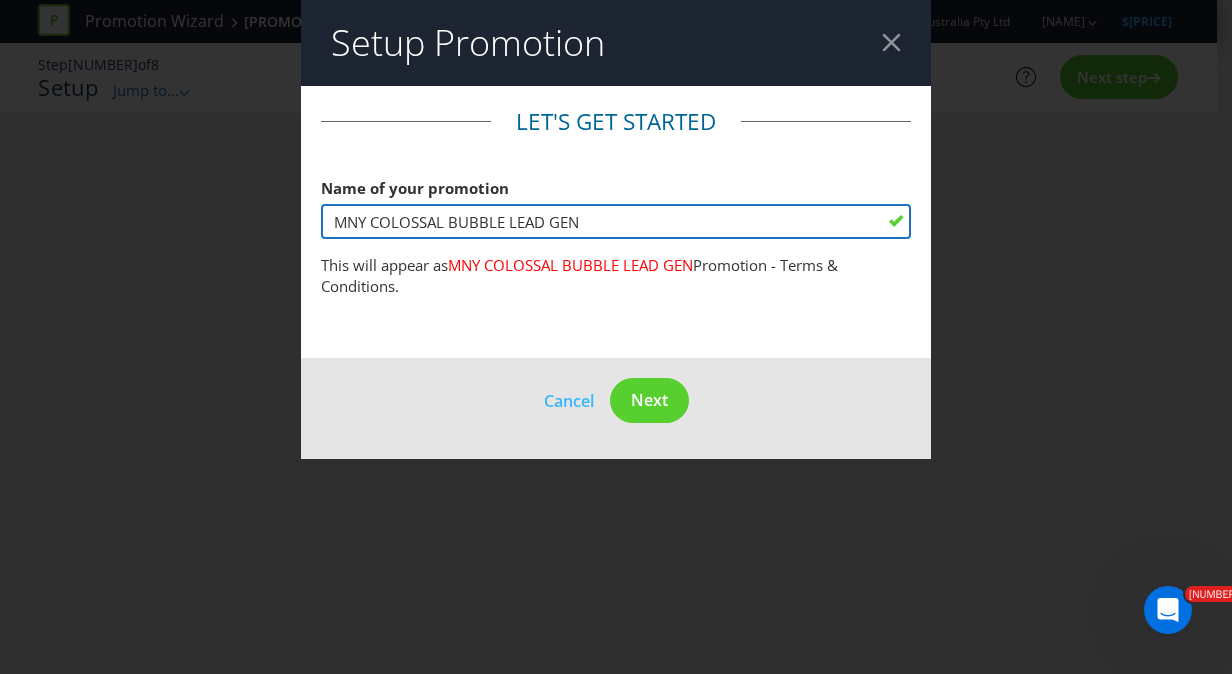 type on "MNY COLOSSAL BUBBLE LEAD GEN" 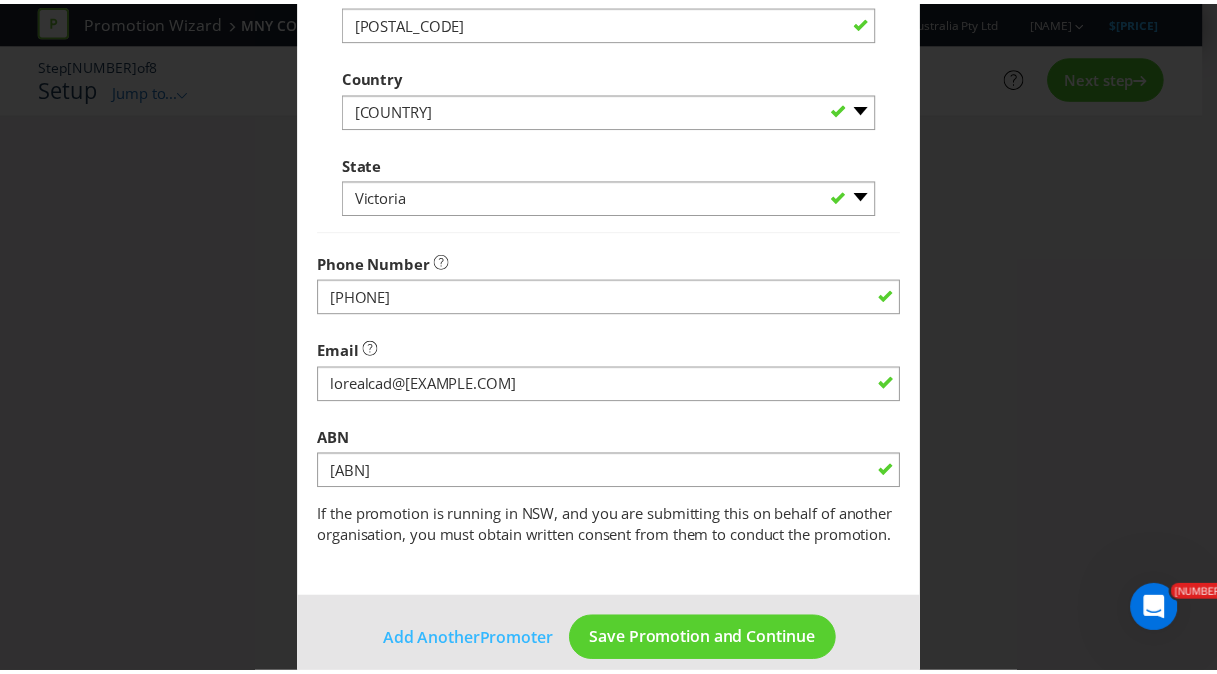 scroll, scrollTop: 630, scrollLeft: 0, axis: vertical 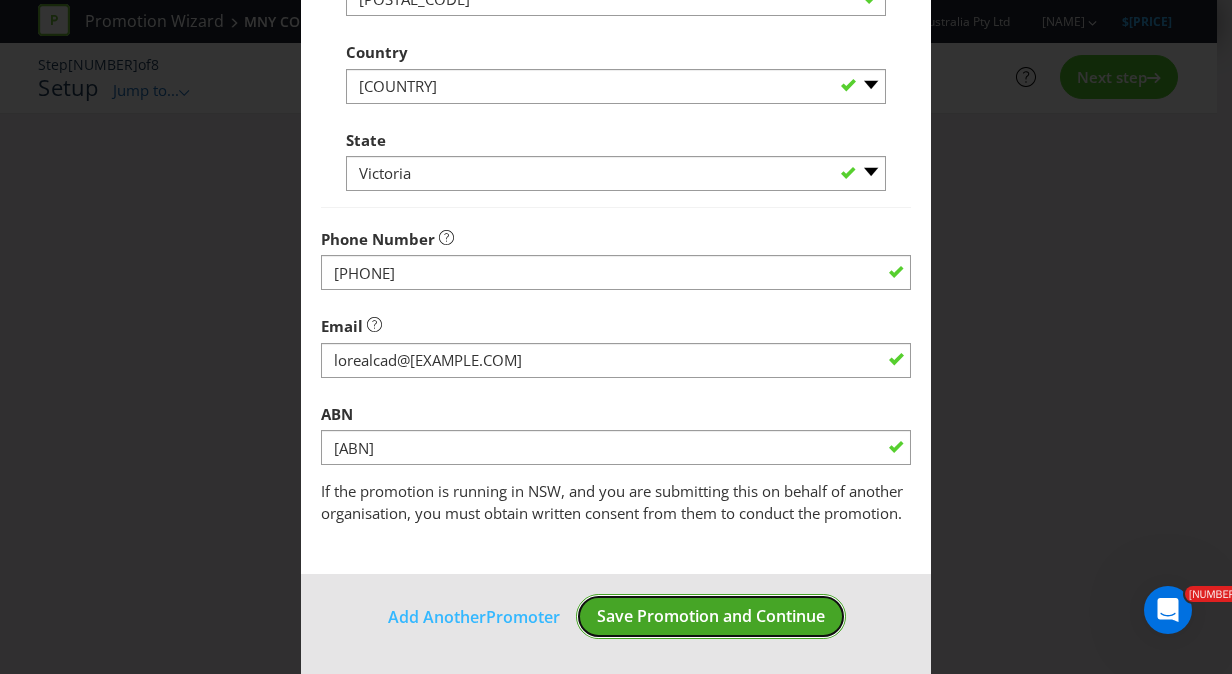 click on "Save Promotion and Continue" at bounding box center [711, 616] 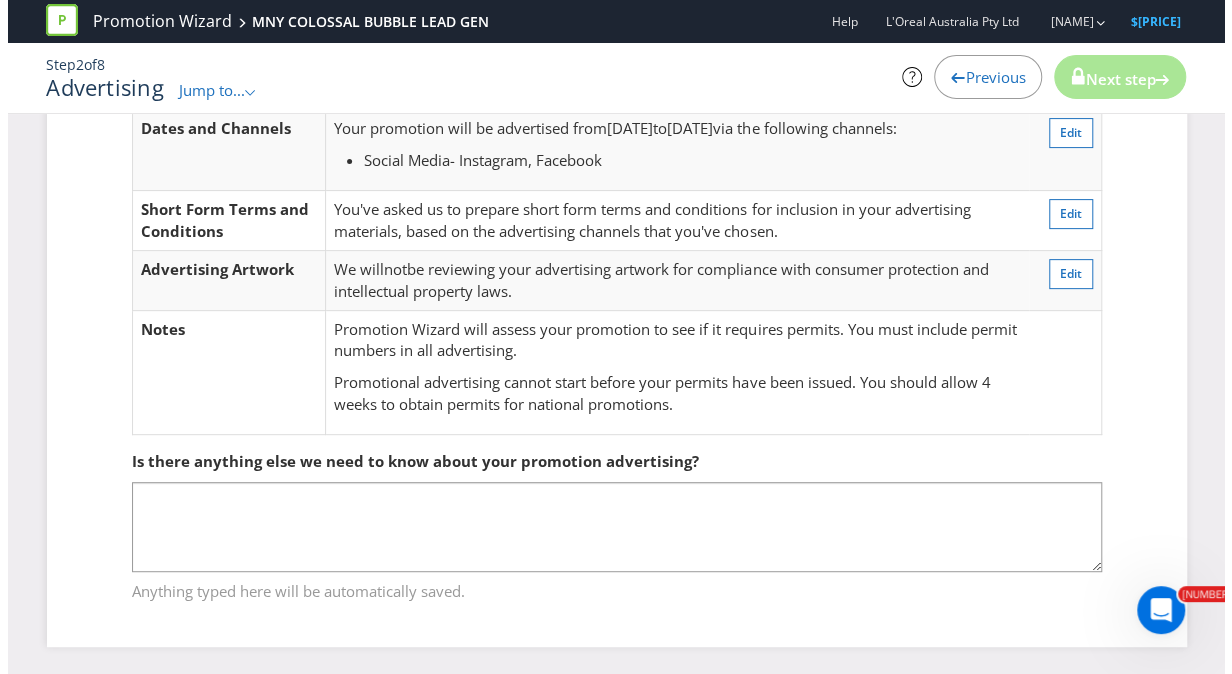 scroll, scrollTop: 0, scrollLeft: 0, axis: both 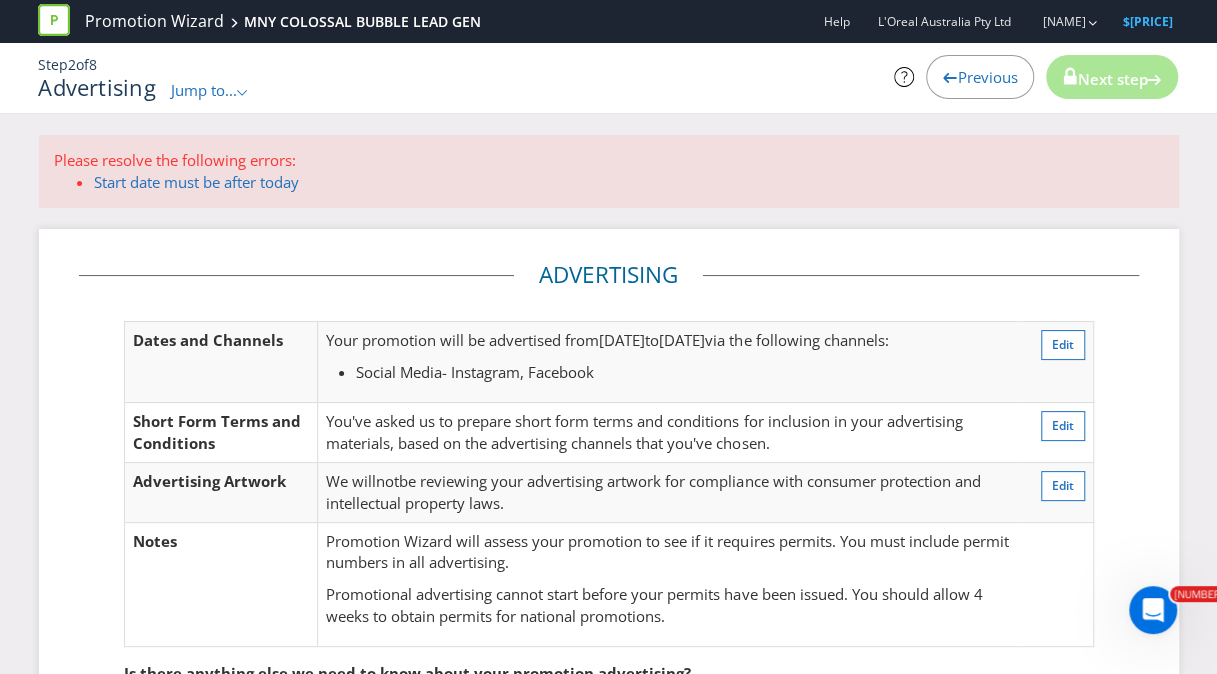 click on "Next step" at bounding box center [1112, 77] 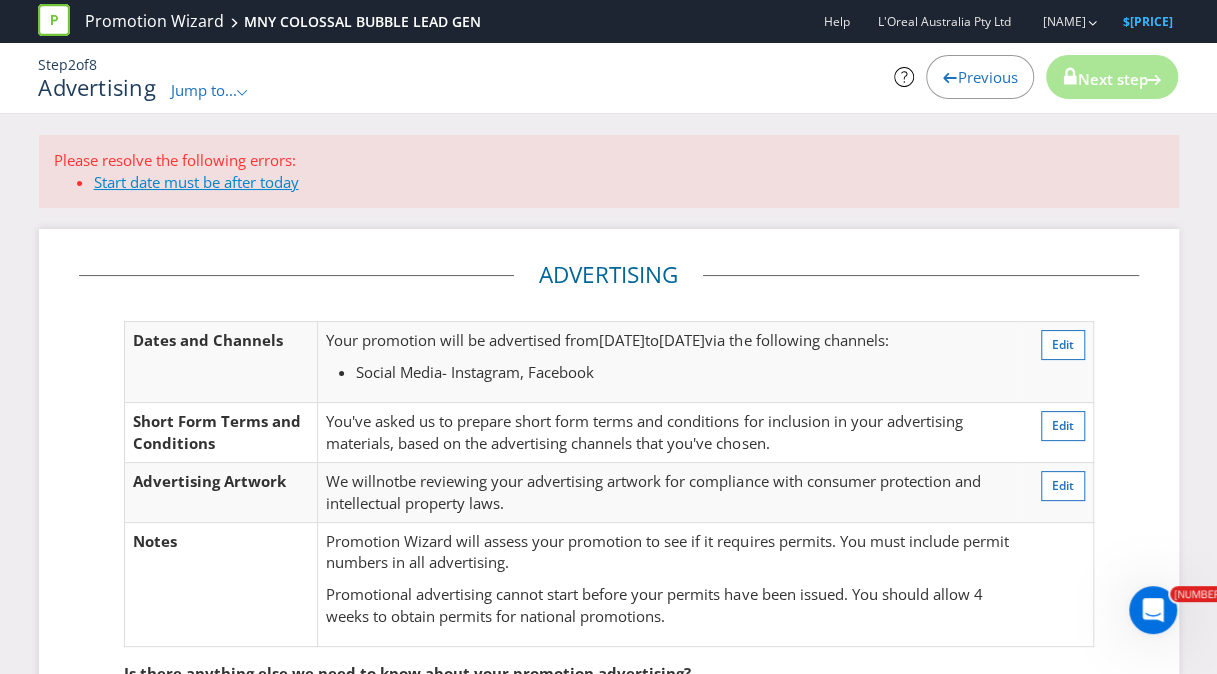 click on "Start date must be after today" at bounding box center [196, 182] 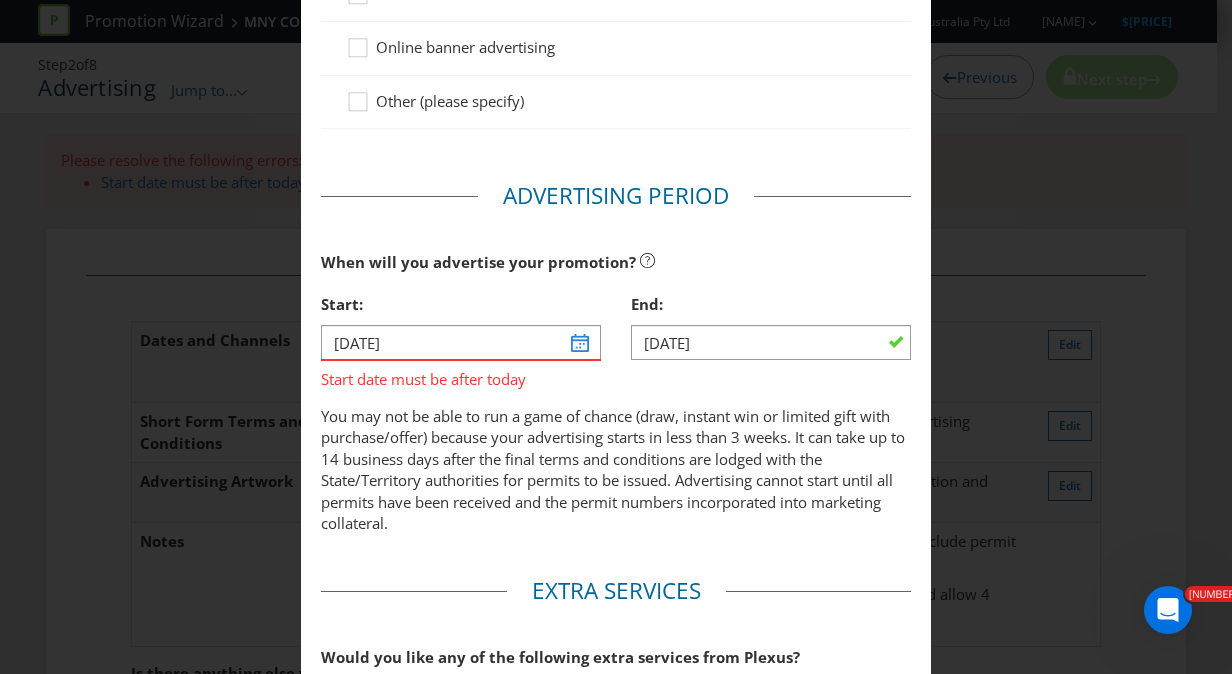 scroll, scrollTop: 579, scrollLeft: 0, axis: vertical 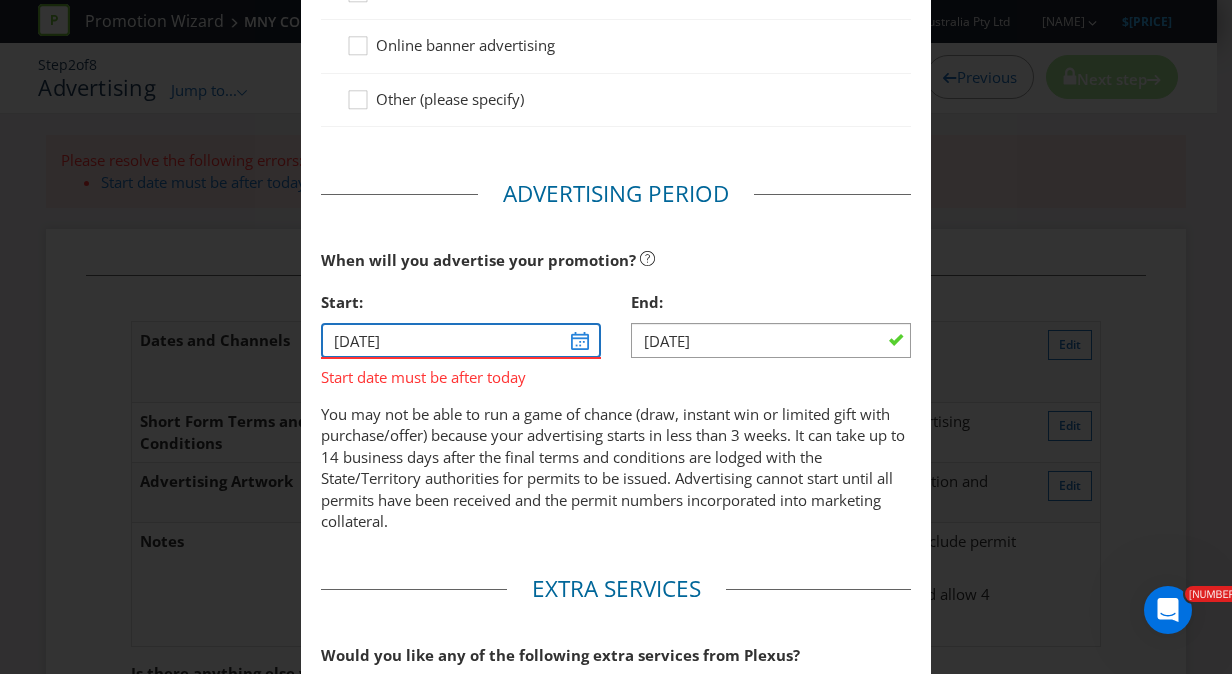 click on "[DATE]" at bounding box center [461, 340] 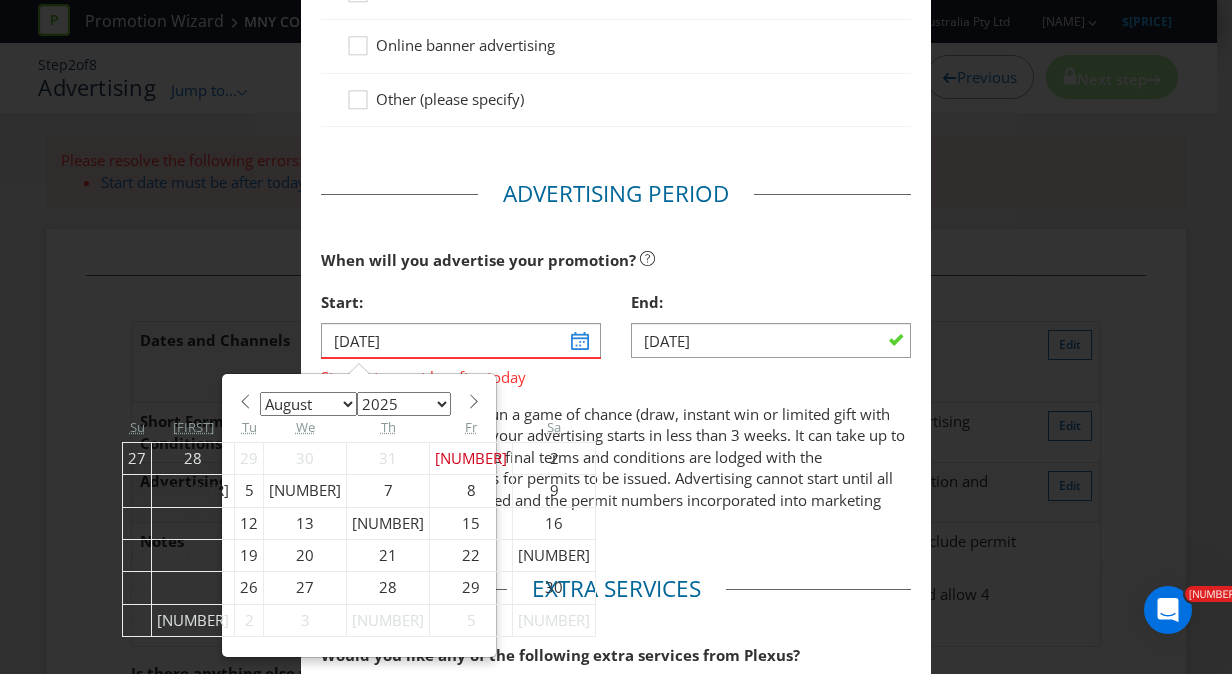 click on "January February March April May June July August September October November December" at bounding box center [308, 404] 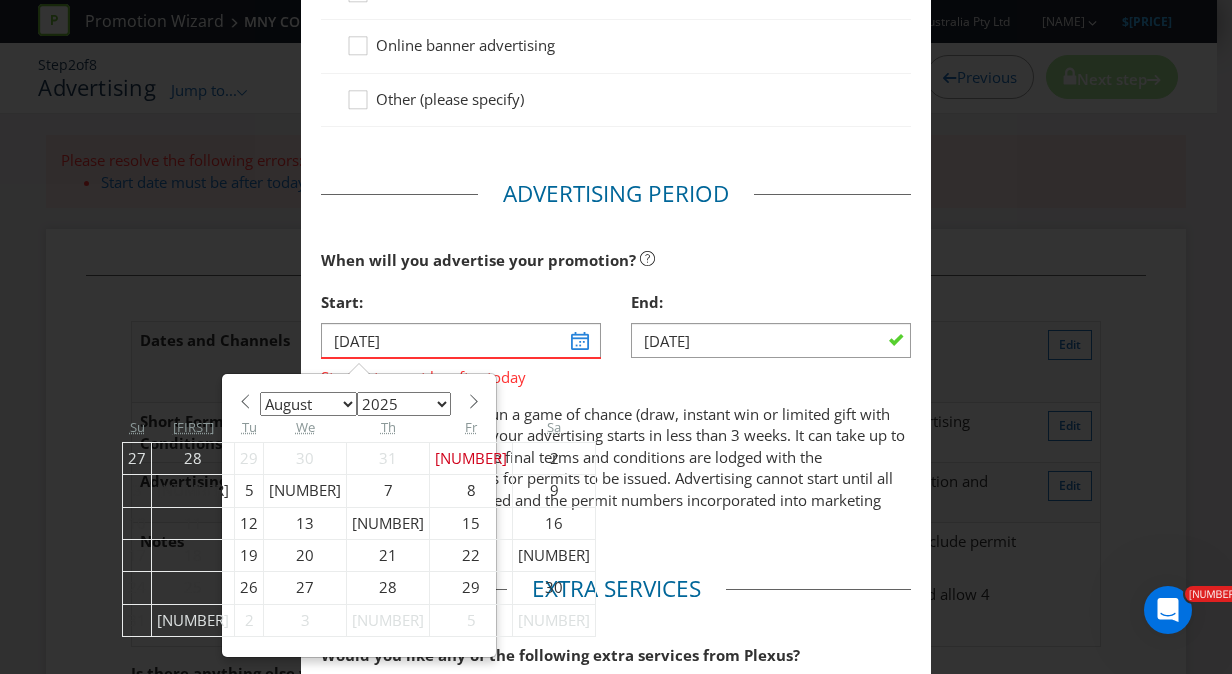 click on "January February March April May June July August September October November December" at bounding box center (308, 404) 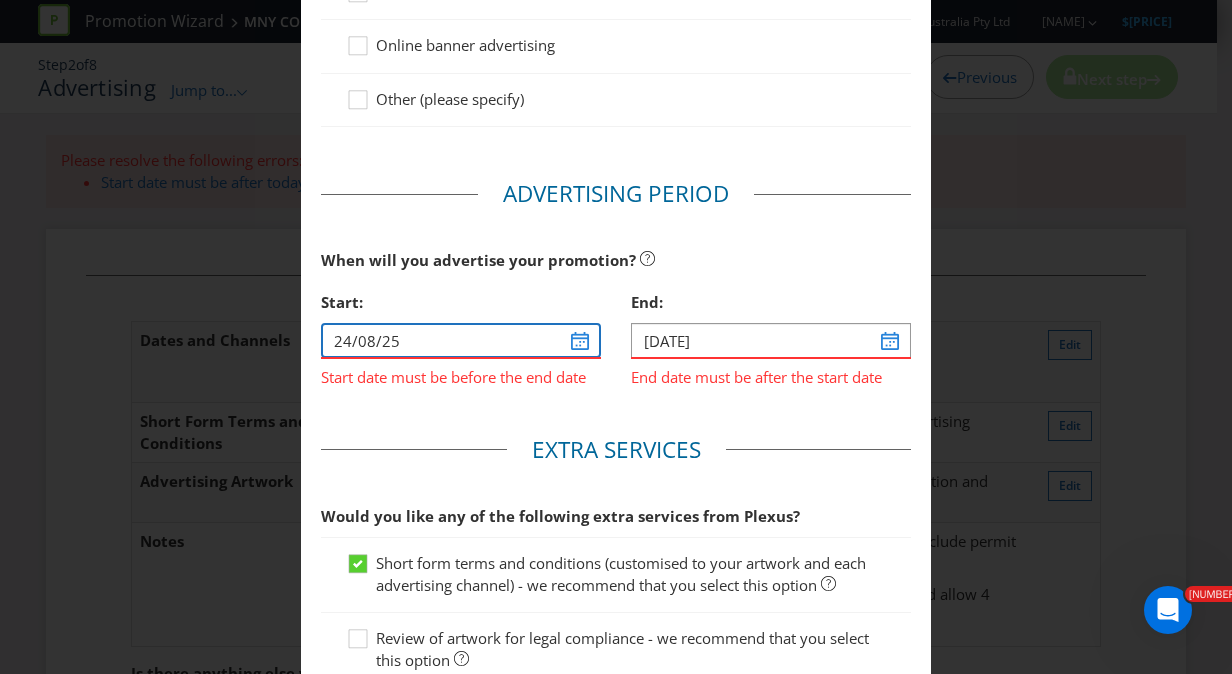 click on "24/08/25" at bounding box center [461, 340] 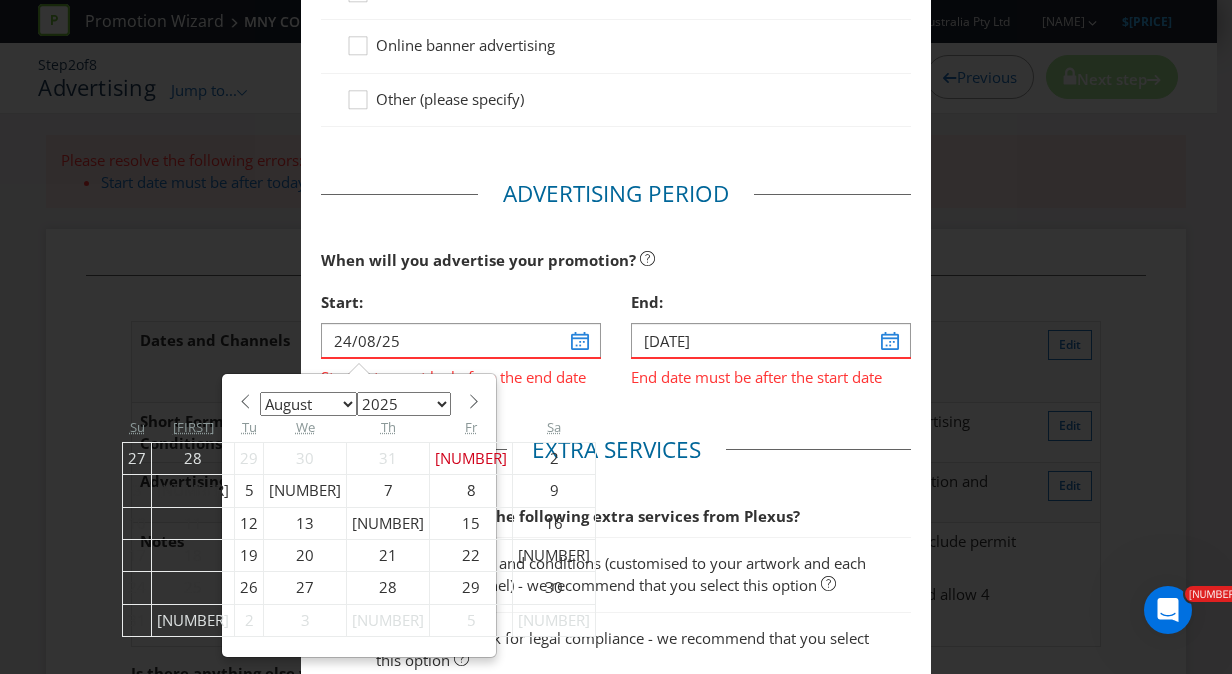 click on "3" at bounding box center [137, 491] 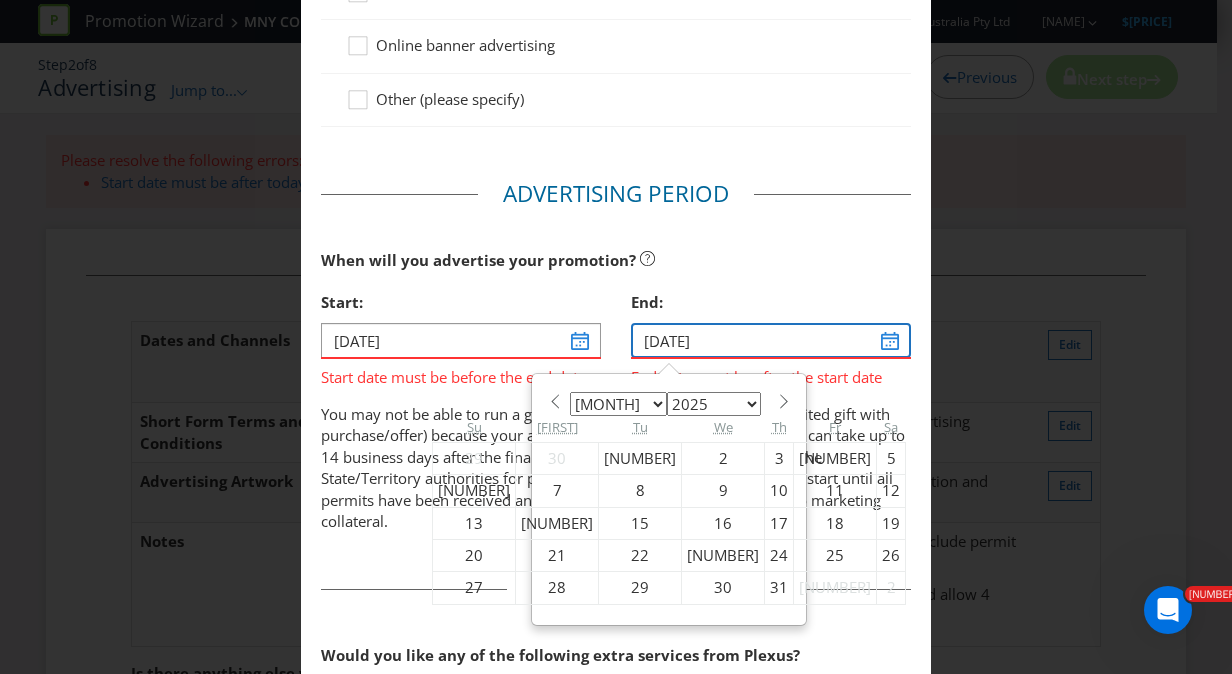 click on "[DATE]" at bounding box center (771, 340) 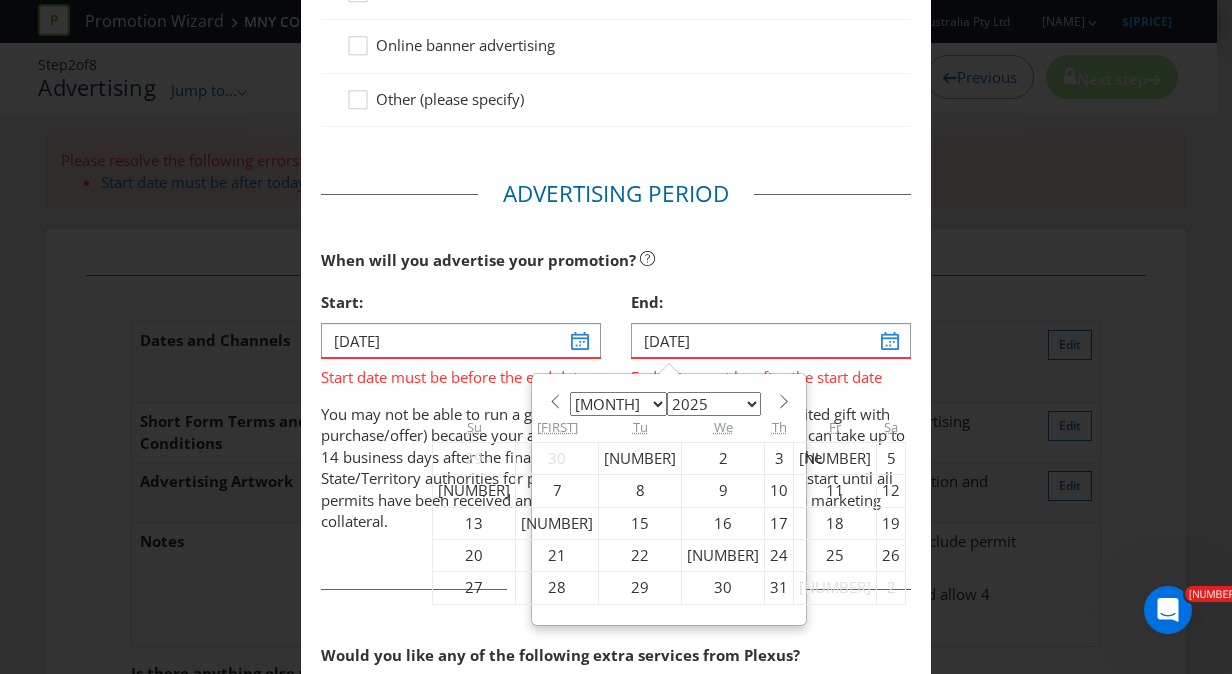 click on "January February March April May June July August September October November December" at bounding box center [618, 404] 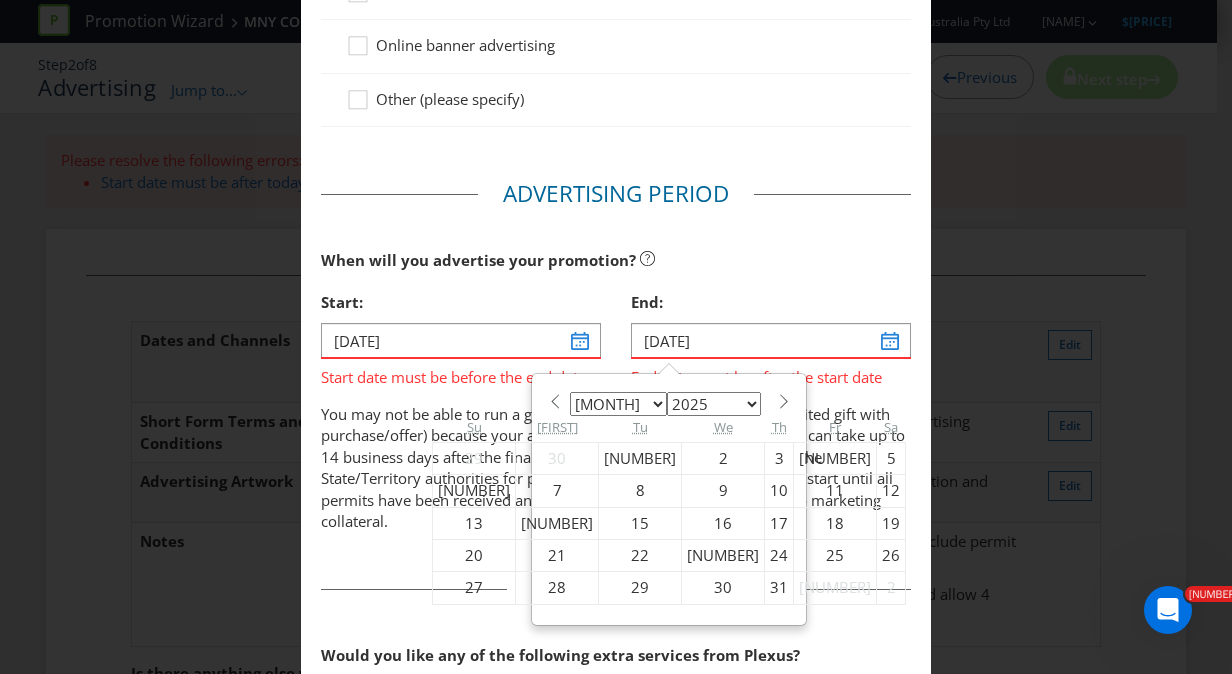 select on "7" 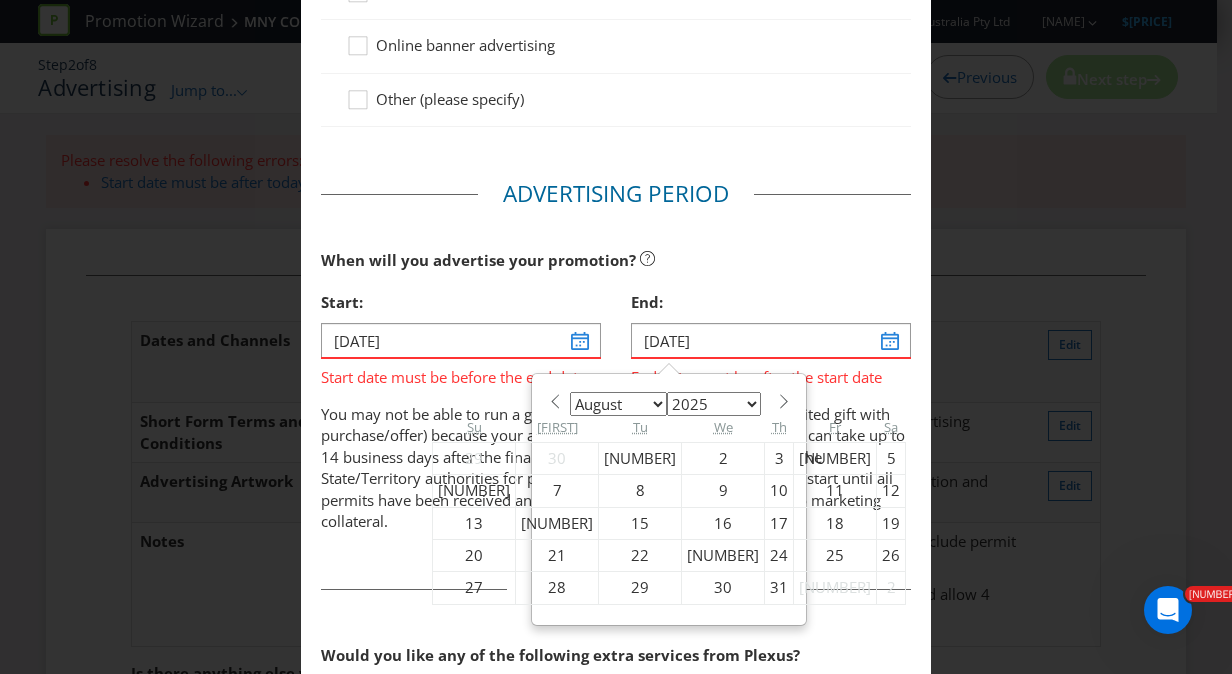 click on "January February March April May June July August September October November December" at bounding box center [618, 404] 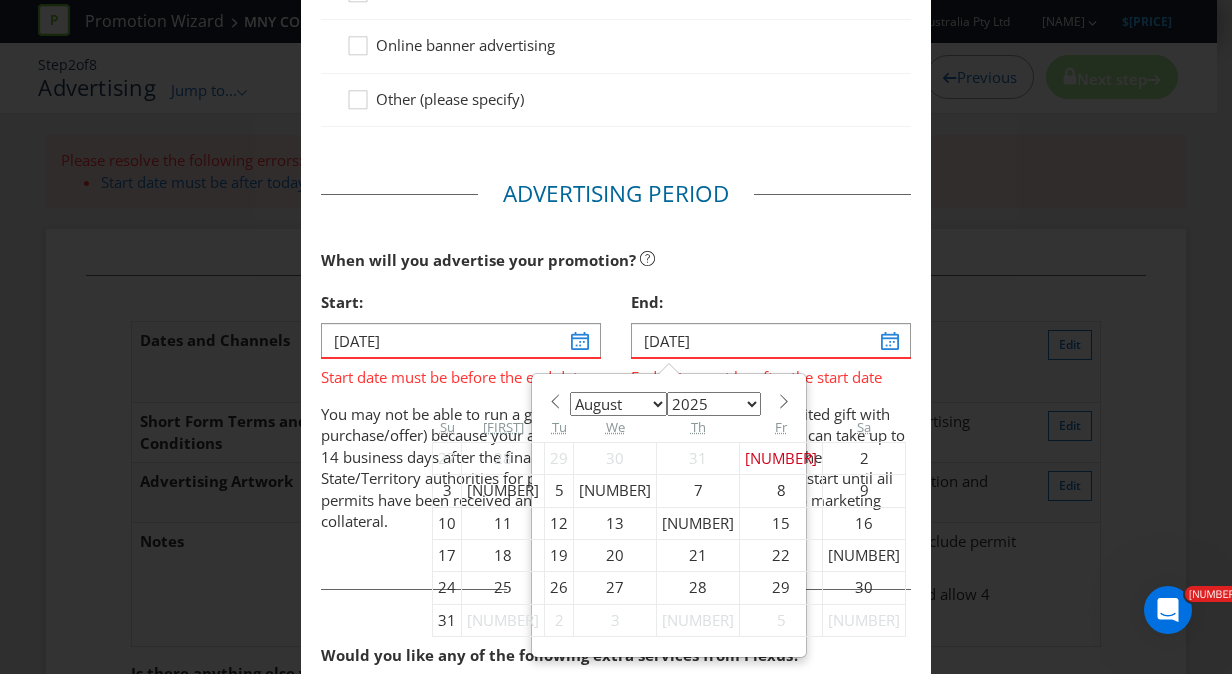 click on "24" at bounding box center (447, 588) 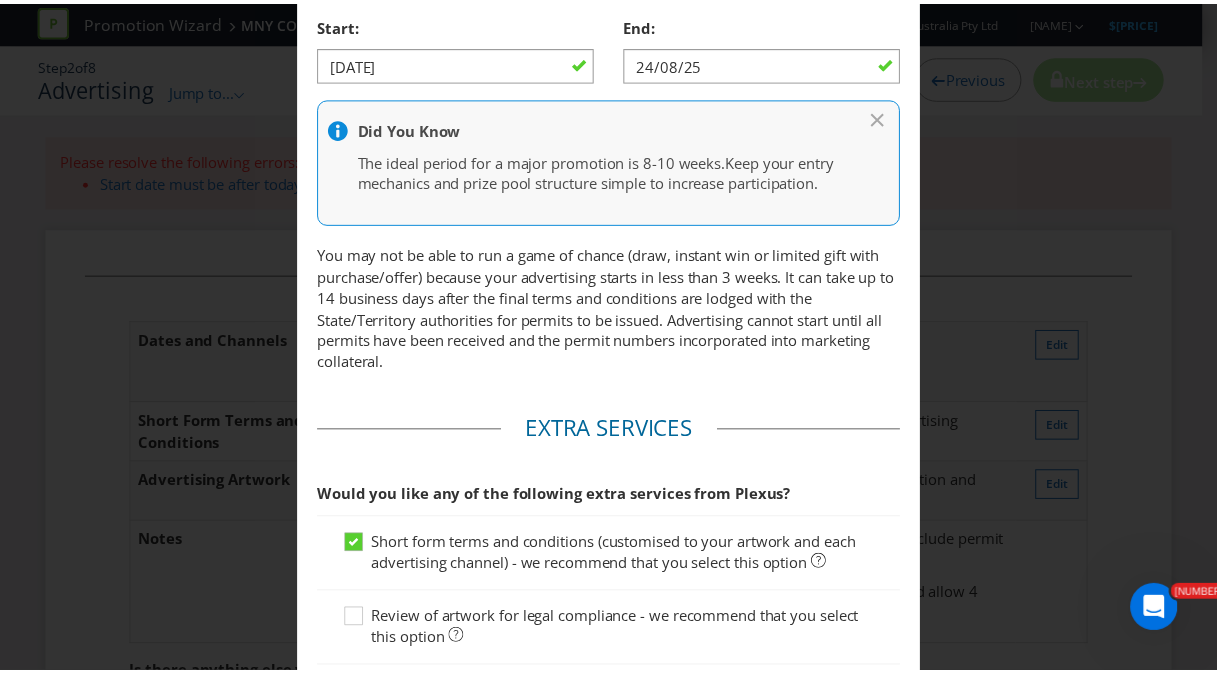 scroll, scrollTop: 1081, scrollLeft: 0, axis: vertical 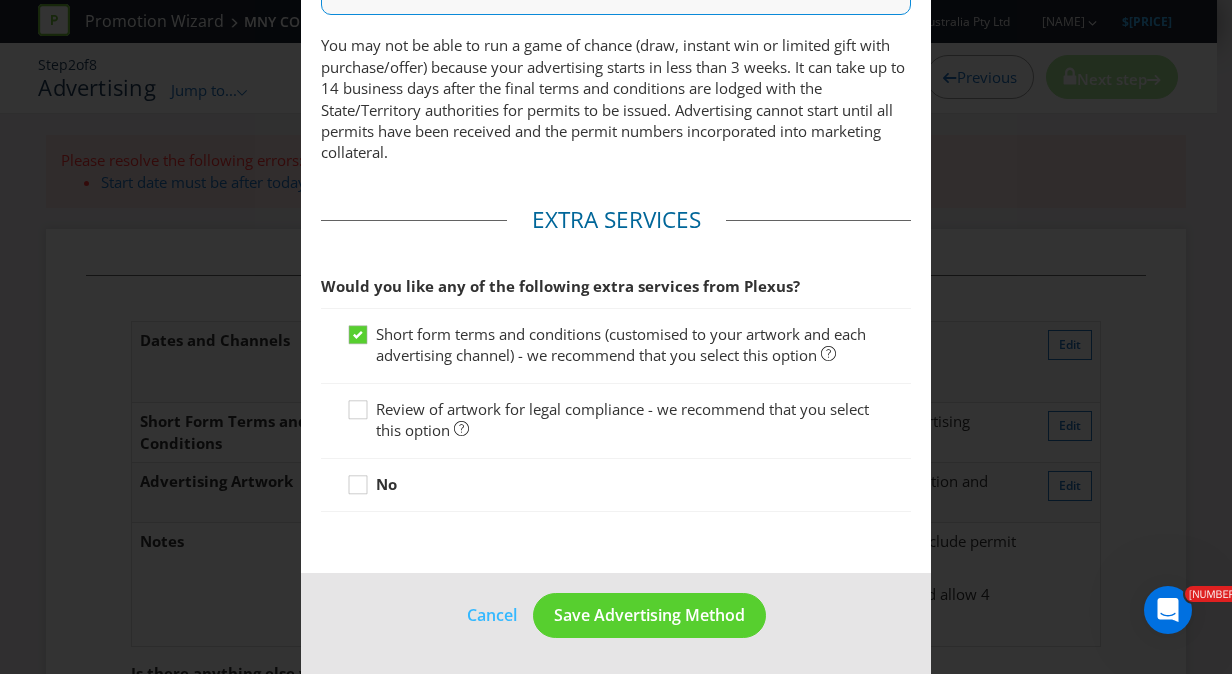 click on "Cancel Save Advertising Method" at bounding box center [616, 623] 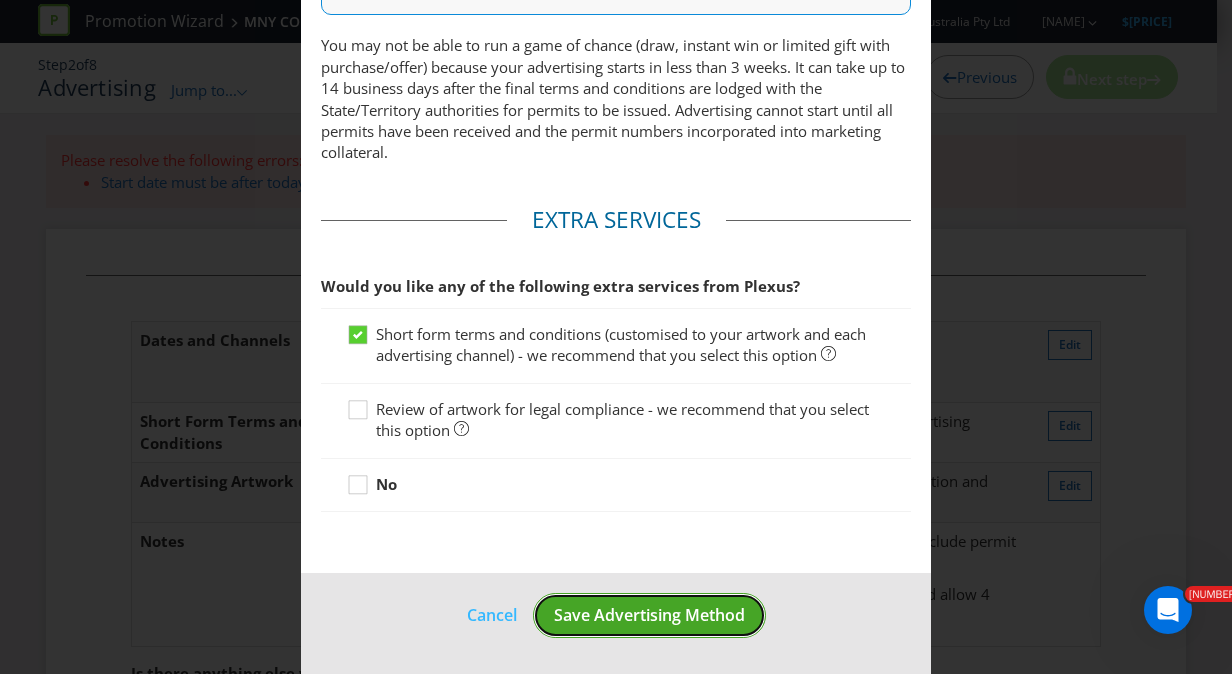 click on "Save Advertising Method" at bounding box center [649, 615] 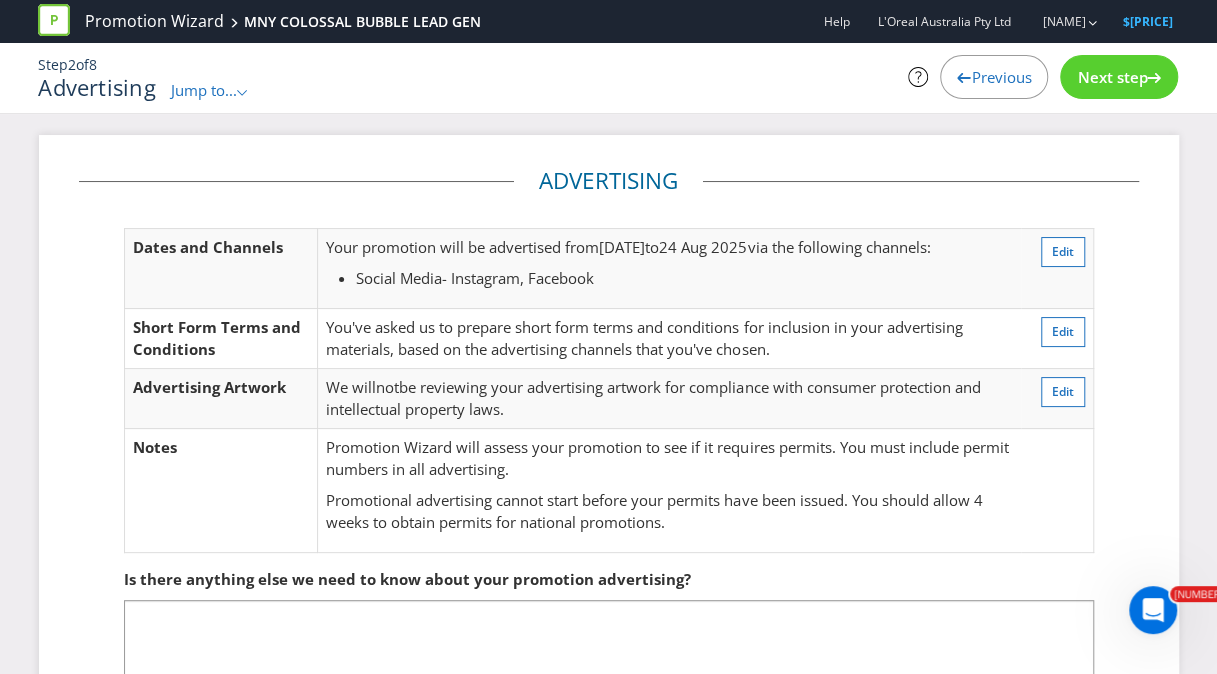 scroll, scrollTop: 118, scrollLeft: 0, axis: vertical 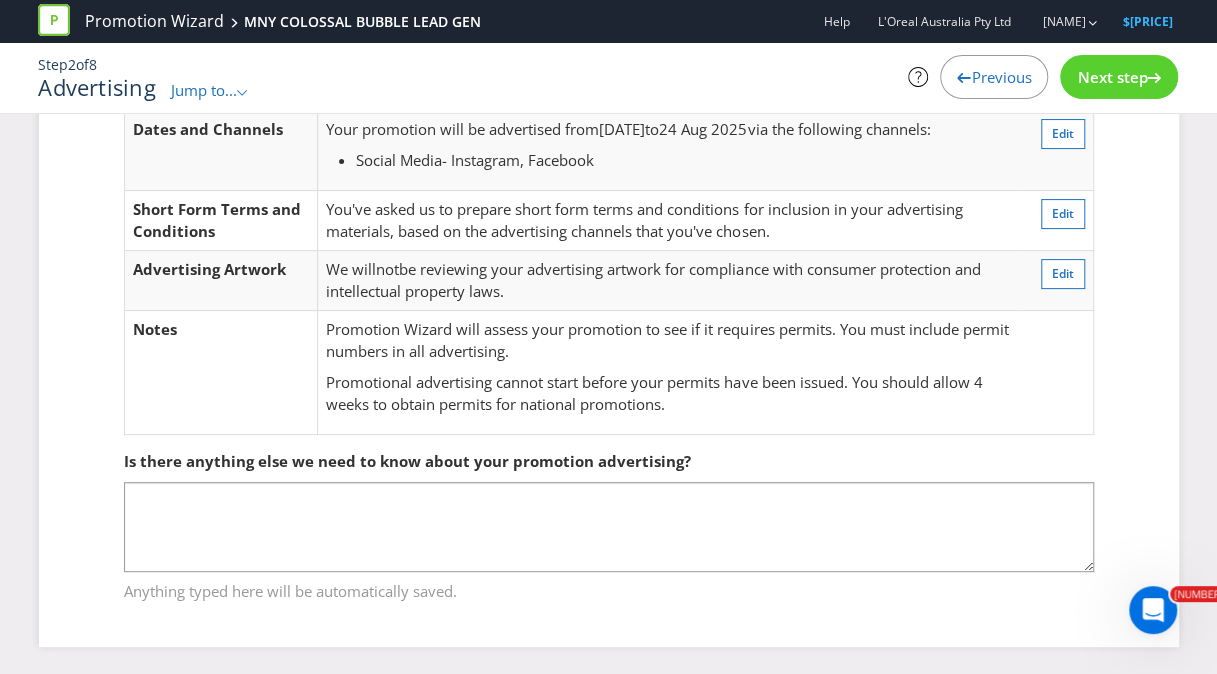 click on "Next step" at bounding box center [1112, 77] 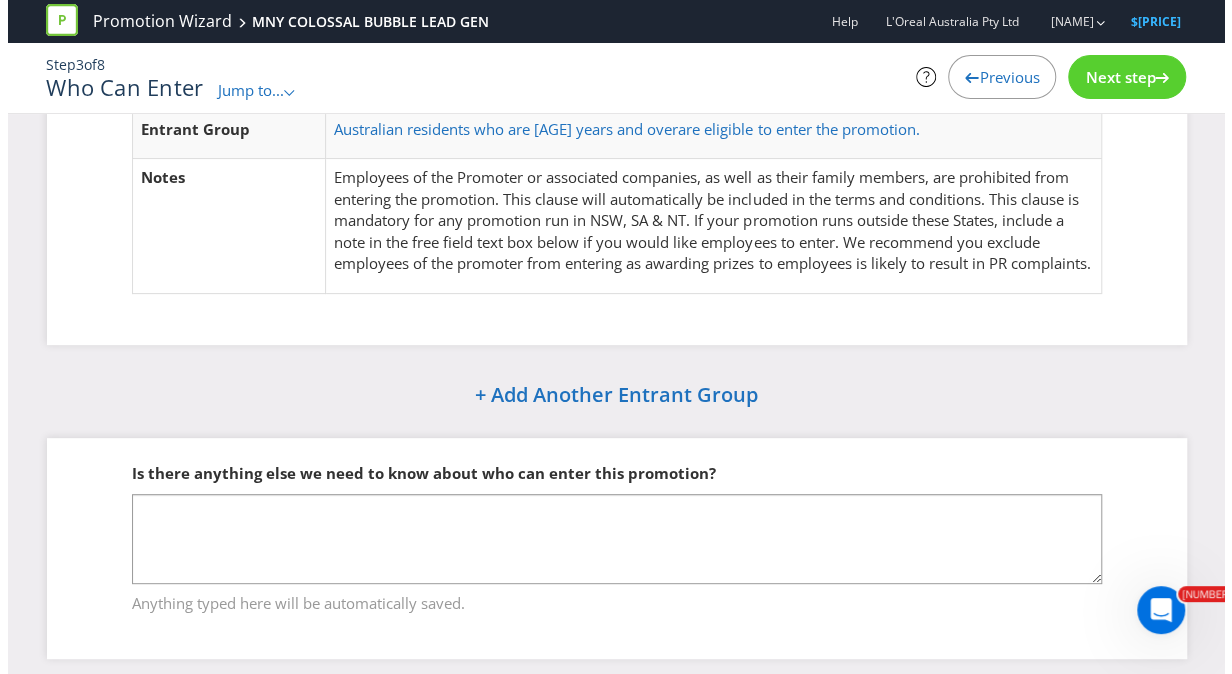 scroll, scrollTop: 0, scrollLeft: 0, axis: both 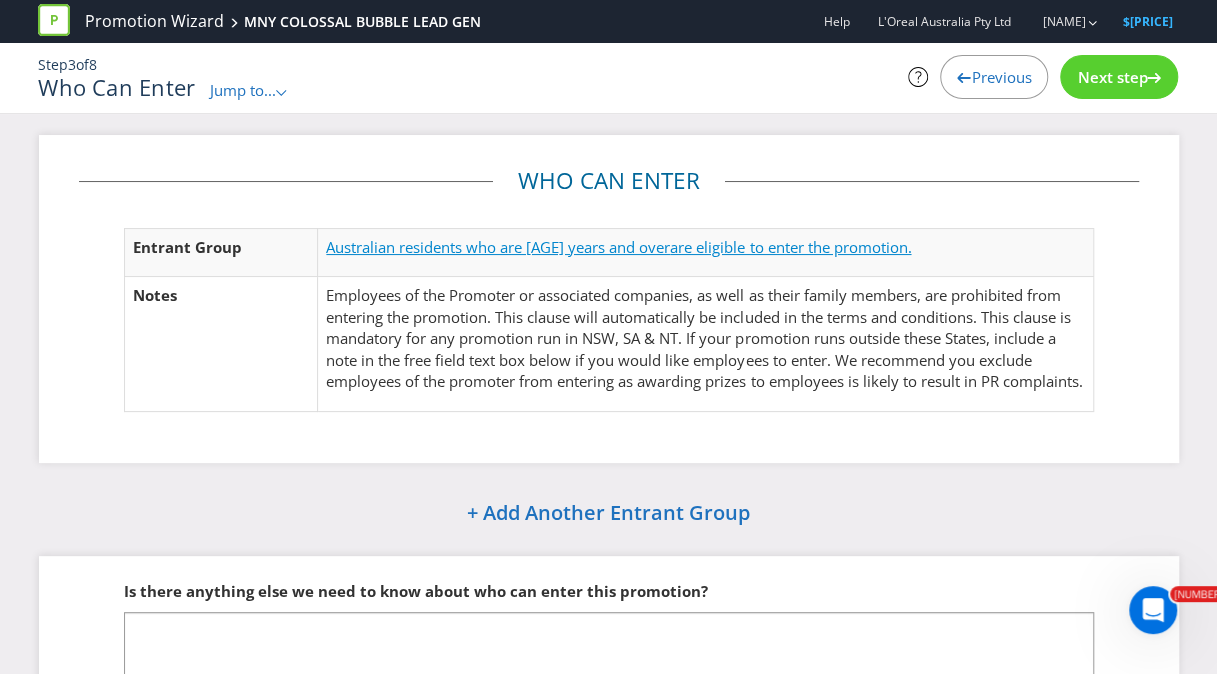 click on "are eligible to enter the promotion." at bounding box center [790, 247] 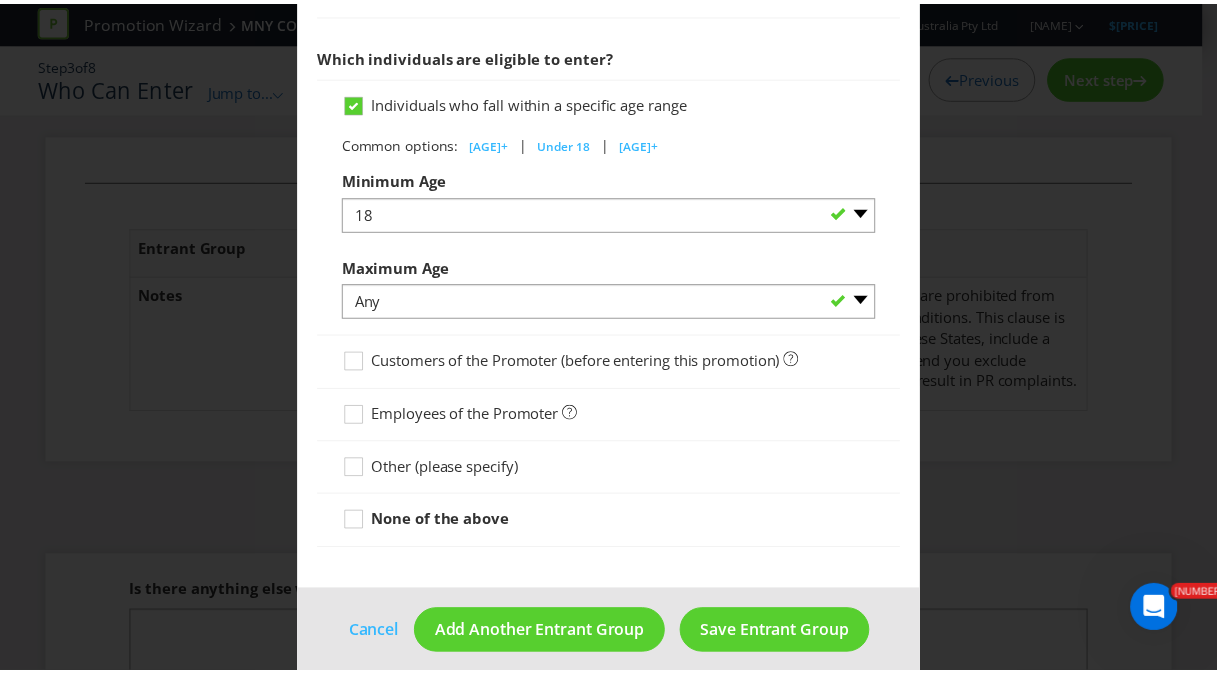 scroll, scrollTop: 1026, scrollLeft: 0, axis: vertical 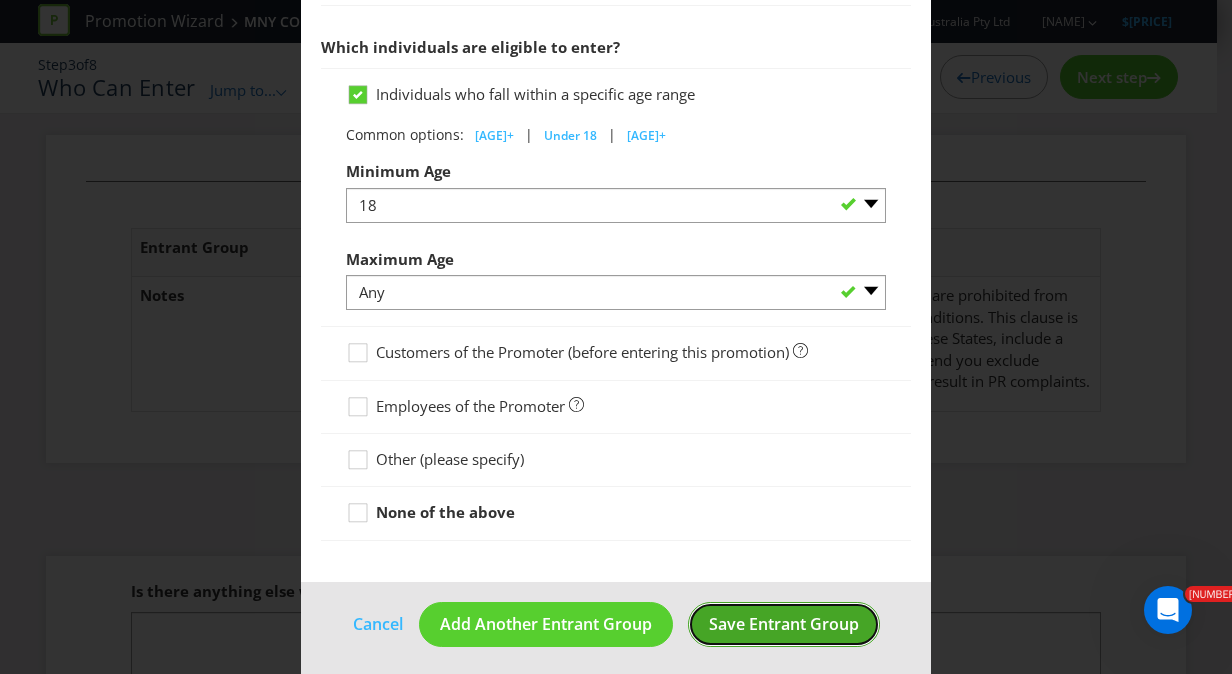 click on "Save Entrant Group" at bounding box center (784, 624) 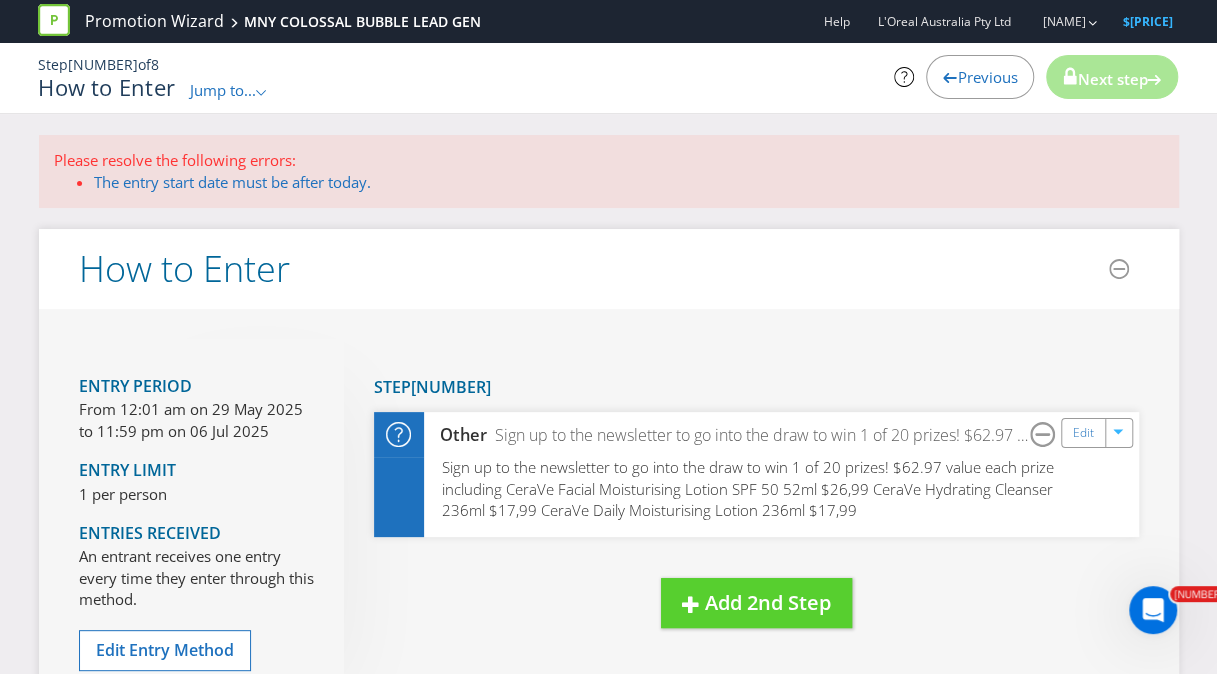 click on "Previous" at bounding box center [980, 77] 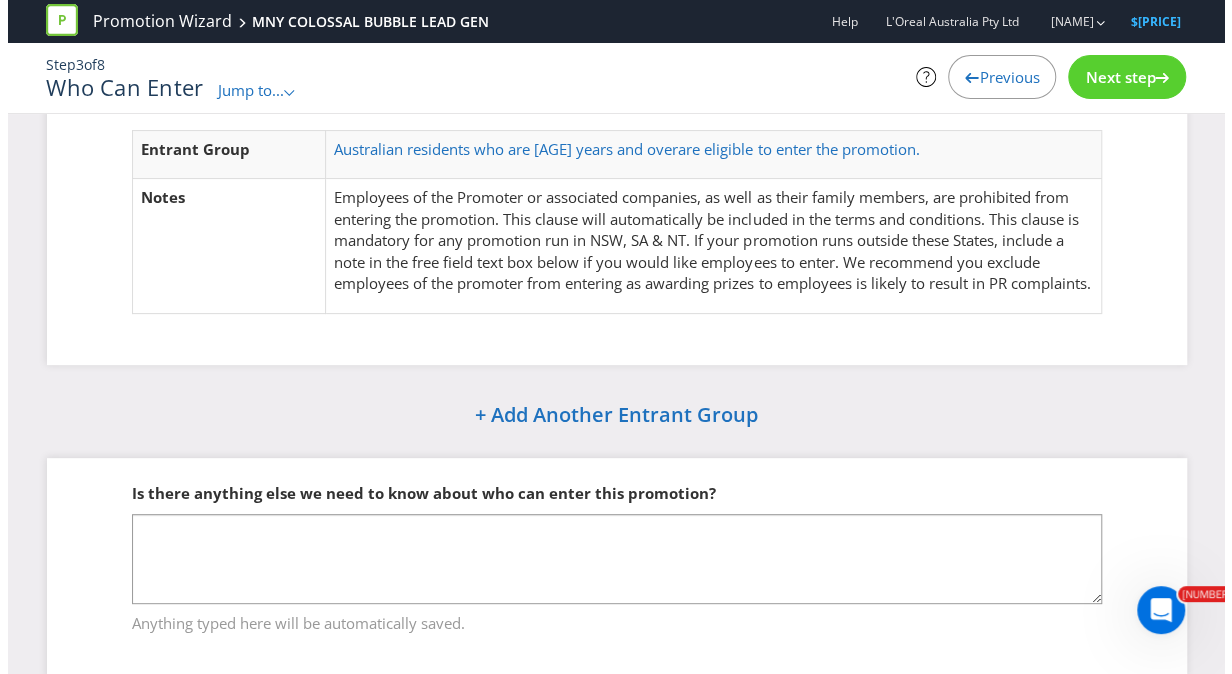 scroll, scrollTop: 151, scrollLeft: 0, axis: vertical 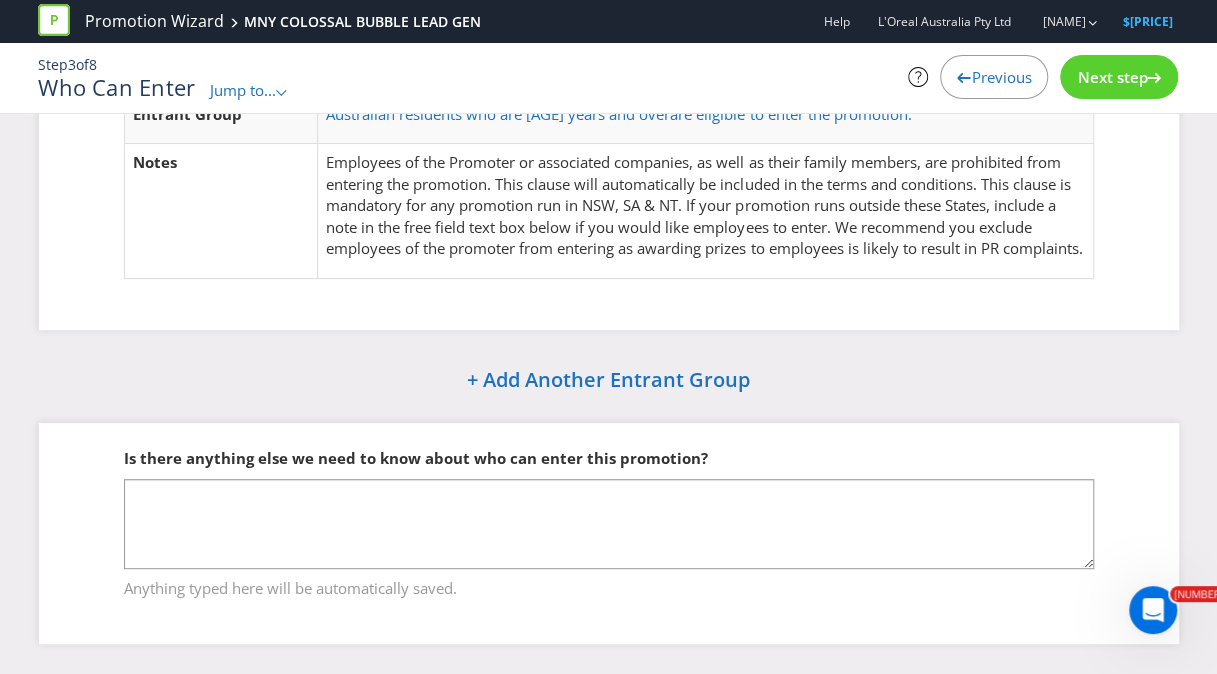 click on "Next step" at bounding box center (1119, 77) 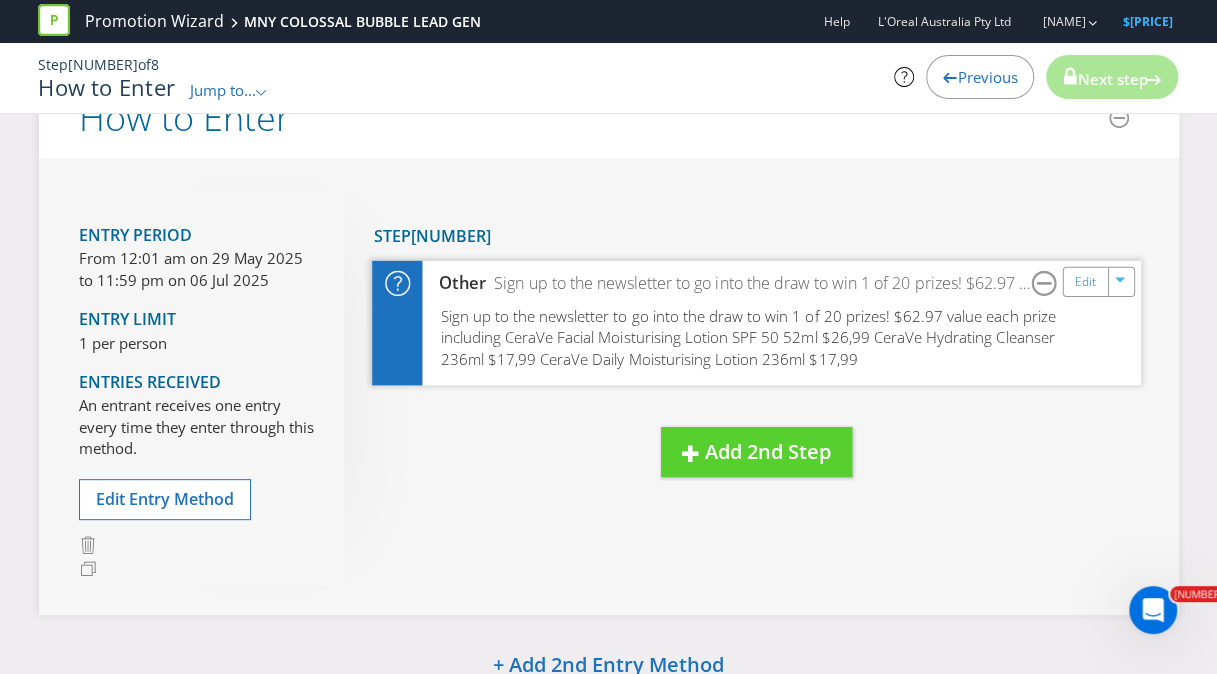 click on "Sign up to the newsletter to go into the draw to win 1 of 20 prizes! $62.97 value each prize including
CeraVe Facial Moisturising Lotion SPF 50 52ml $26,99
CeraVe Hydrating Cleanser 236ml $17,99
CeraVe Daily Moisturising Lotion 236ml $17,99" at bounding box center [756, 346] 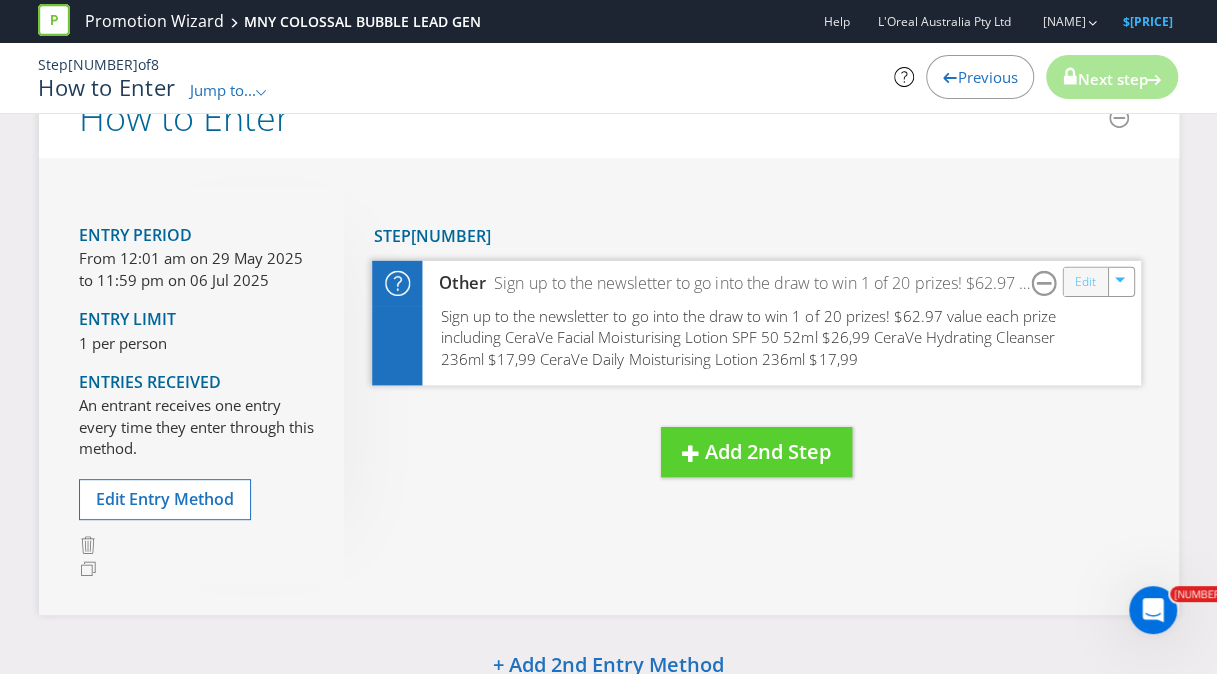 click on "Edit" at bounding box center [1084, 282] 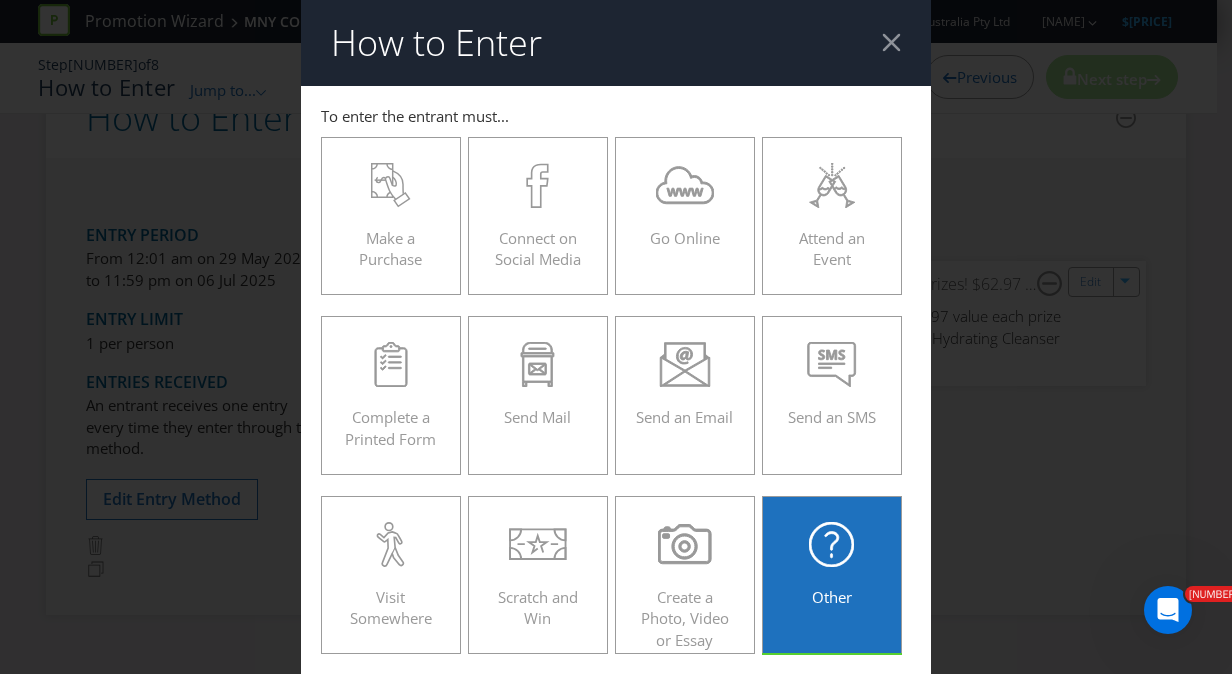 scroll, scrollTop: 392, scrollLeft: 0, axis: vertical 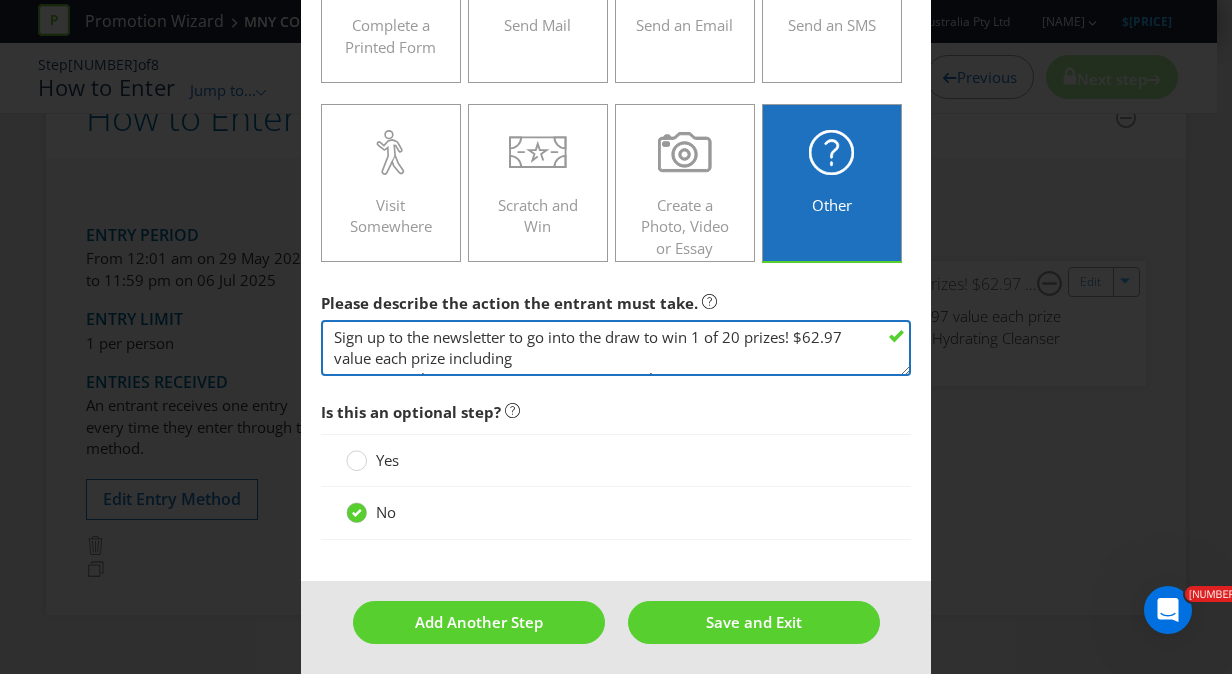 click on "Sign up to the newsletter to go into the draw to win 1 of 20 prizes! $62.97 value each prize including
CeraVe Facial Moisturising Lotion SPF 50 52ml $26,99
CeraVe Hydrating Cleanser 236ml $17,99
CeraVe Daily Moisturising Lotion 236ml $17,99" at bounding box center [616, 348] 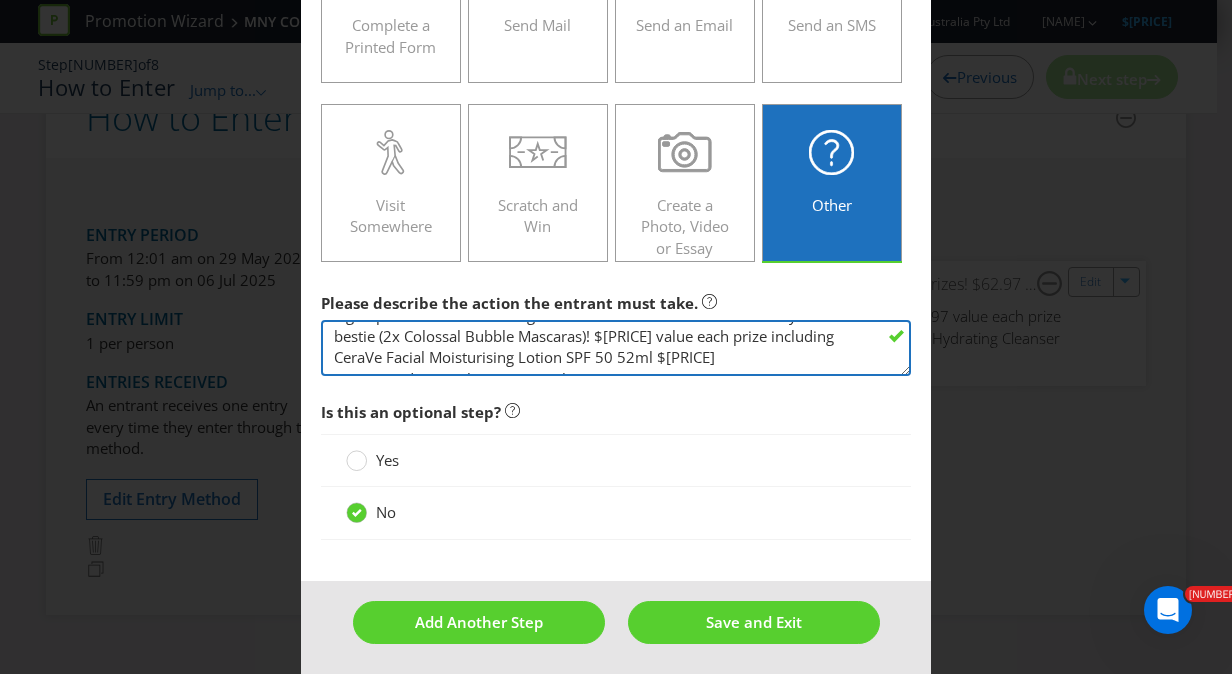 scroll, scrollTop: 20, scrollLeft: 0, axis: vertical 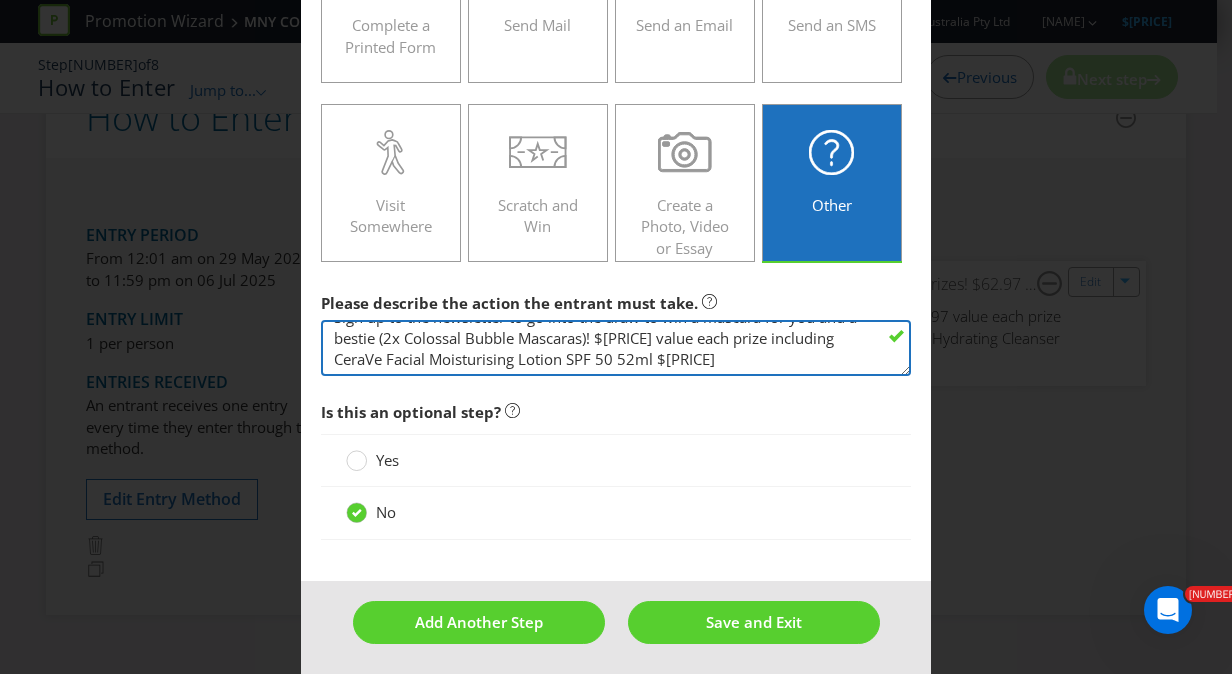 drag, startPoint x: 680, startPoint y: 332, endPoint x: 640, endPoint y: 332, distance: 40 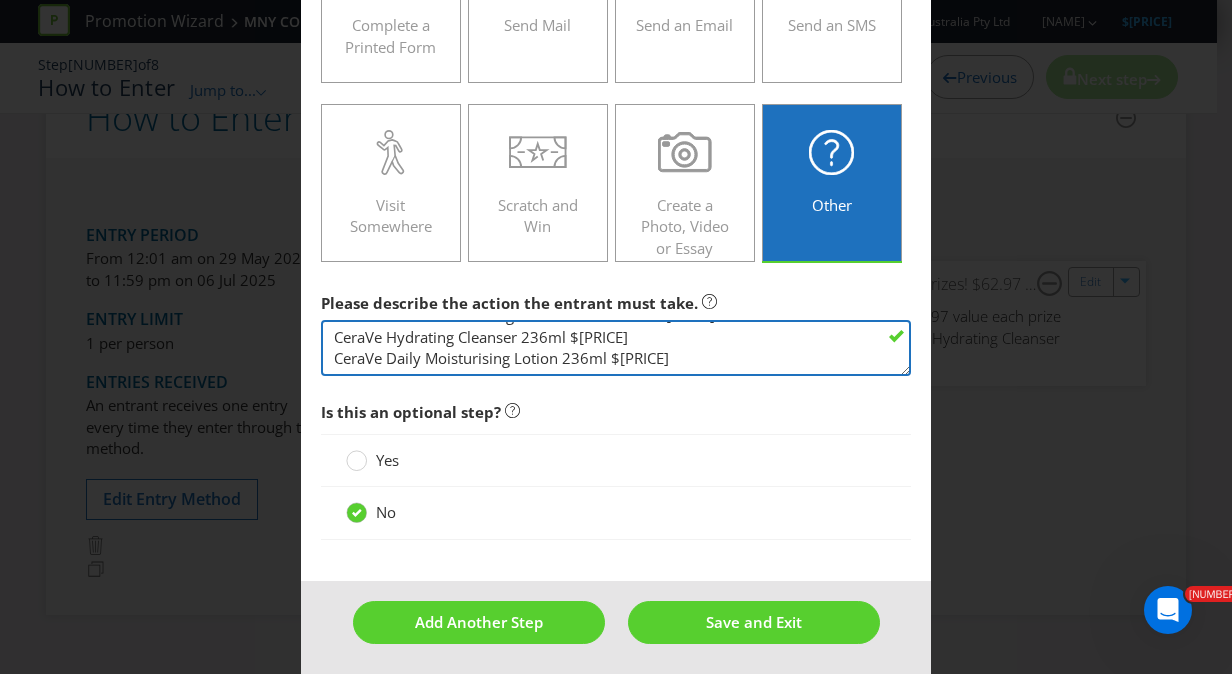 scroll, scrollTop: 106, scrollLeft: 0, axis: vertical 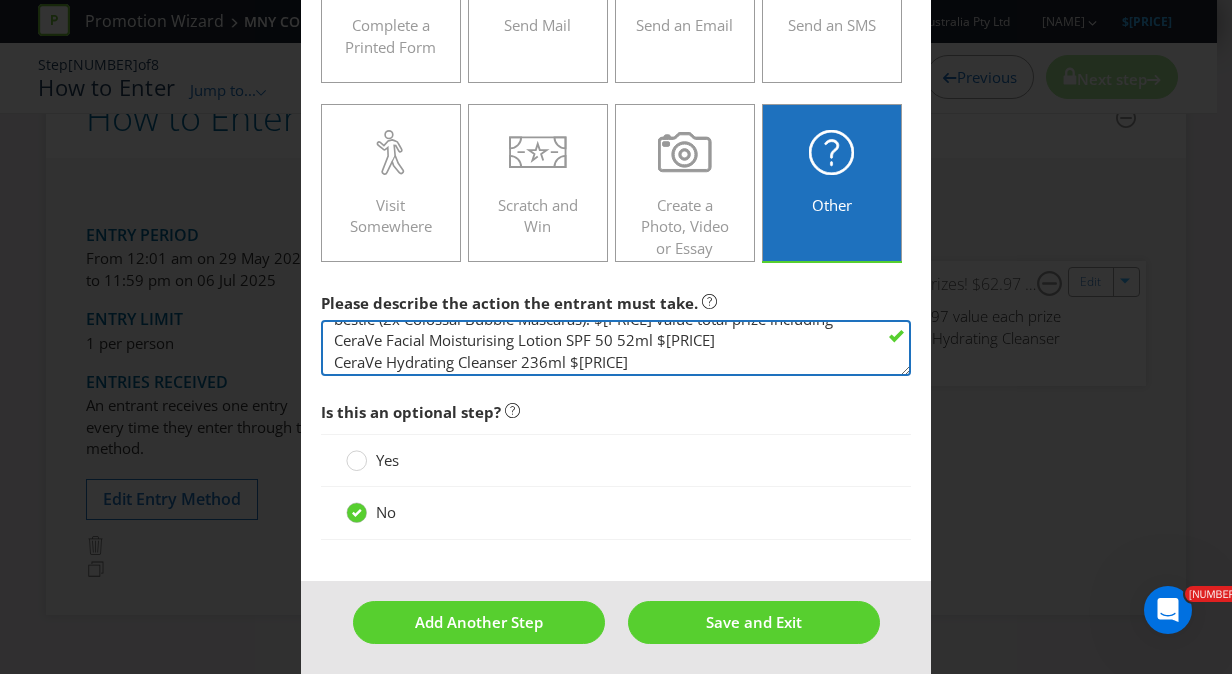 drag, startPoint x: 674, startPoint y: 346, endPoint x: 328, endPoint y: 349, distance: 346.013 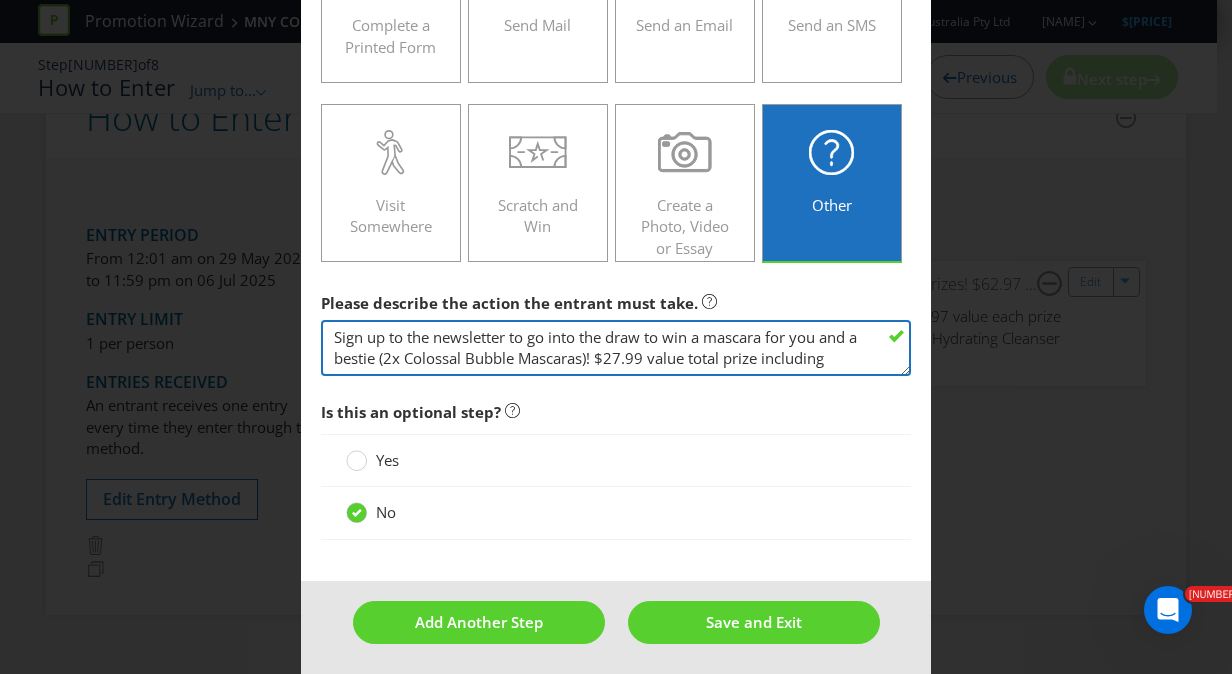 scroll, scrollTop: 17, scrollLeft: 0, axis: vertical 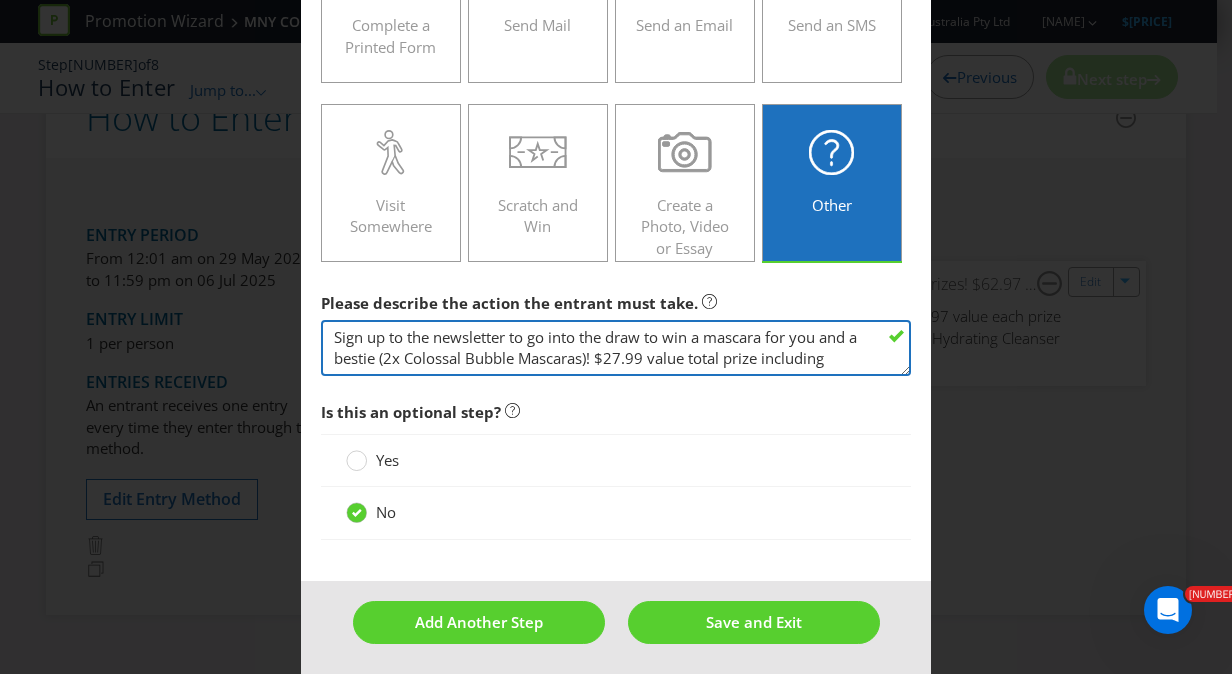 click on "Sign up to the newsletter to go into the draw to win 1 of 20 prizes! $62.97 value each prize including
CeraVe Facial Moisturising Lotion SPF 50 52ml $26,99
CeraVe Hydrating Cleanser 236ml $17,99
CeraVe Daily Moisturising Lotion 236ml $17,99" at bounding box center (616, 348) 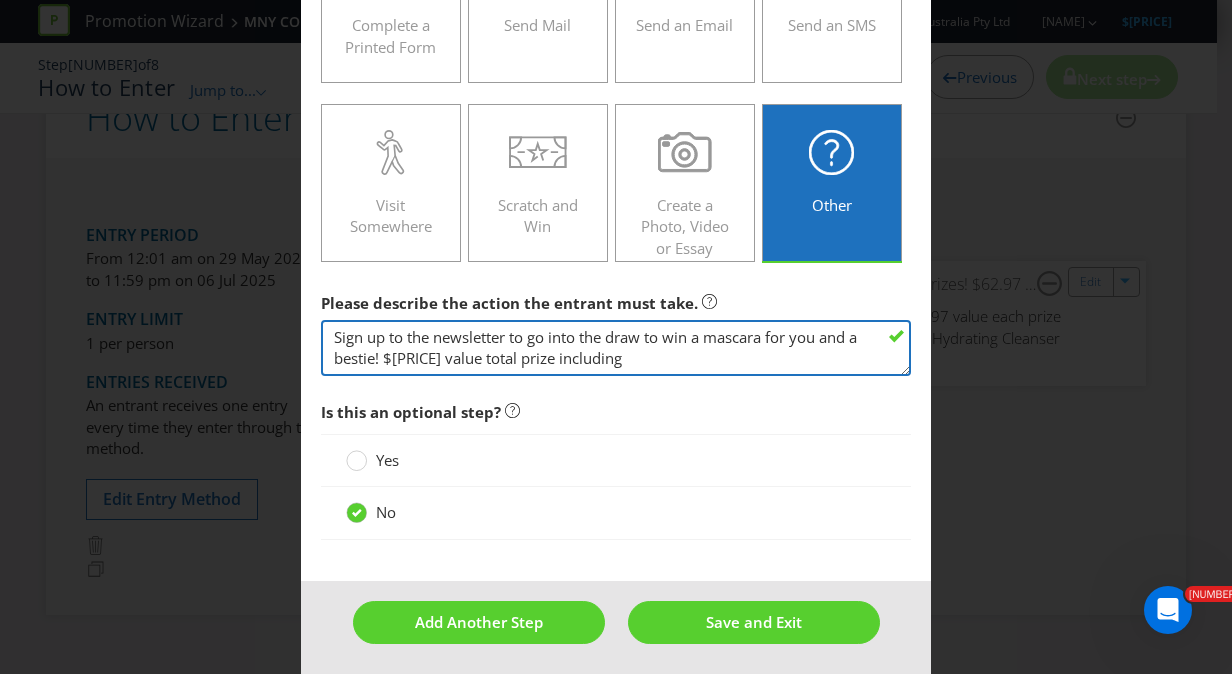 click on "Sign up to the newsletter to go into the draw to win 1 of 20 prizes! $62.97 value each prize including
CeraVe Facial Moisturising Lotion SPF 50 52ml $26,99
CeraVe Hydrating Cleanser 236ml $17,99
CeraVe Daily Moisturising Lotion 236ml $17,99" at bounding box center [616, 348] 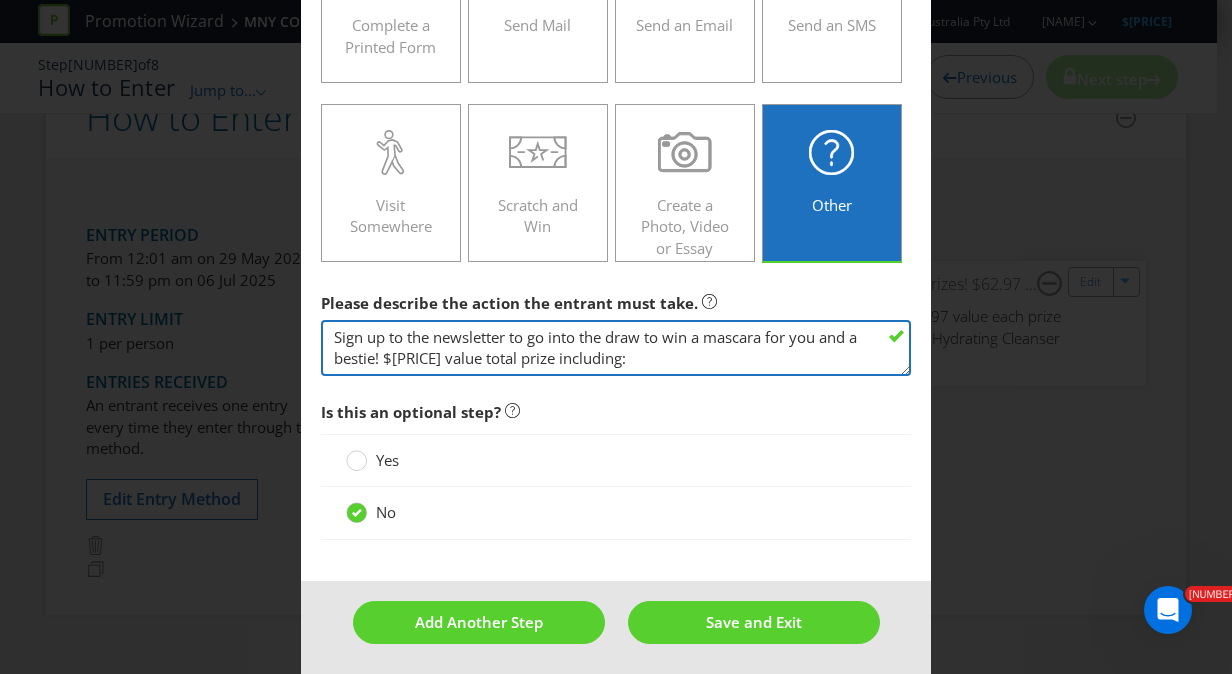 paste on "(2x Colossal Bubble Mascaras)" 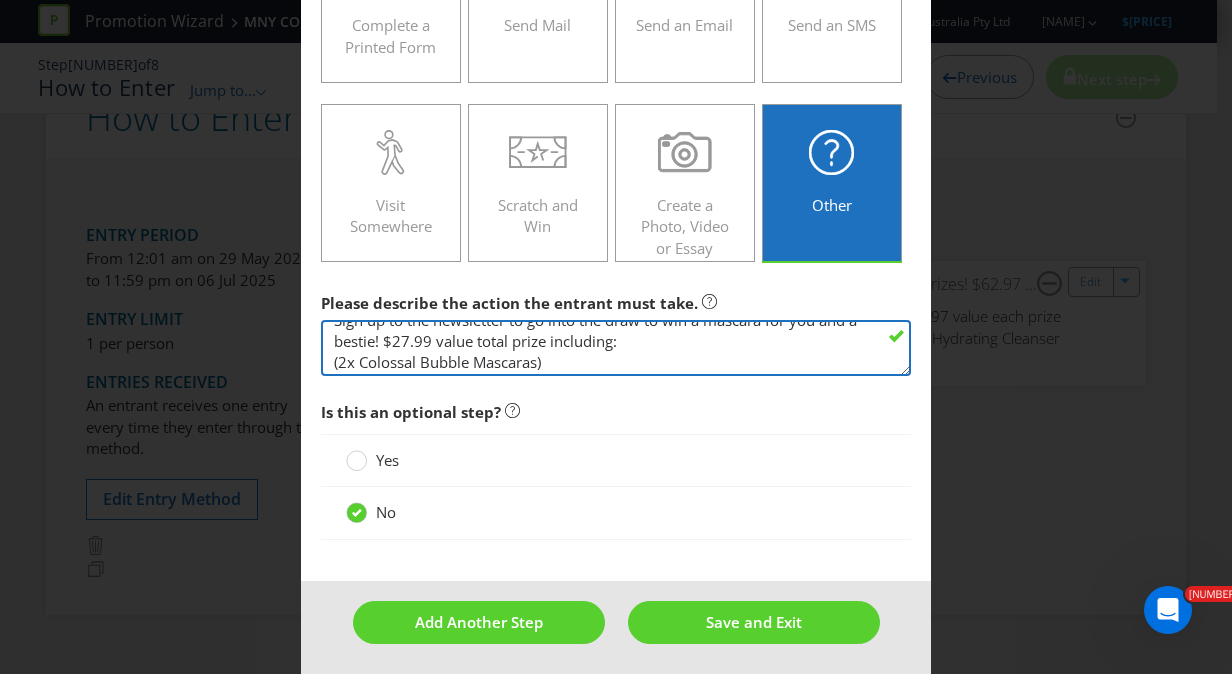click on "Sign up to the newsletter to go into the draw to win 1 of 20 prizes! $62.97 value each prize including
CeraVe Facial Moisturising Lotion SPF 50 52ml $26,99
CeraVe Hydrating Cleanser 236ml $17,99
CeraVe Daily Moisturising Lotion 236ml $17,99" at bounding box center (616, 348) 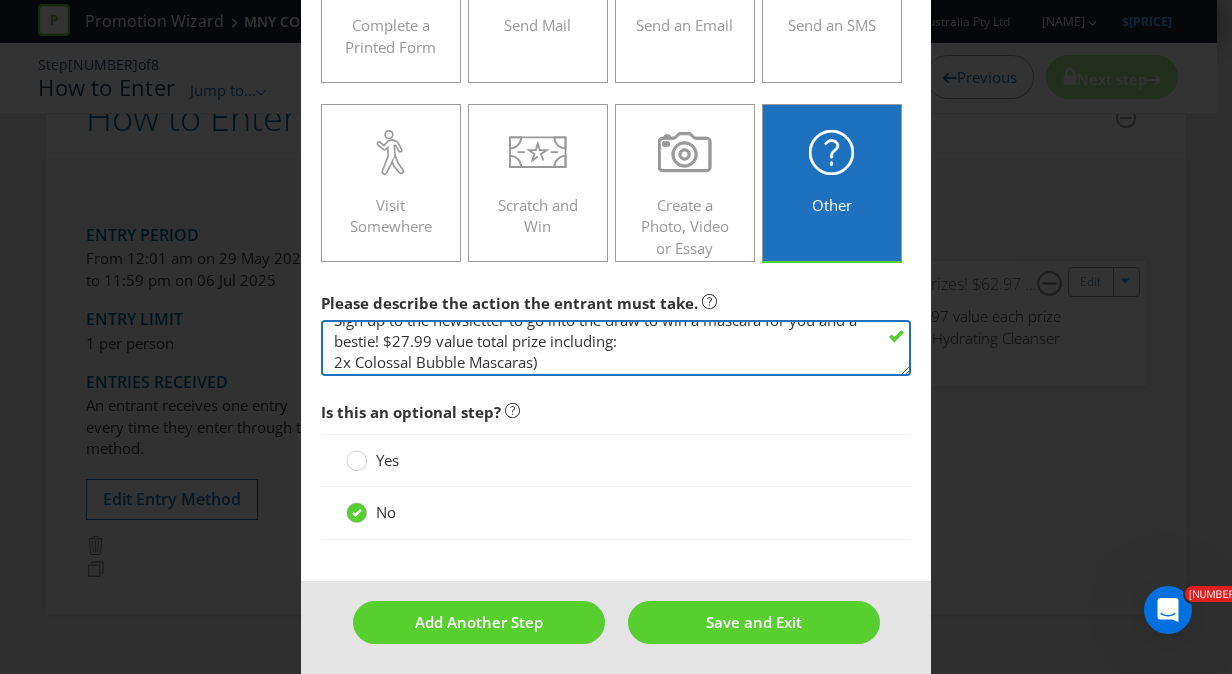 click on "Sign up to the newsletter to go into the draw to win 1 of 20 prizes! $62.97 value each prize including
CeraVe Facial Moisturising Lotion SPF 50 52ml $26,99
CeraVe Hydrating Cleanser 236ml $17,99
CeraVe Daily Moisturising Lotion 236ml $17,99" at bounding box center (616, 348) 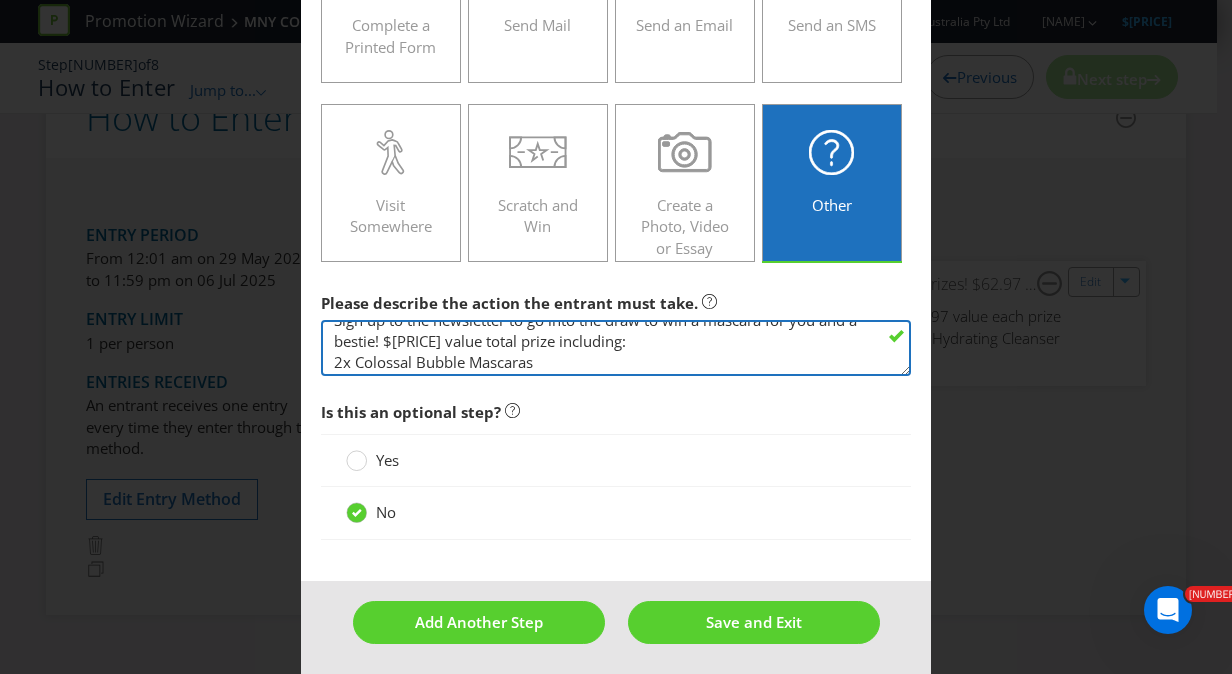 scroll, scrollTop: 42, scrollLeft: 0, axis: vertical 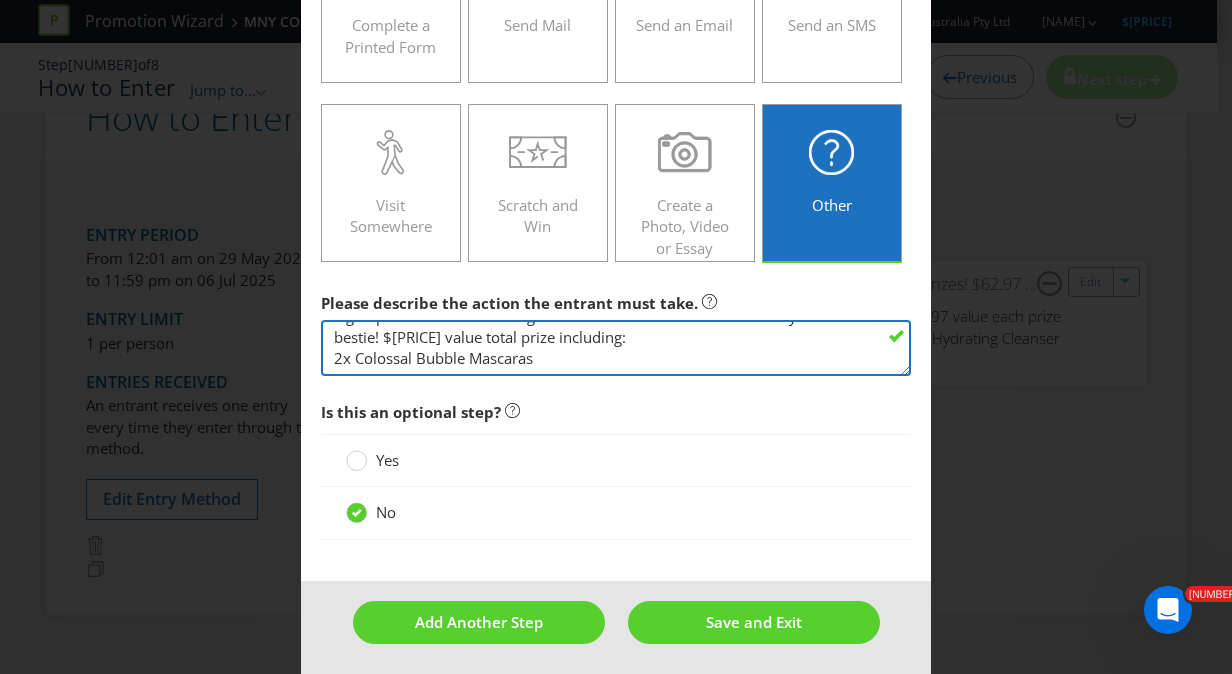 click on "Sign up to the newsletter to go into the draw to win 1 of 20 prizes! $62.97 value each prize including
CeraVe Facial Moisturising Lotion SPF 50 52ml $26,99
CeraVe Hydrating Cleanser 236ml $17,99
CeraVe Daily Moisturising Lotion 236ml $17,99" at bounding box center [616, 348] 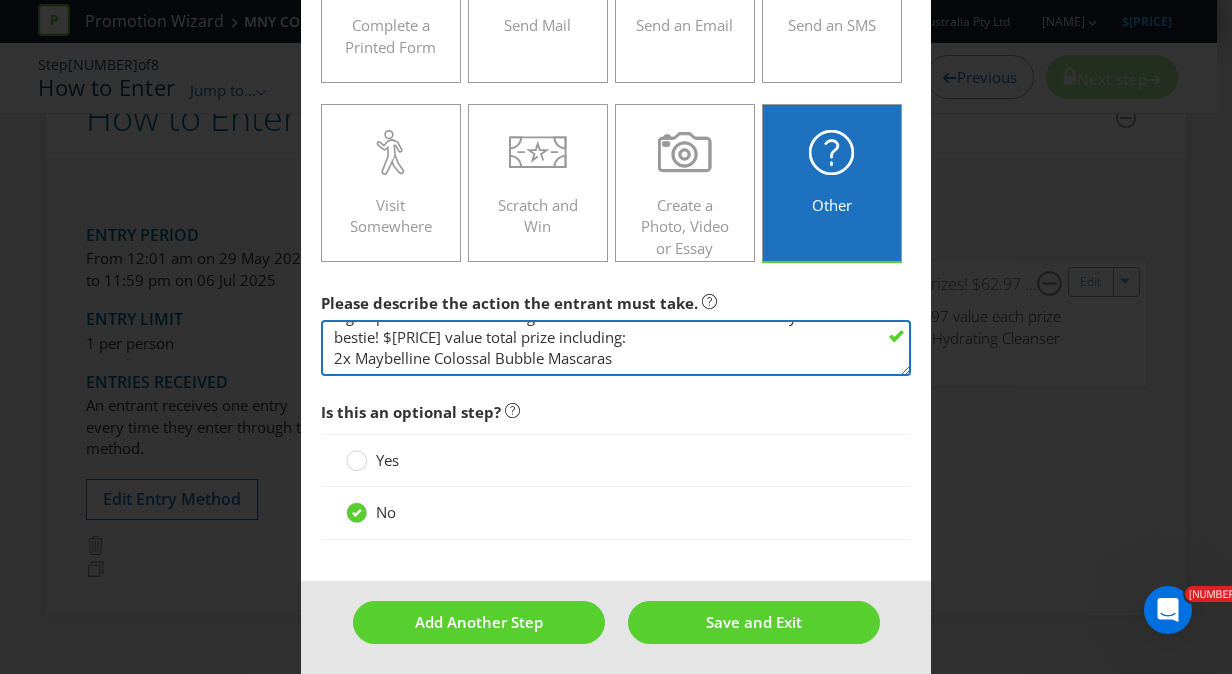 click on "Sign up to the newsletter to go into the draw to win 1 of 20 prizes! $62.97 value each prize including
CeraVe Facial Moisturising Lotion SPF 50 52ml $26,99
CeraVe Hydrating Cleanser 236ml $17,99
CeraVe Daily Moisturising Lotion 236ml $17,99" at bounding box center (616, 348) 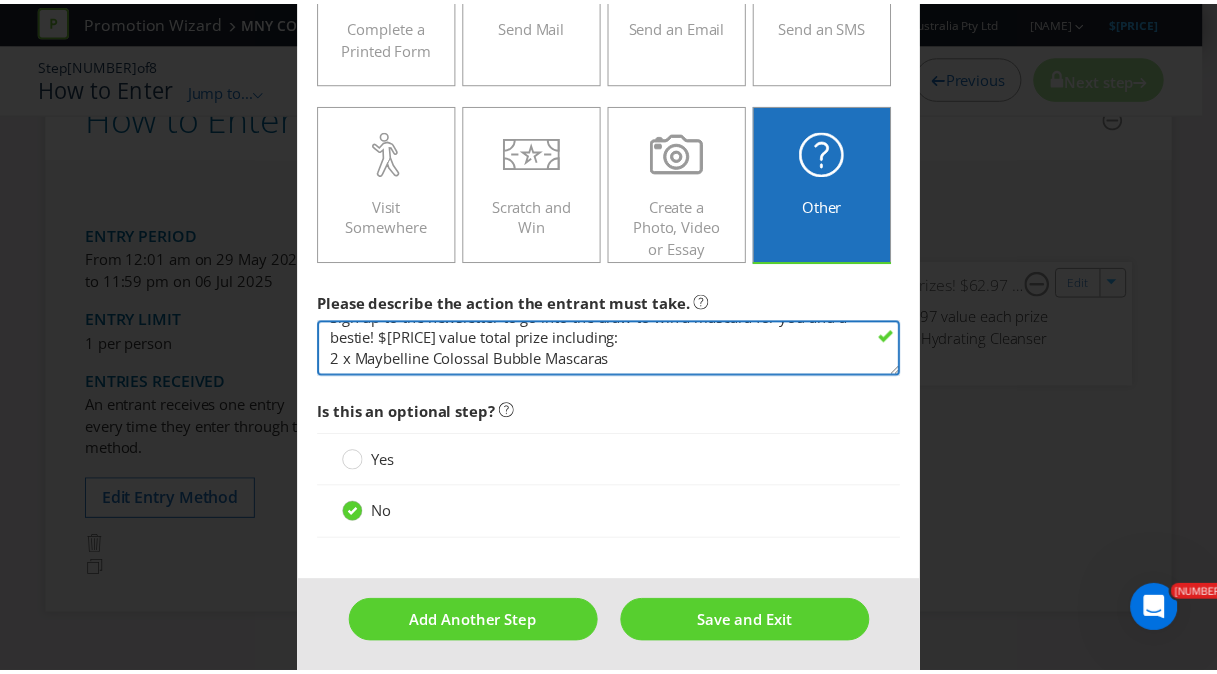 scroll, scrollTop: 42, scrollLeft: 0, axis: vertical 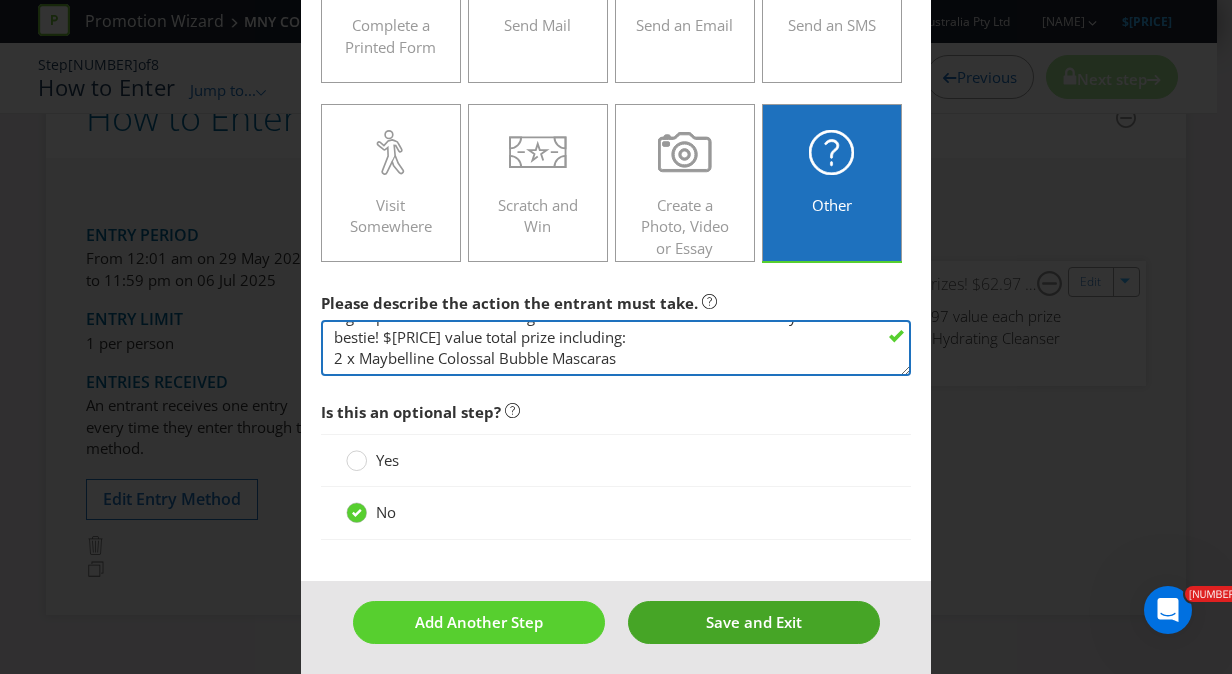 type on "Sign up to the newsletter to go into the draw to win a mascara for you and a bestie! $[PRICE] value total prize including:
2 x Maybelline Colossal Bubble Mascaras" 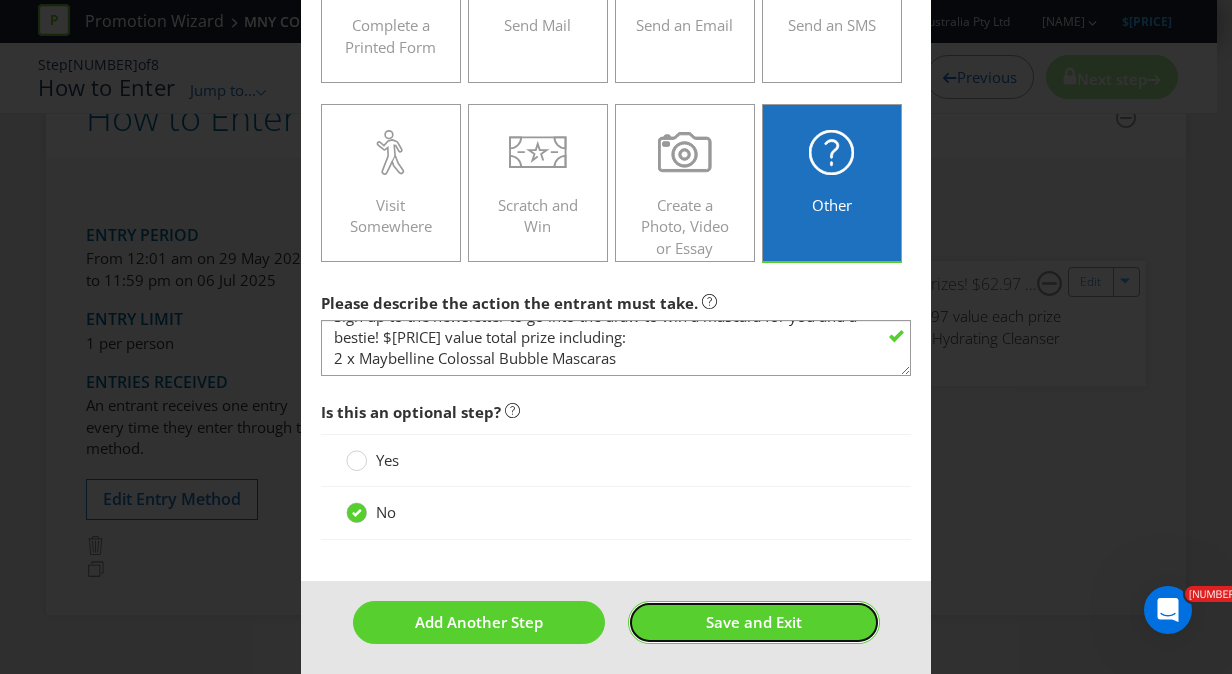 drag, startPoint x: 728, startPoint y: 610, endPoint x: 538, endPoint y: 576, distance: 193.01813 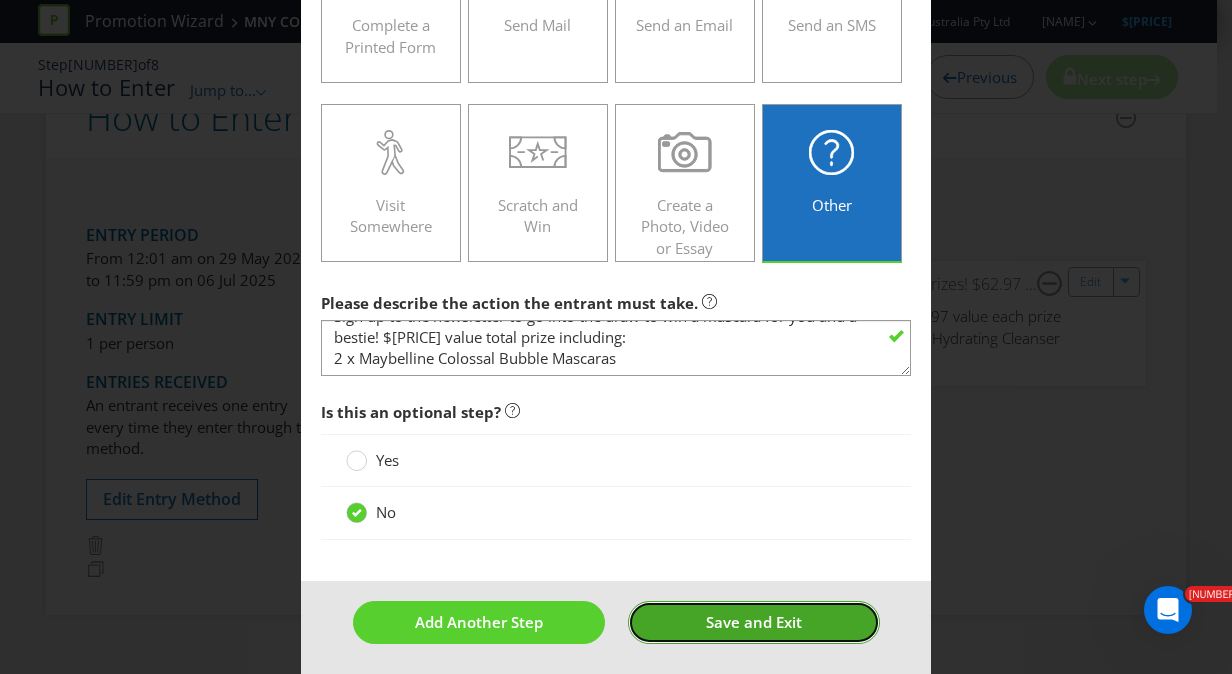 click on "Save and Exit" at bounding box center (754, 622) 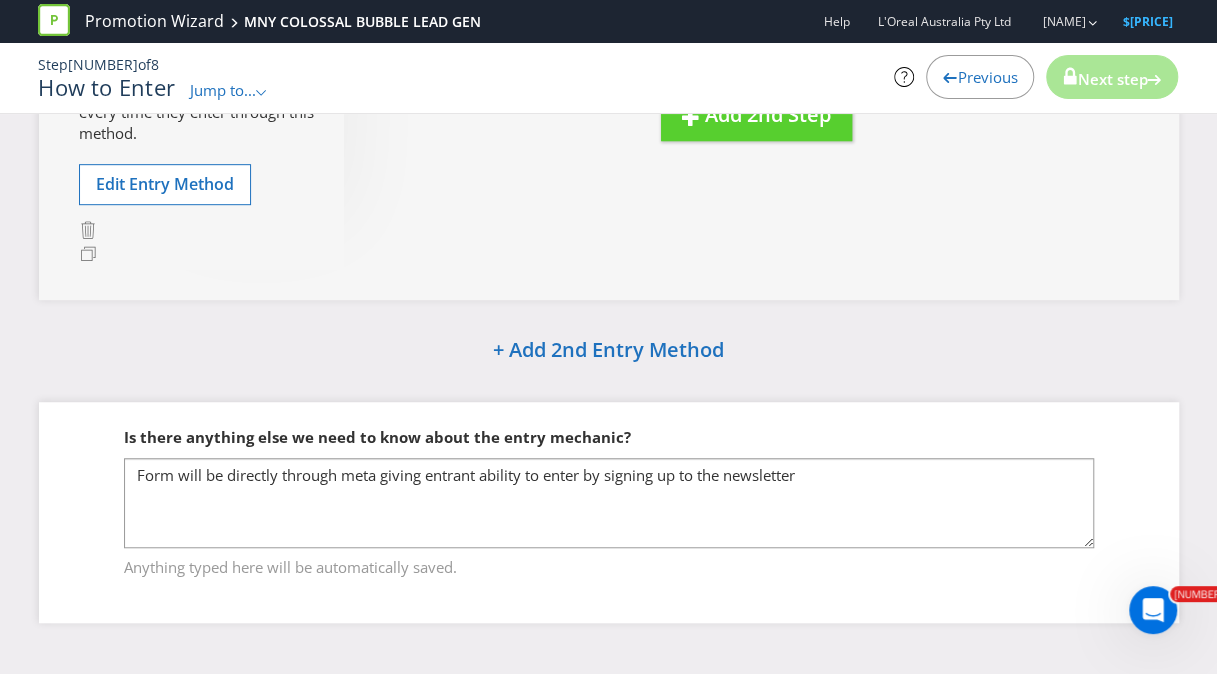 scroll, scrollTop: 466, scrollLeft: 0, axis: vertical 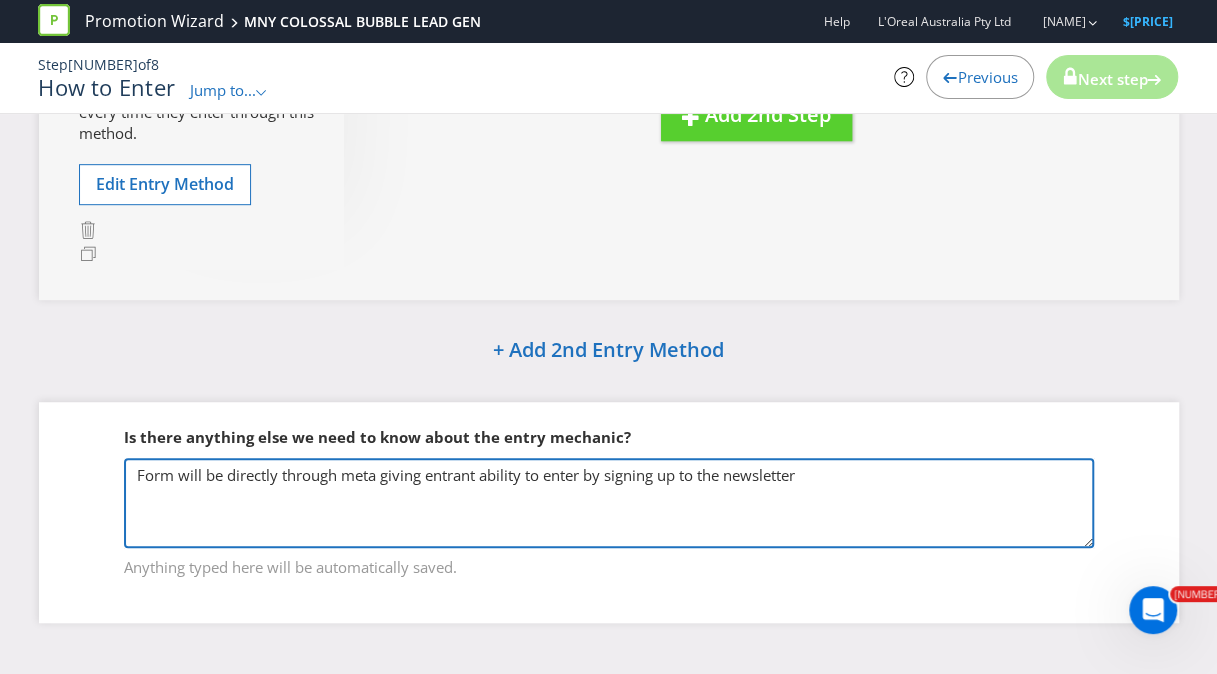 click on "Form will be directly through meta giving entrant ability to enter by signing up to the newsletter" at bounding box center (609, 503) 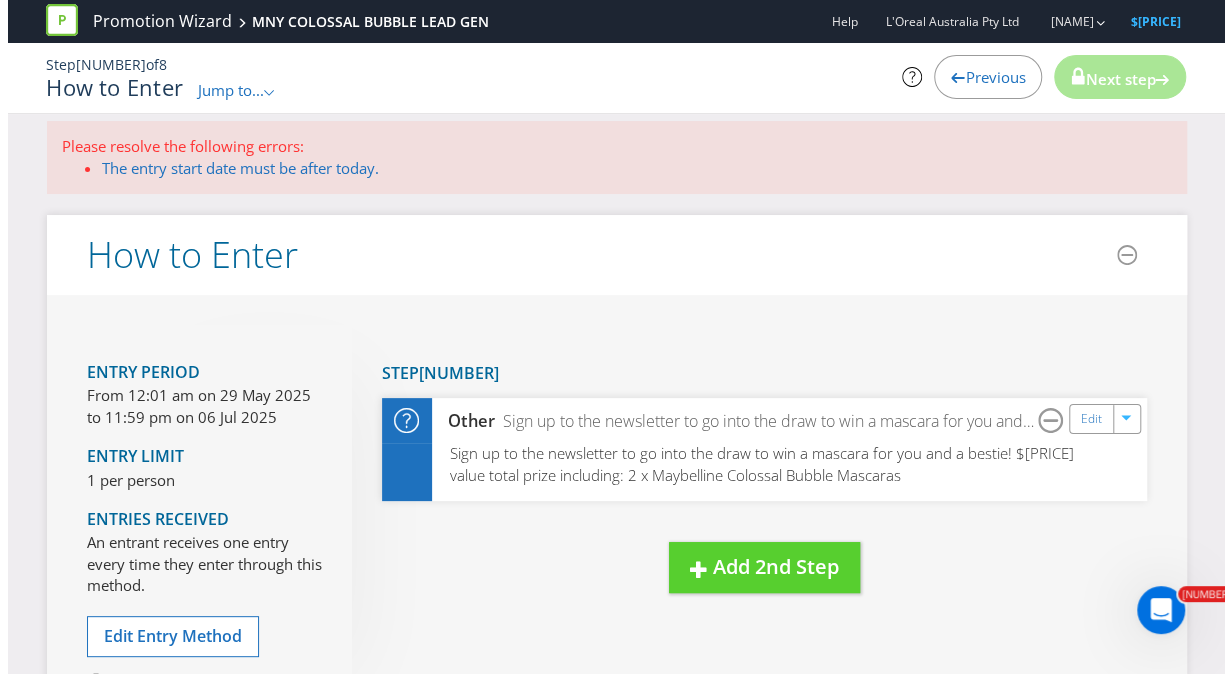scroll, scrollTop: 12, scrollLeft: 0, axis: vertical 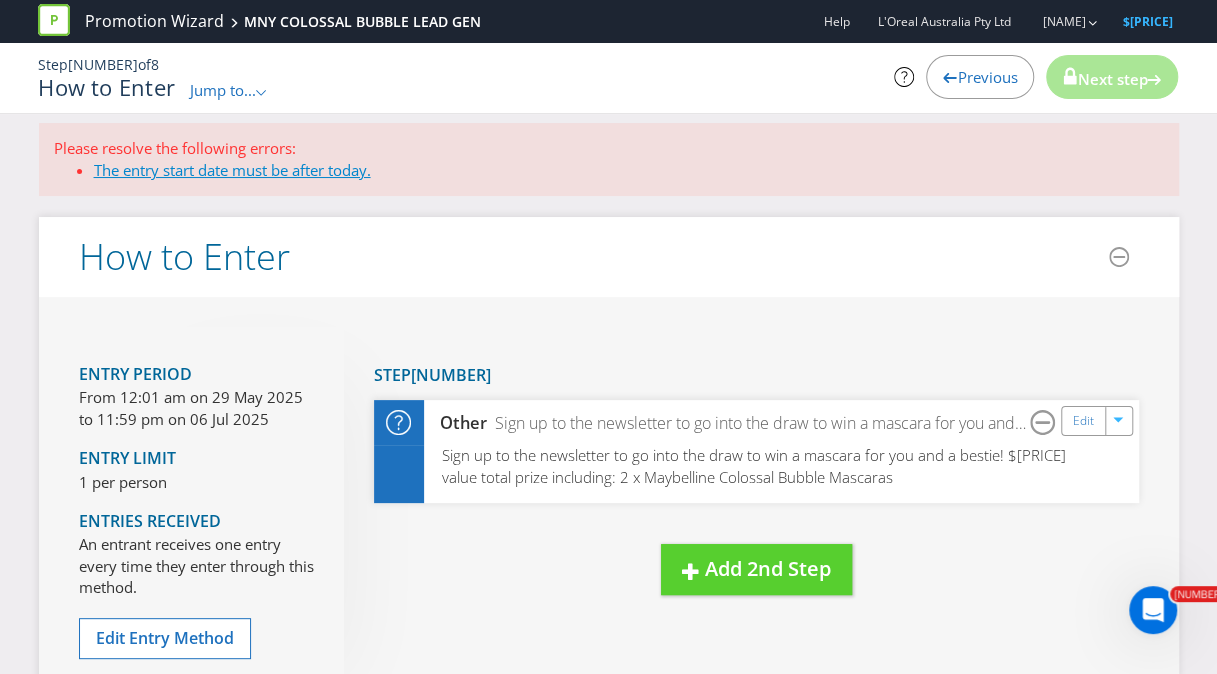 click on "The entry start date must be after today." at bounding box center (232, 170) 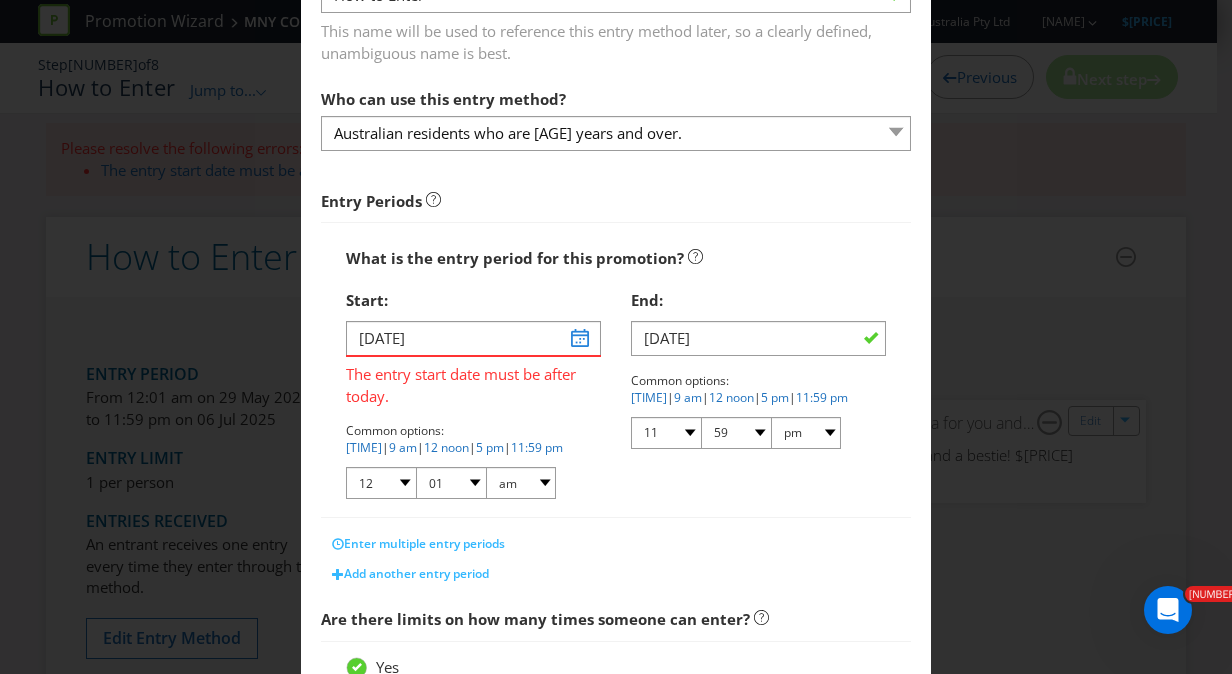scroll, scrollTop: 144, scrollLeft: 0, axis: vertical 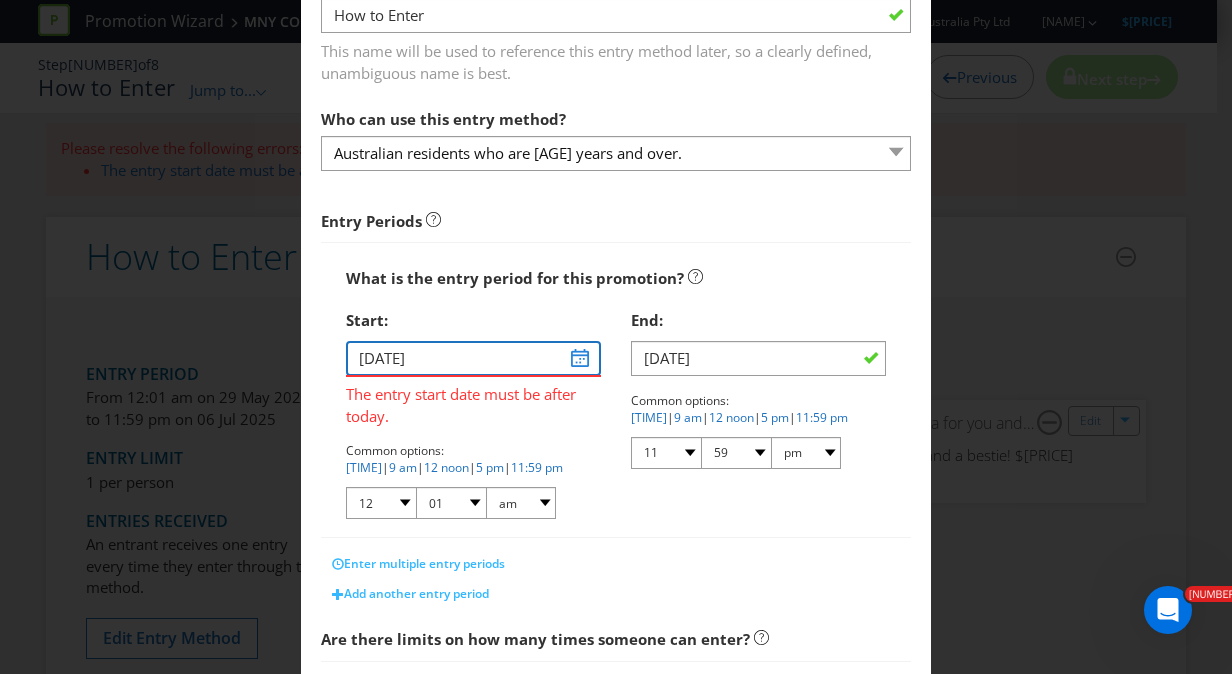 click on "[DATE]" at bounding box center [473, 358] 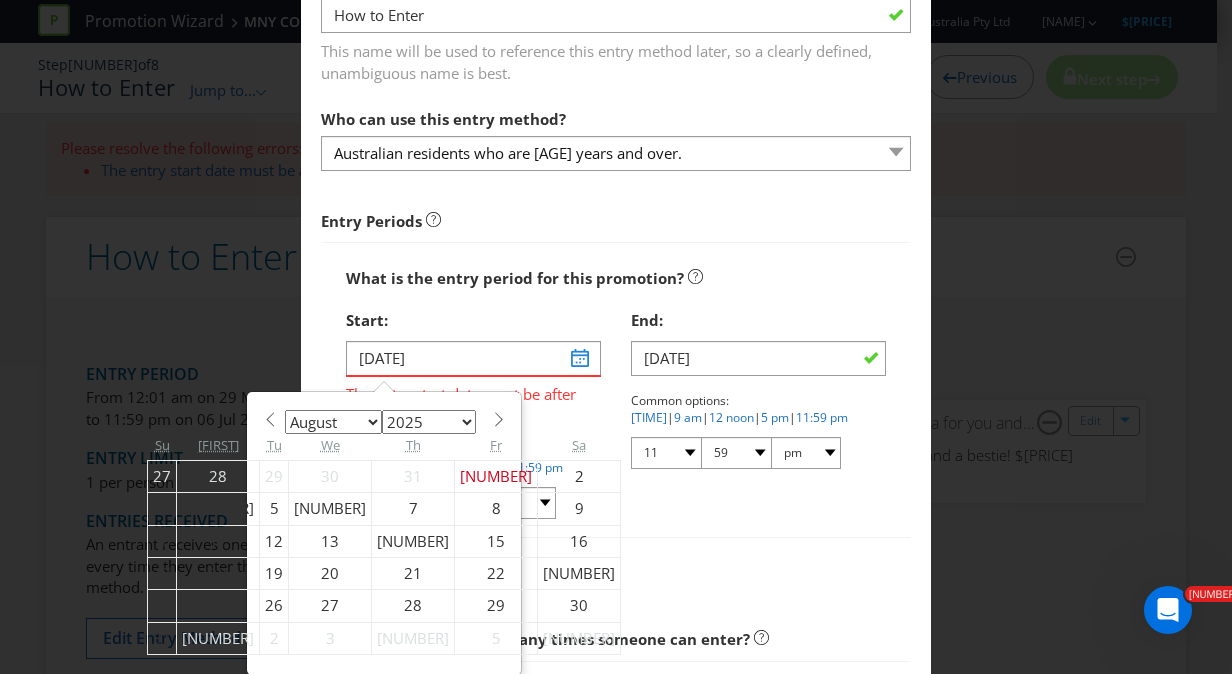 click on "3" at bounding box center (162, 509) 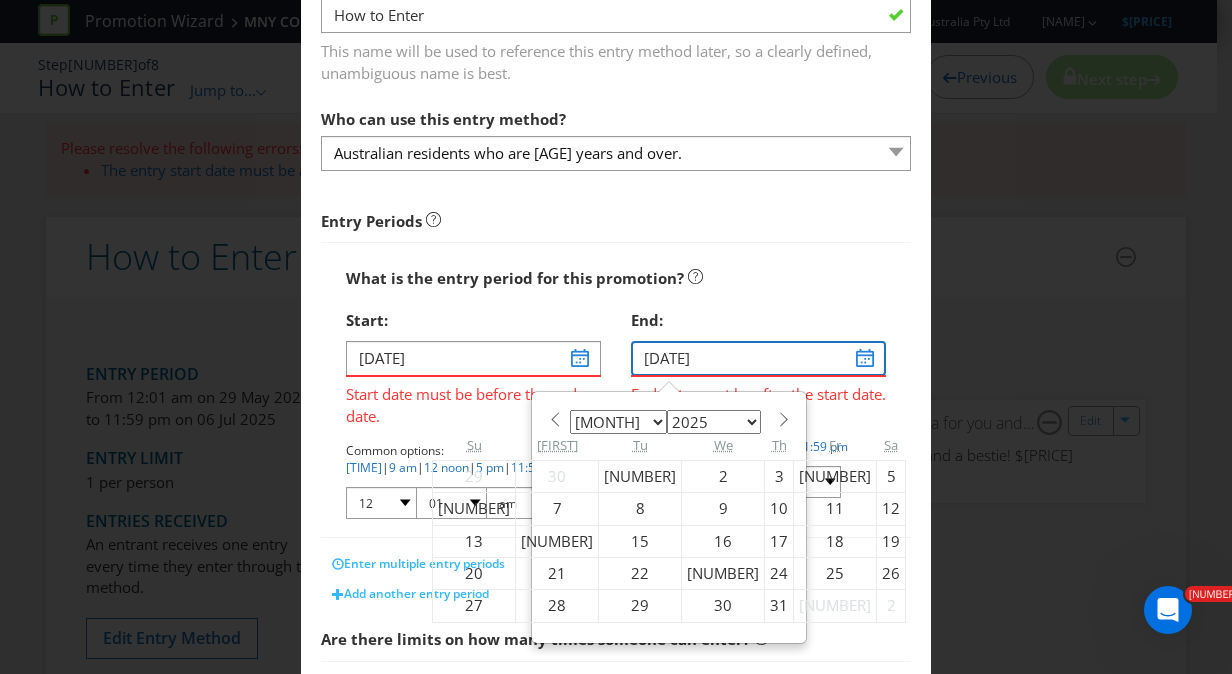 click on "[DATE]" at bounding box center (758, 358) 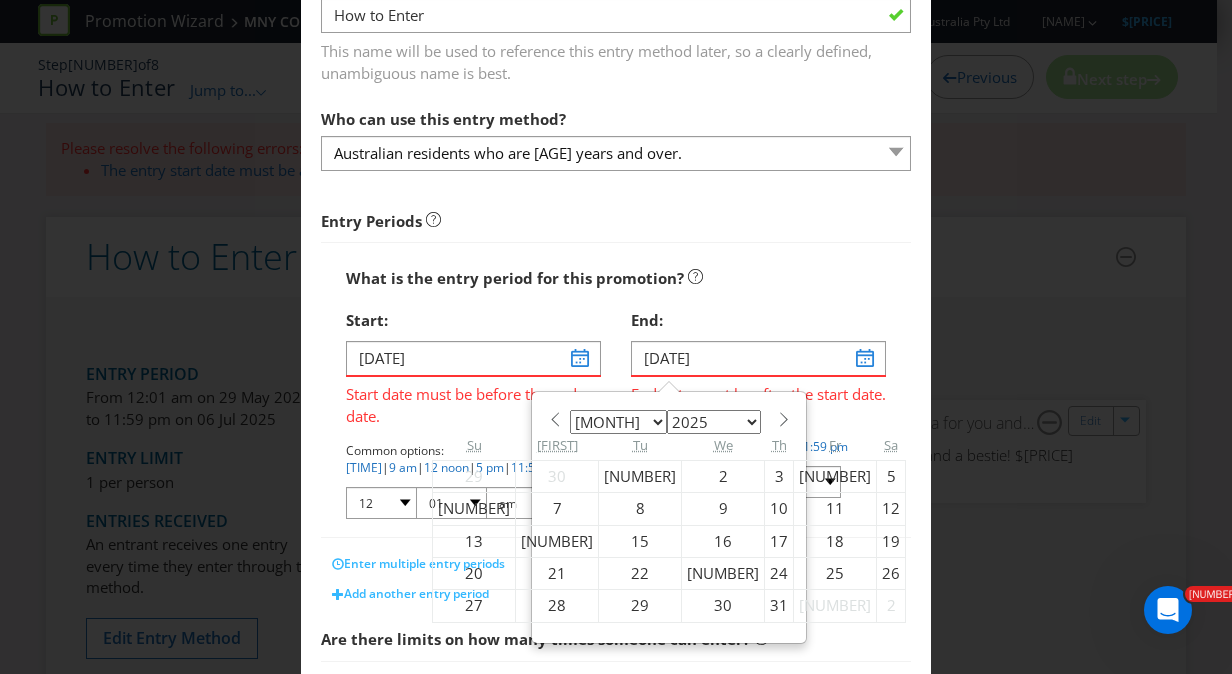 click on "January February March April May June July August September October November December" at bounding box center (618, 422) 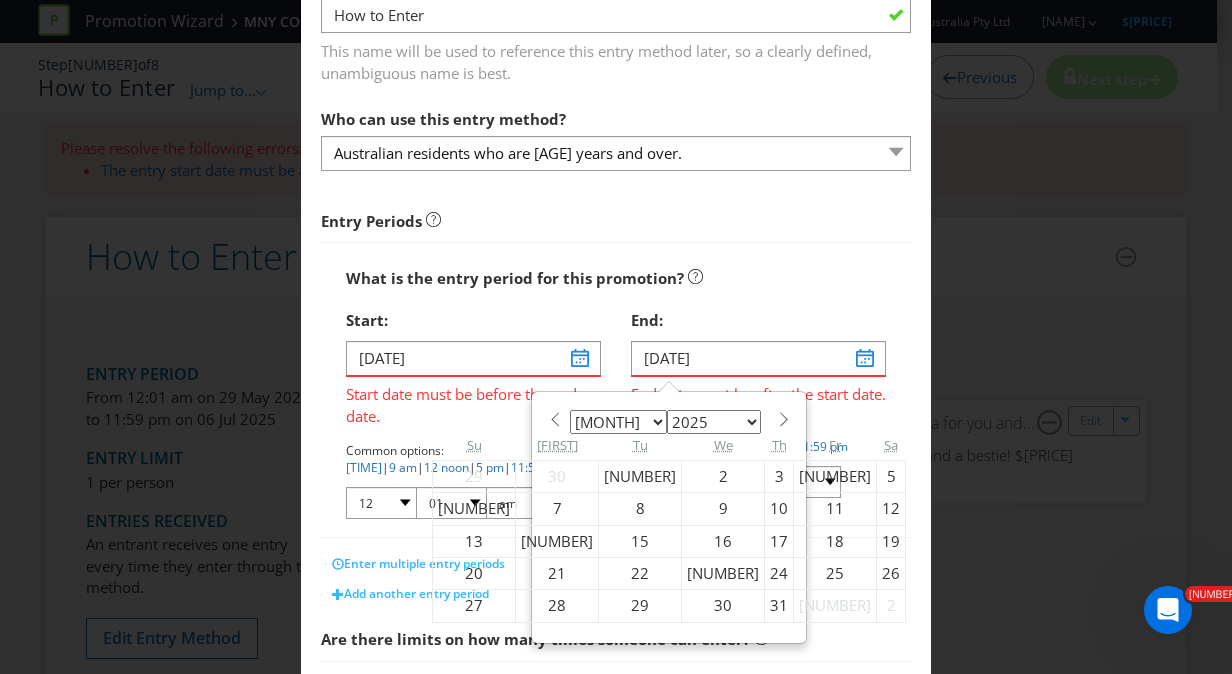 select on "7" 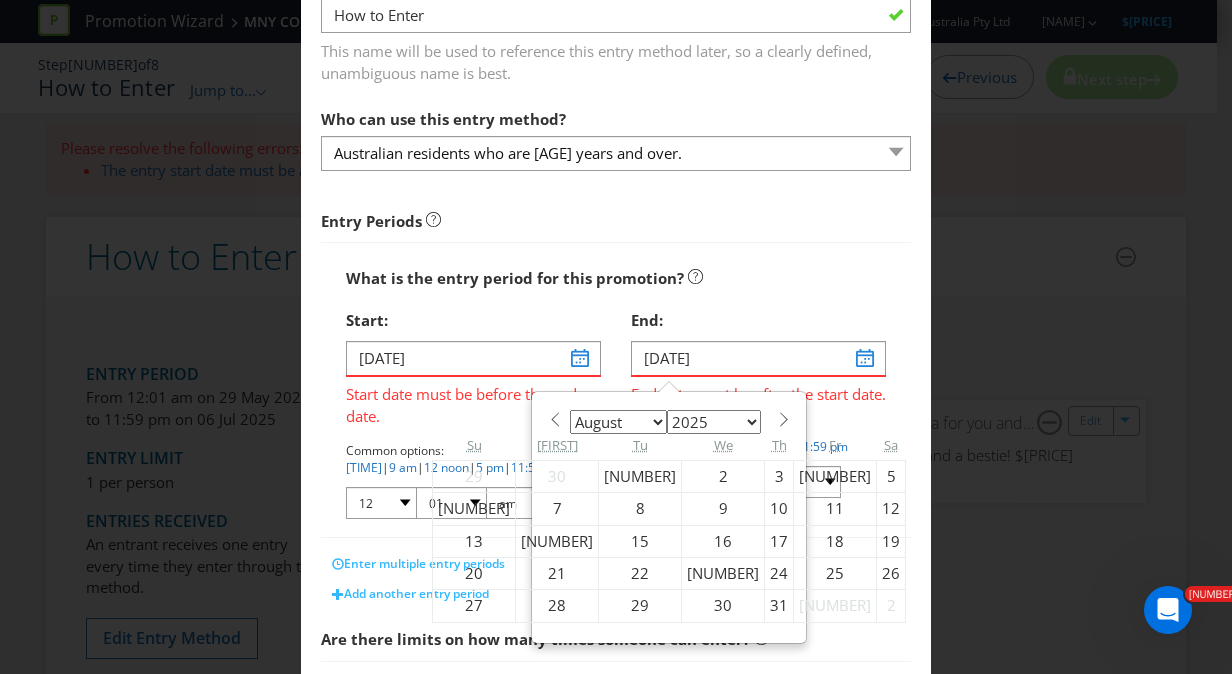 click on "January February March April May June July August September October November December" at bounding box center (618, 422) 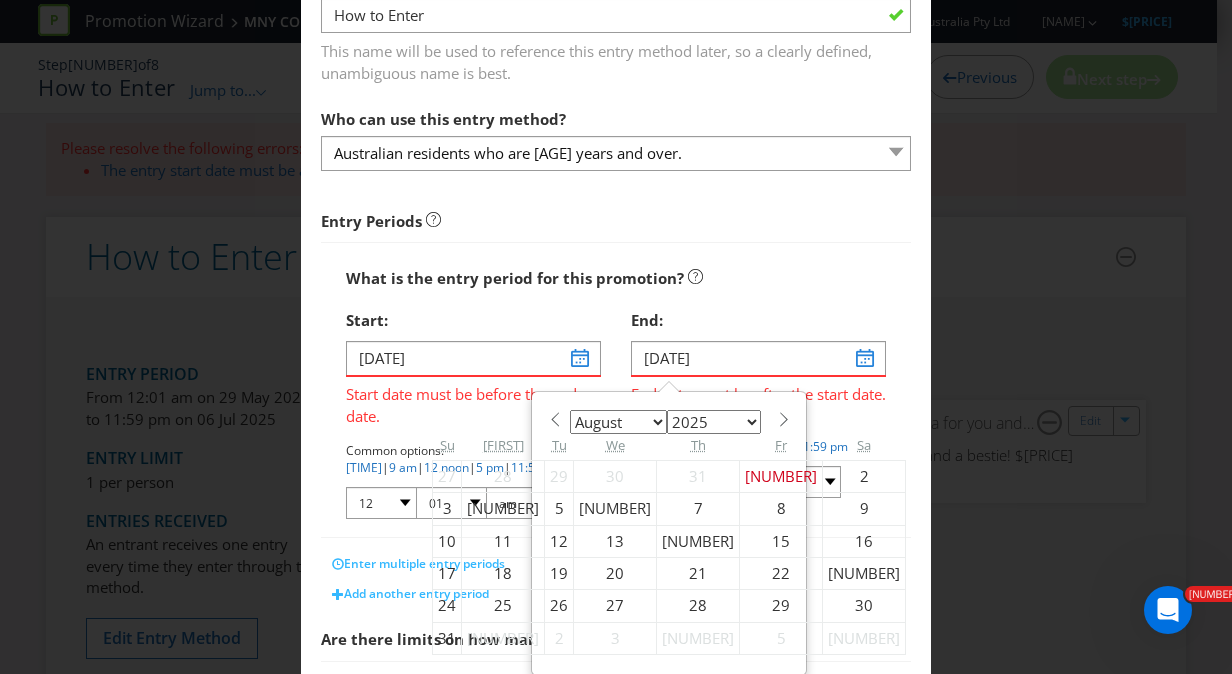 click on "24" at bounding box center (447, 606) 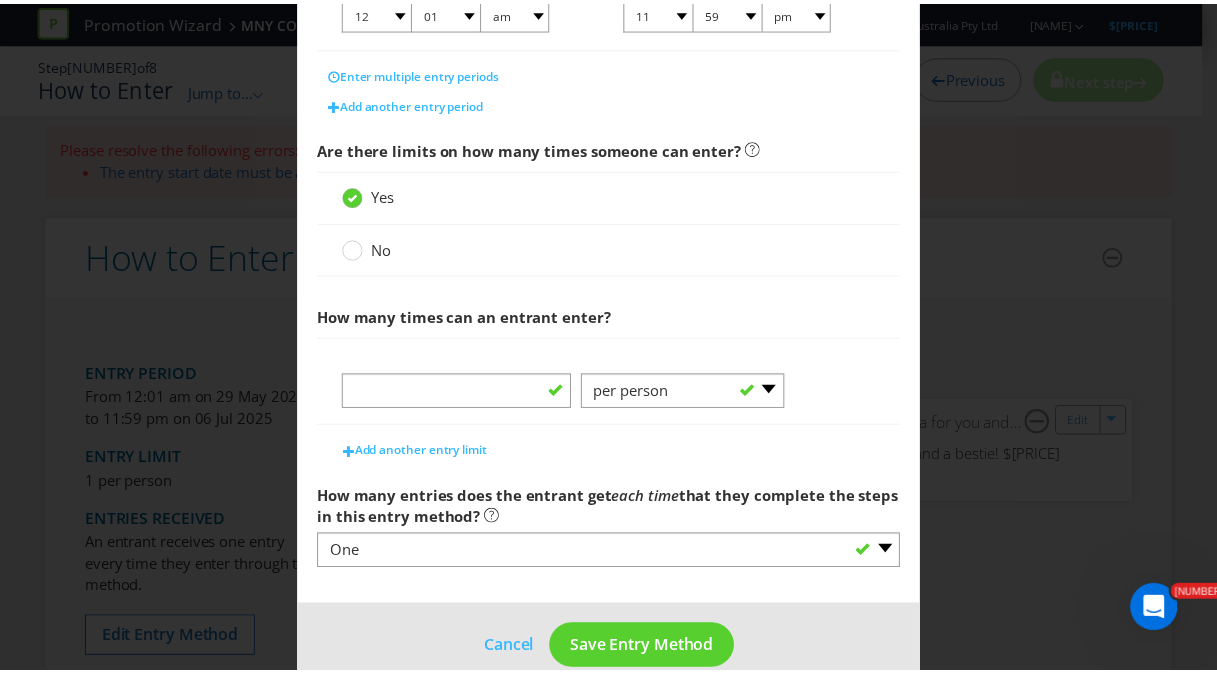 scroll, scrollTop: 612, scrollLeft: 0, axis: vertical 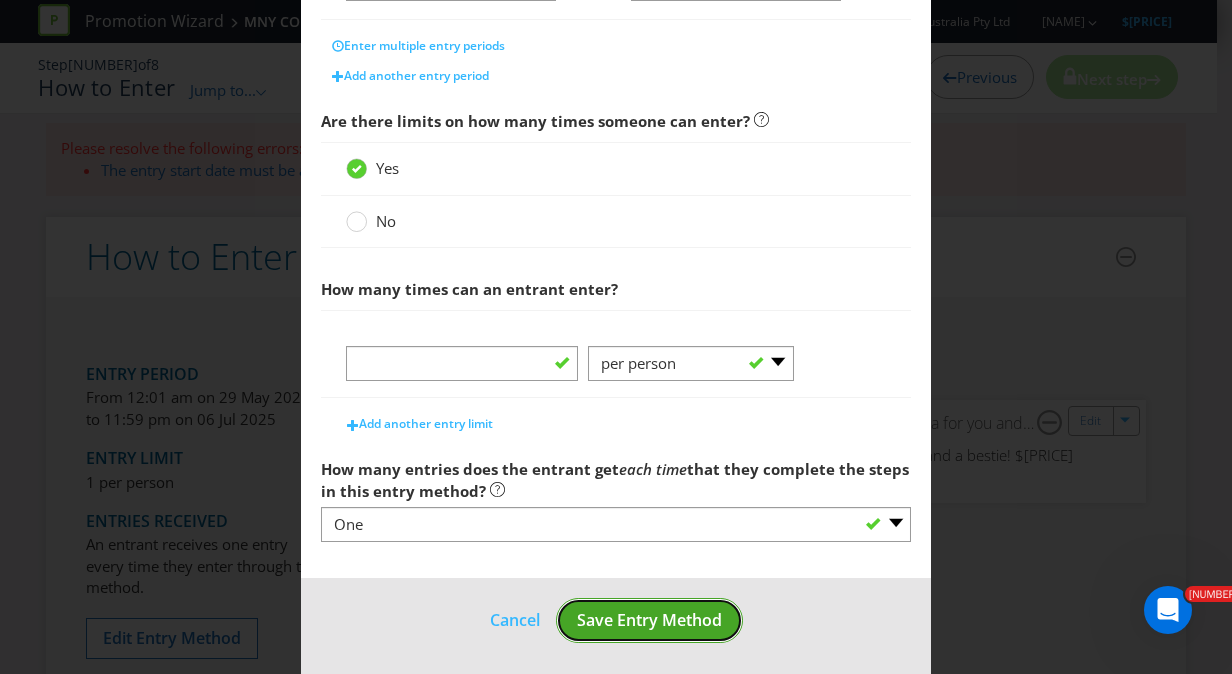 click on "Save Entry Method" at bounding box center [649, 620] 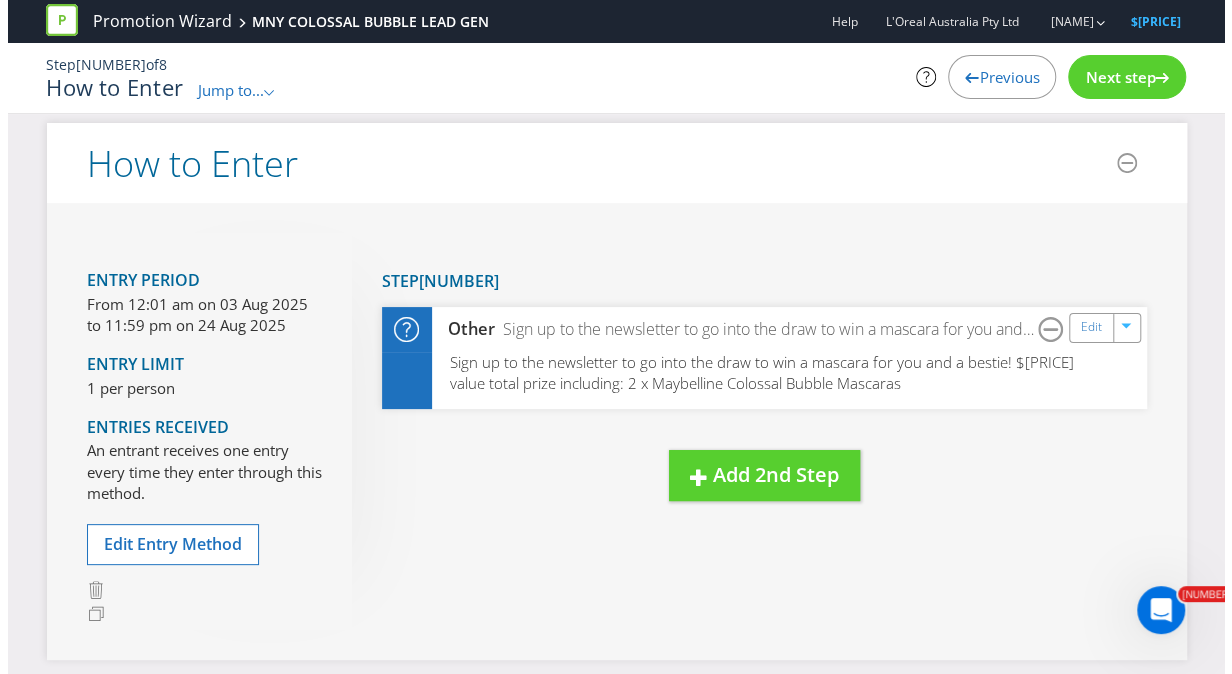 scroll, scrollTop: 372, scrollLeft: 0, axis: vertical 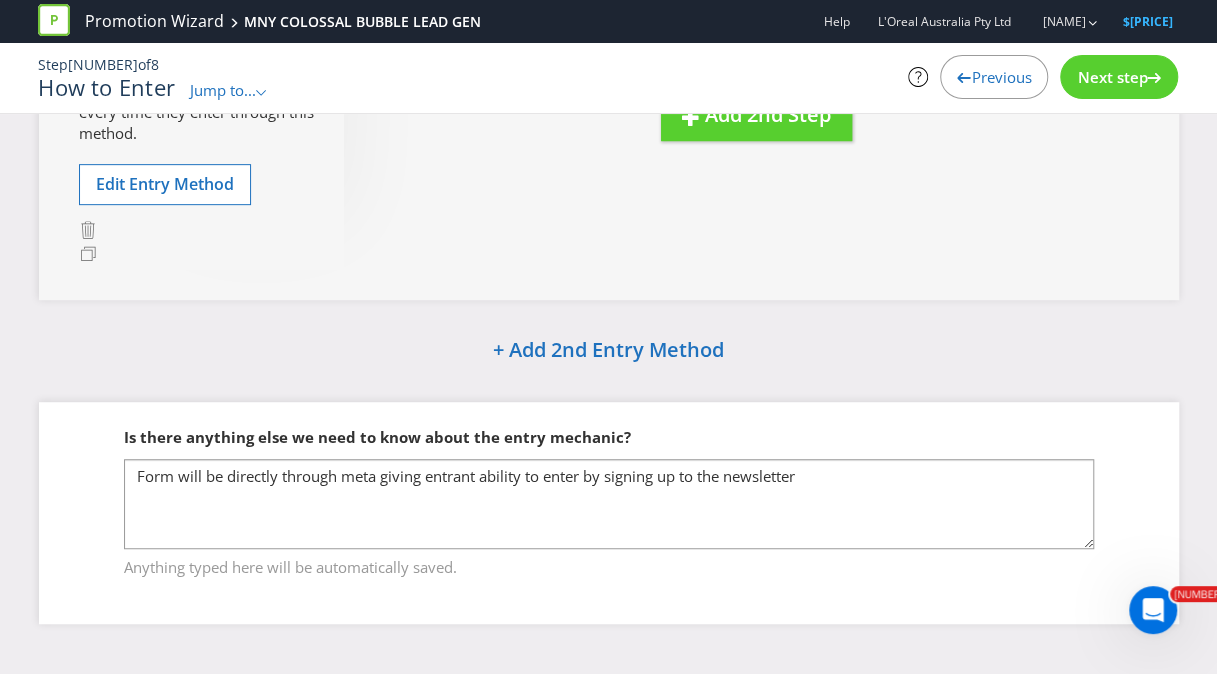click on "Next step" at bounding box center (1119, 77) 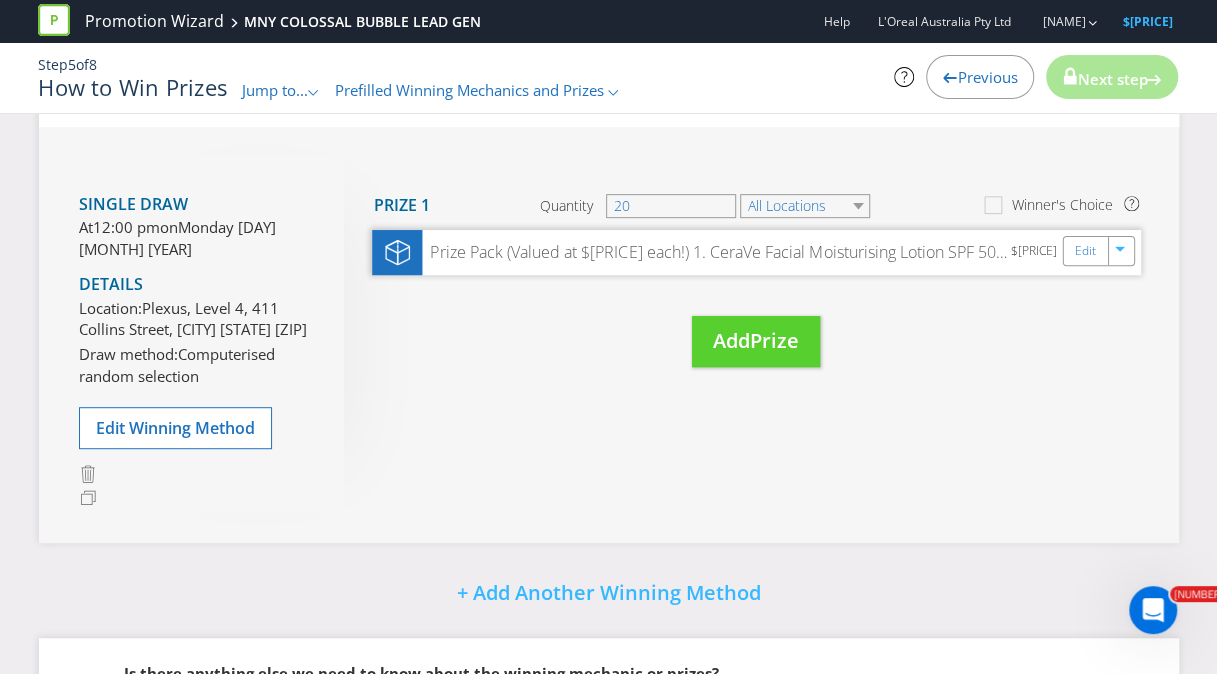 click on "Prize Pack (Valued at $62.97 each!)
1. CeraVe Facial Moisturising Lotion SPF 50 52ml $26,99
2. CeraVe Hydrating Cleanser 236ml $17,99
3. CeraVe Daily Moisturising Lotion 236ml $17,99
$62.97 Edit" at bounding box center (756, 252) 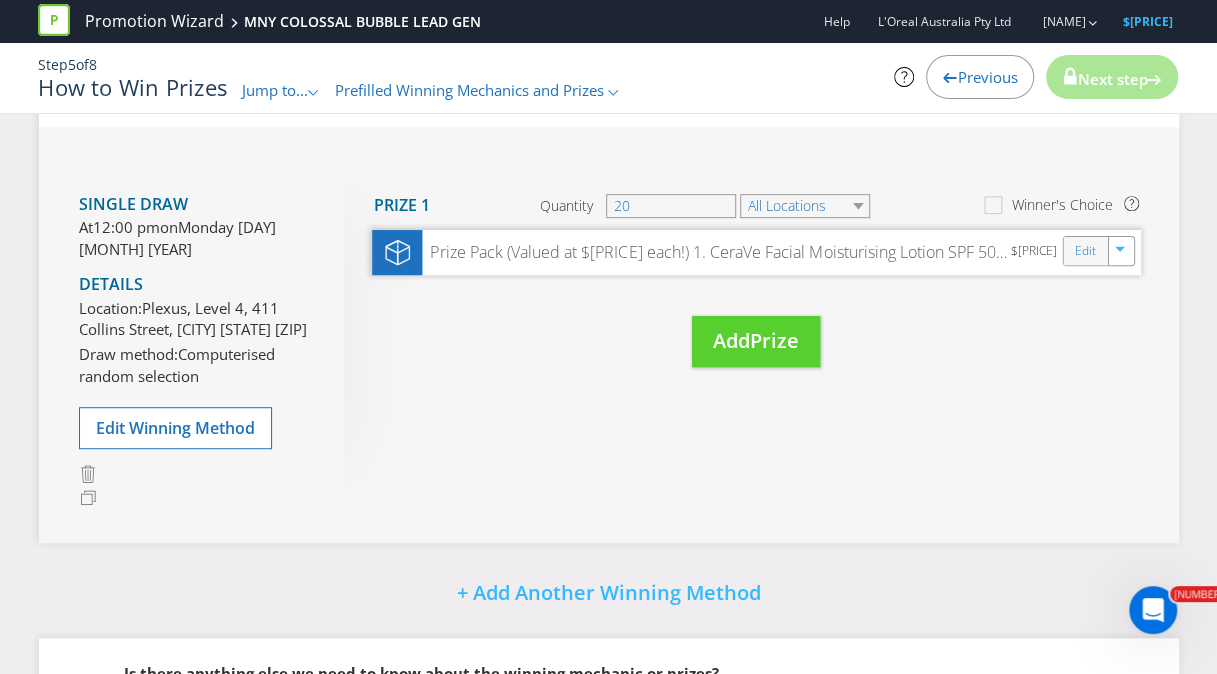 click on "Edit" at bounding box center [1085, 251] 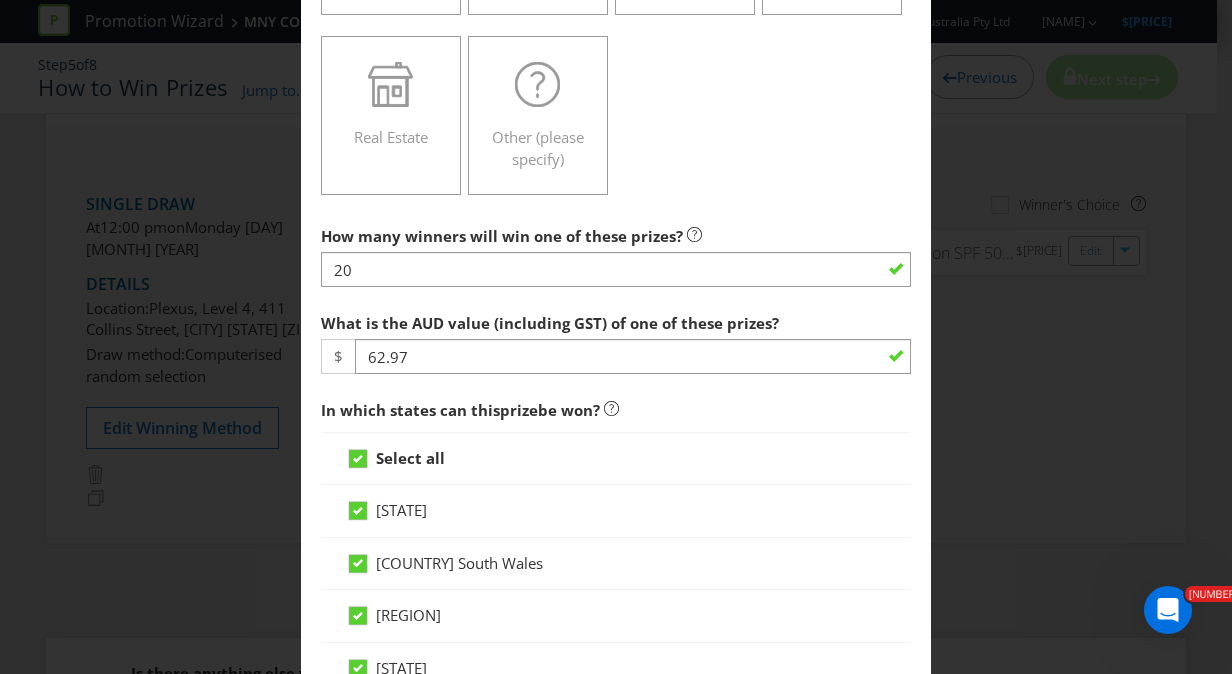 scroll, scrollTop: 640, scrollLeft: 0, axis: vertical 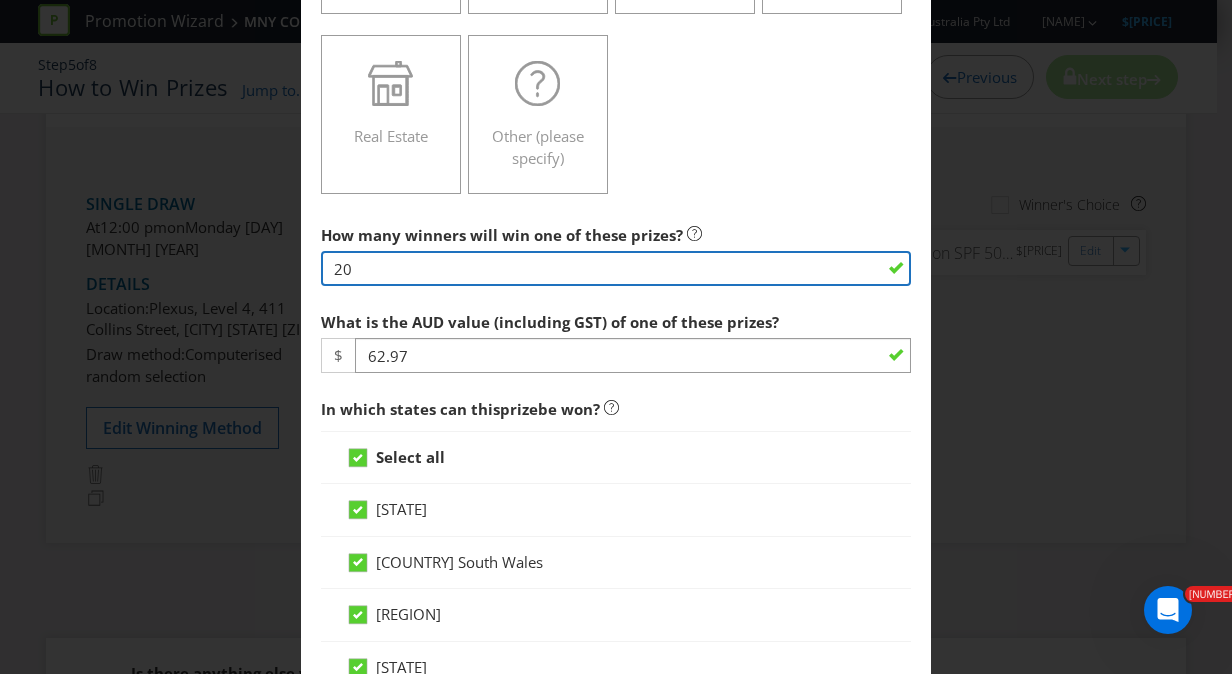 drag, startPoint x: 412, startPoint y: 264, endPoint x: 263, endPoint y: 254, distance: 149.33519 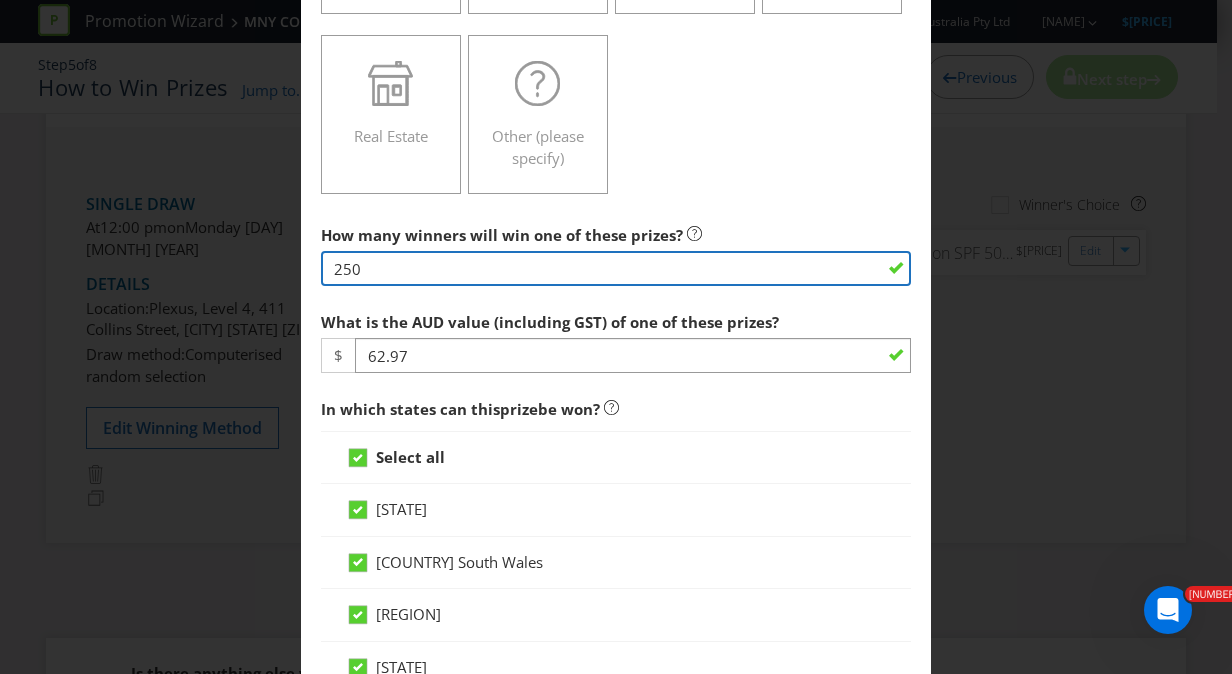 type on "250" 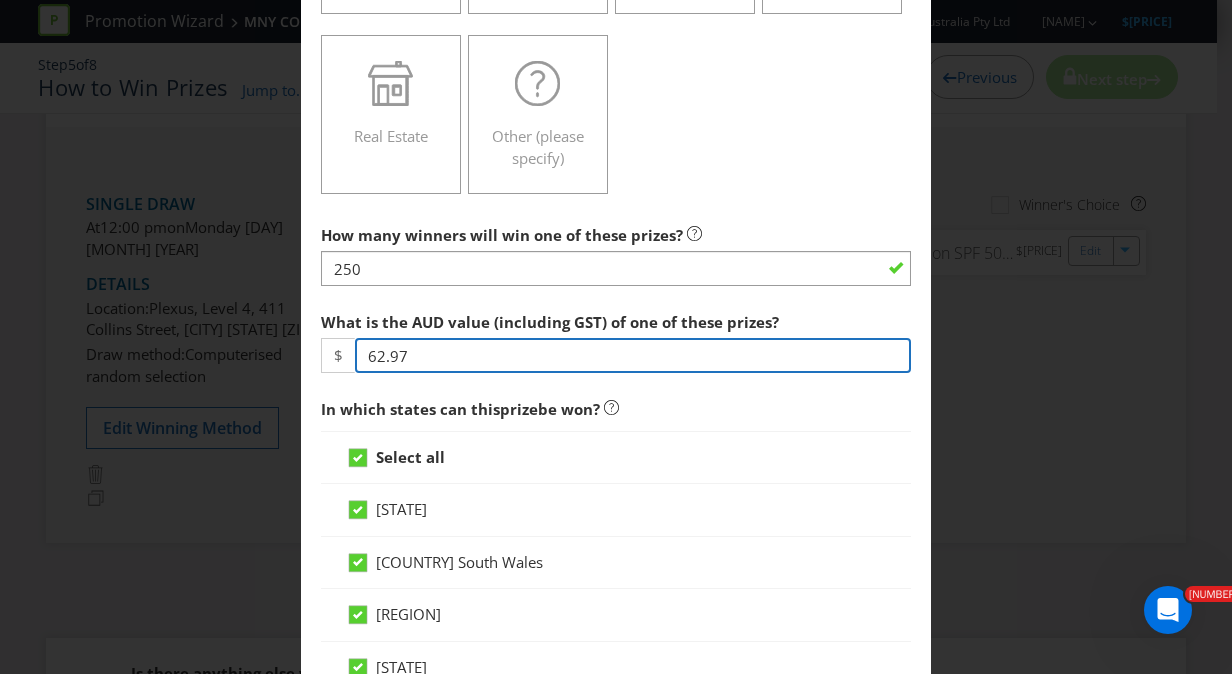 drag, startPoint x: 406, startPoint y: 349, endPoint x: 286, endPoint y: 348, distance: 120.004166 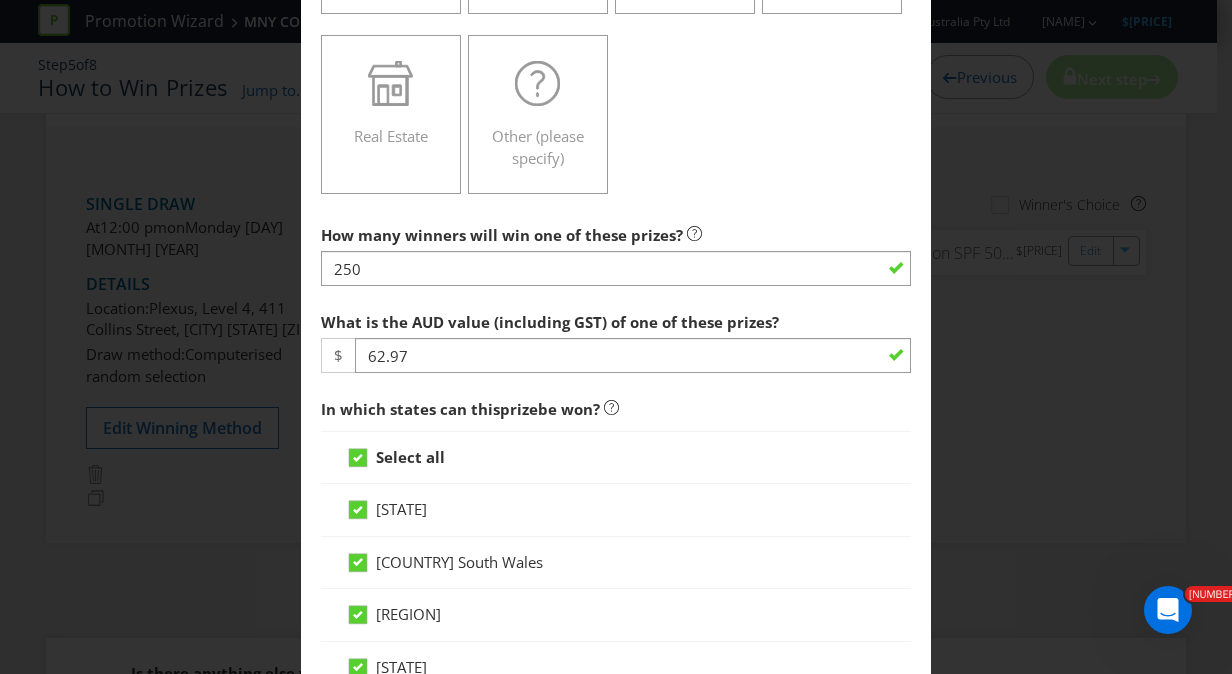 click on "Select all" at bounding box center [616, 457] 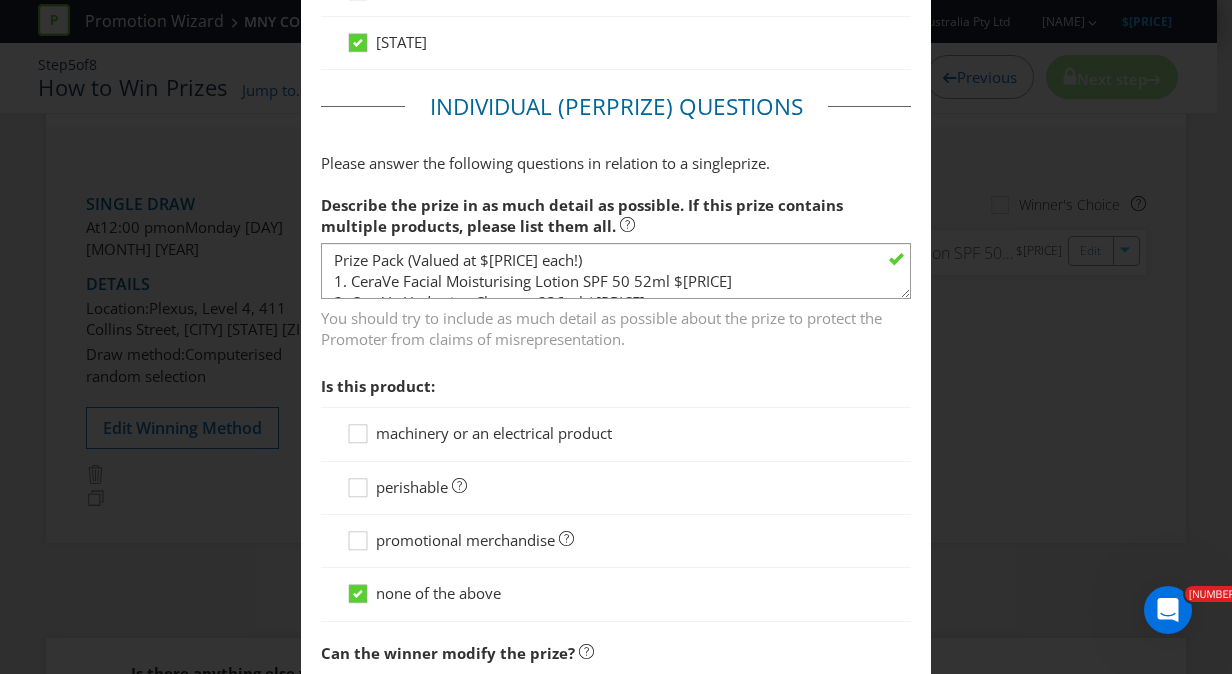 scroll, scrollTop: 1477, scrollLeft: 0, axis: vertical 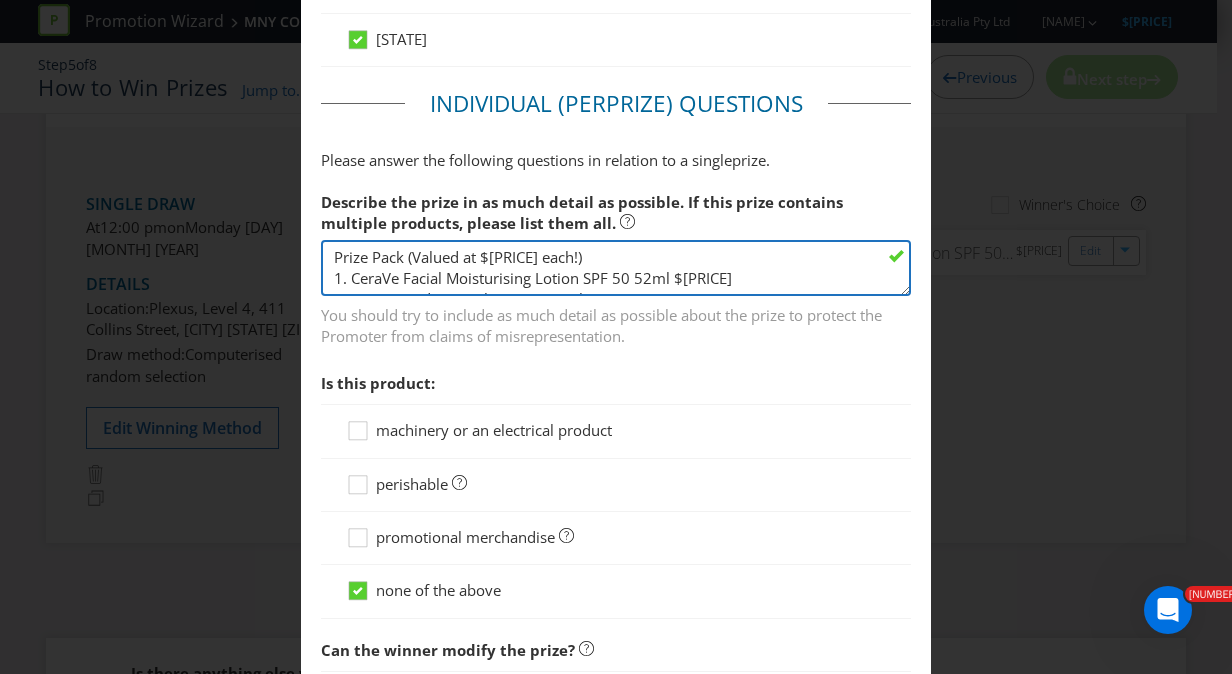 drag, startPoint x: 400, startPoint y: 252, endPoint x: 288, endPoint y: 235, distance: 113.28283 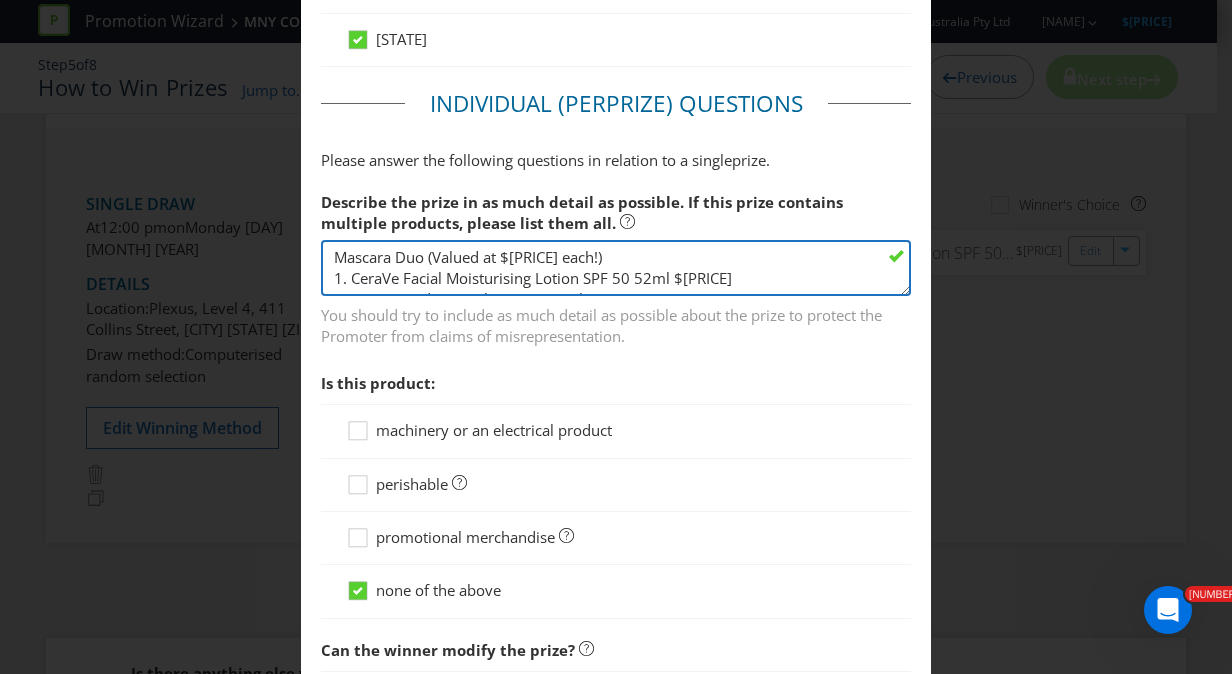 drag, startPoint x: 540, startPoint y: 252, endPoint x: 508, endPoint y: 250, distance: 32.06244 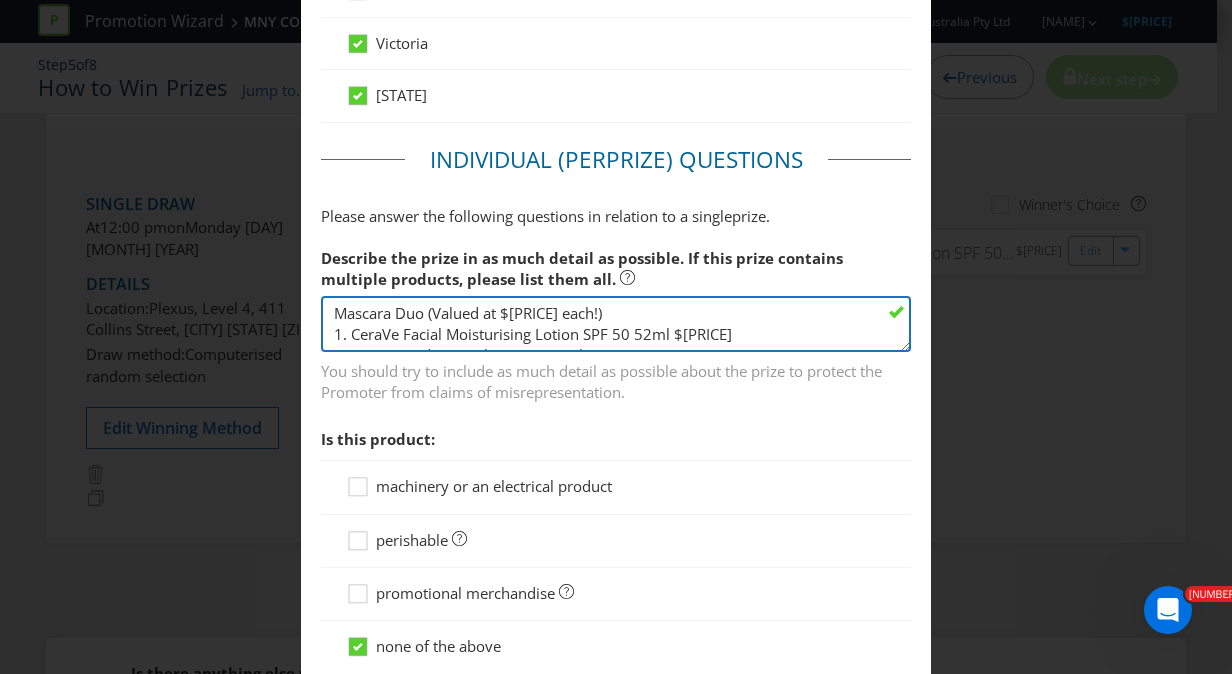 scroll, scrollTop: 1420, scrollLeft: 0, axis: vertical 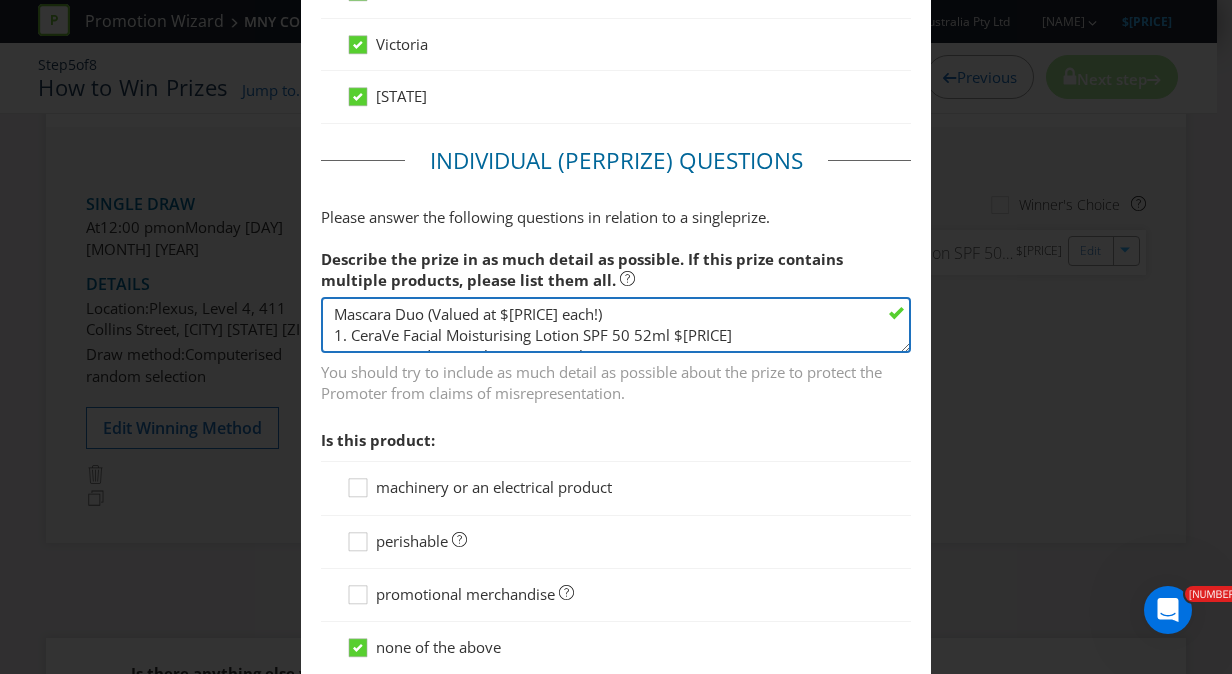 drag, startPoint x: 746, startPoint y: 326, endPoint x: 336, endPoint y: 324, distance: 410.00488 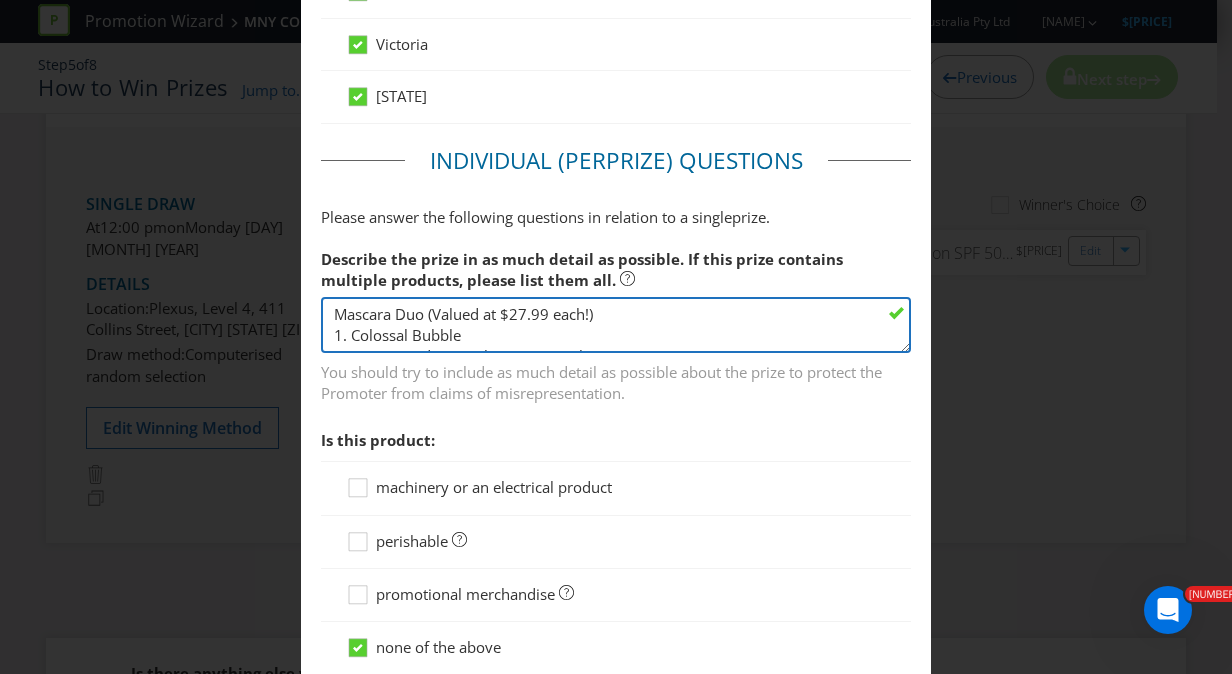 drag, startPoint x: 340, startPoint y: 324, endPoint x: 304, endPoint y: 322, distance: 36.05551 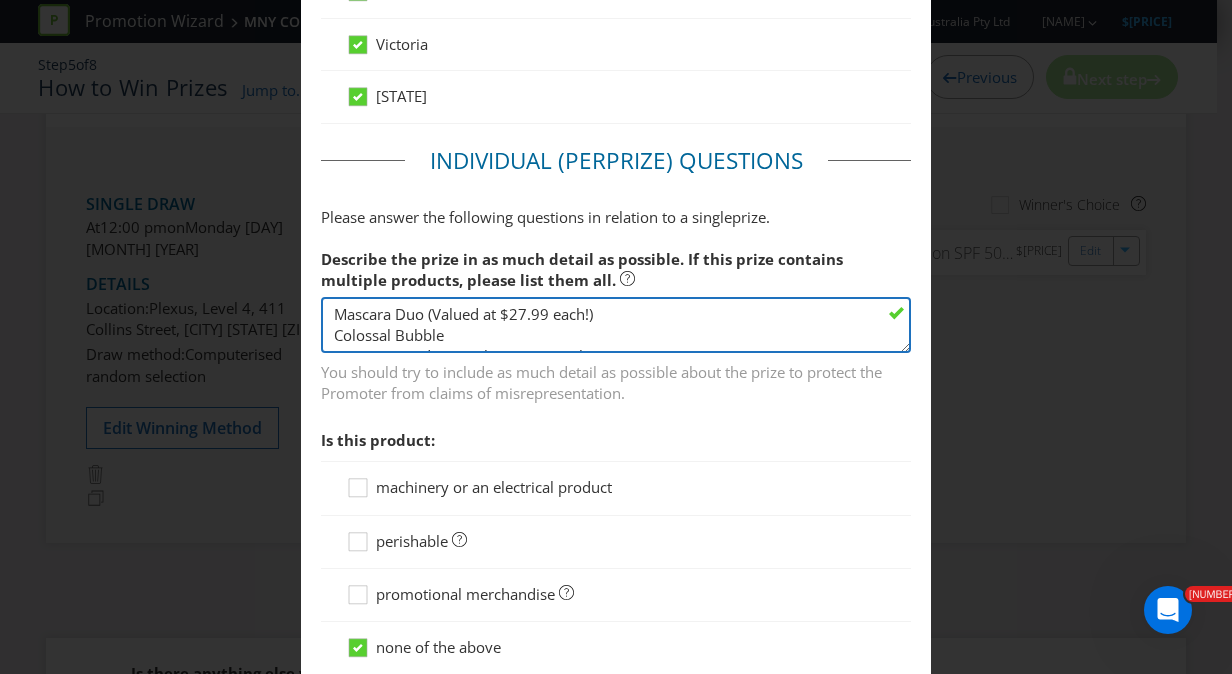 click on "Prize Pack (Valued at $[PRICE] each!)
1. CeraVe Facial Moisturising Lotion SPF 50 52ml $[PRICE]
2. CeraVe Hydrating Cleanser 236ml $[PRICE]
3. CeraVe Daily Moisturising Lotion 236ml $[PRICE]" at bounding box center (616, 325) 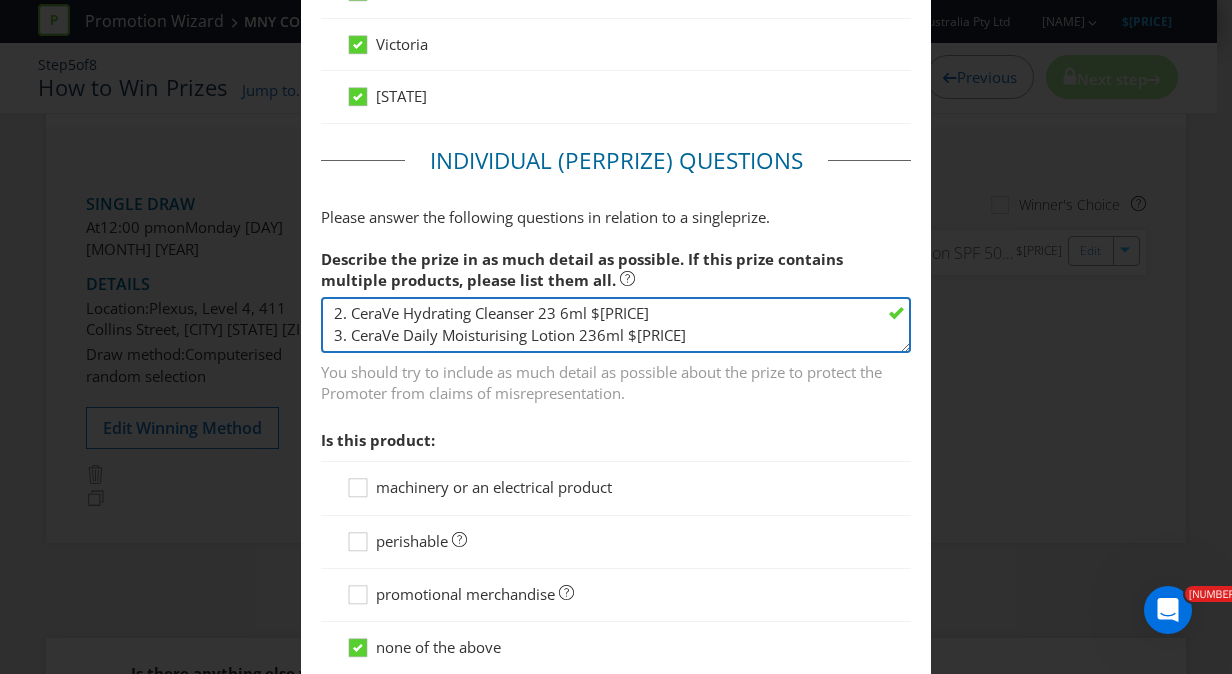 scroll, scrollTop: 64, scrollLeft: 0, axis: vertical 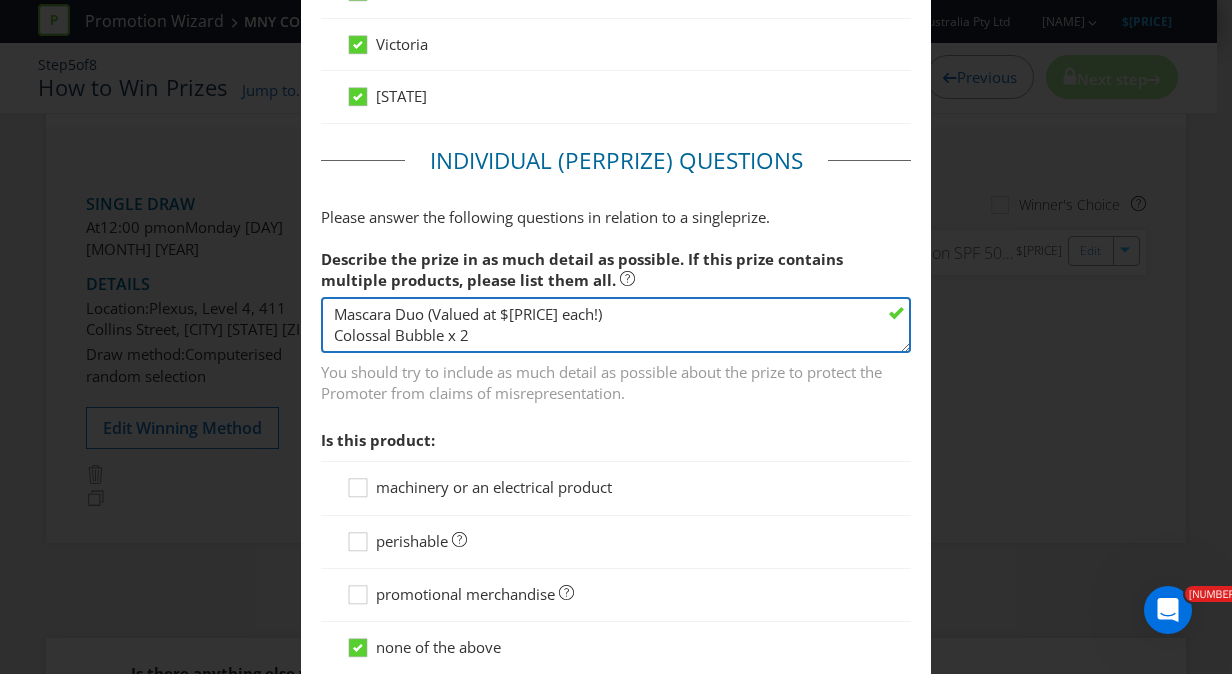 click on "Prize Pack (Valued at $[PRICE] each!)
1. CeraVe Facial Moisturising Lotion SPF 50 52ml $[PRICE]
2. CeraVe Hydrating Cleanser 236ml $[PRICE]
3. CeraVe Daily Moisturising Lotion 236ml $[PRICE]" at bounding box center [616, 325] 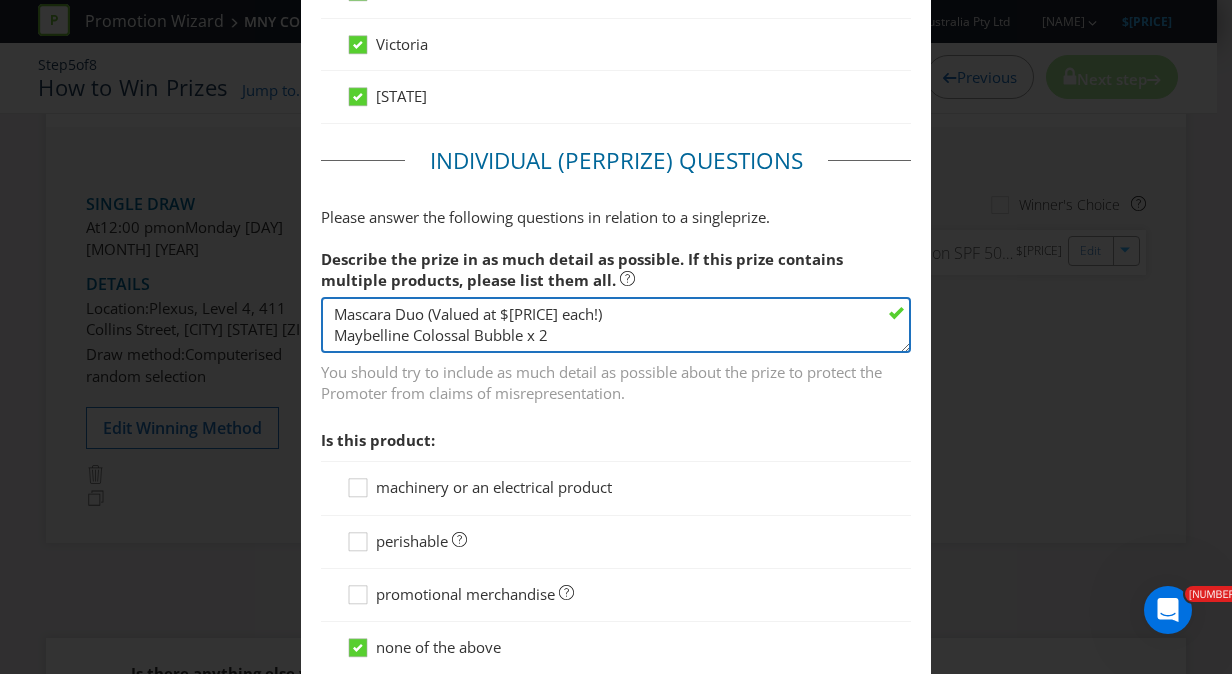 click on "Prize Pack (Valued at $[PRICE] each!)
1. CeraVe Facial Moisturising Lotion SPF 50 52ml $[PRICE]
2. CeraVe Hydrating Cleanser 236ml $[PRICE]
3. CeraVe Daily Moisturising Lotion 236ml $[PRICE]" at bounding box center (616, 325) 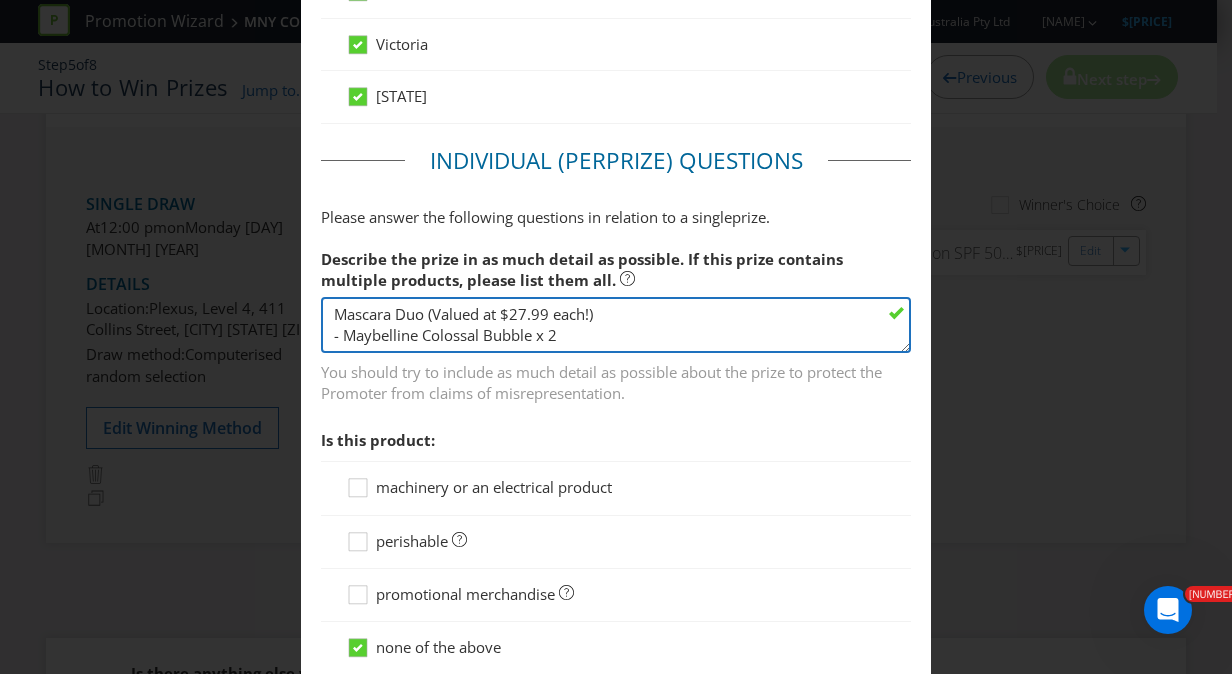 click on "Prize Pack (Valued at $[PRICE] each!)
1. CeraVe Facial Moisturising Lotion SPF 50 52ml $[PRICE]
2. CeraVe Hydrating Cleanser 236ml $[PRICE]
3. CeraVe Daily Moisturising Lotion 236ml $[PRICE]" at bounding box center [616, 325] 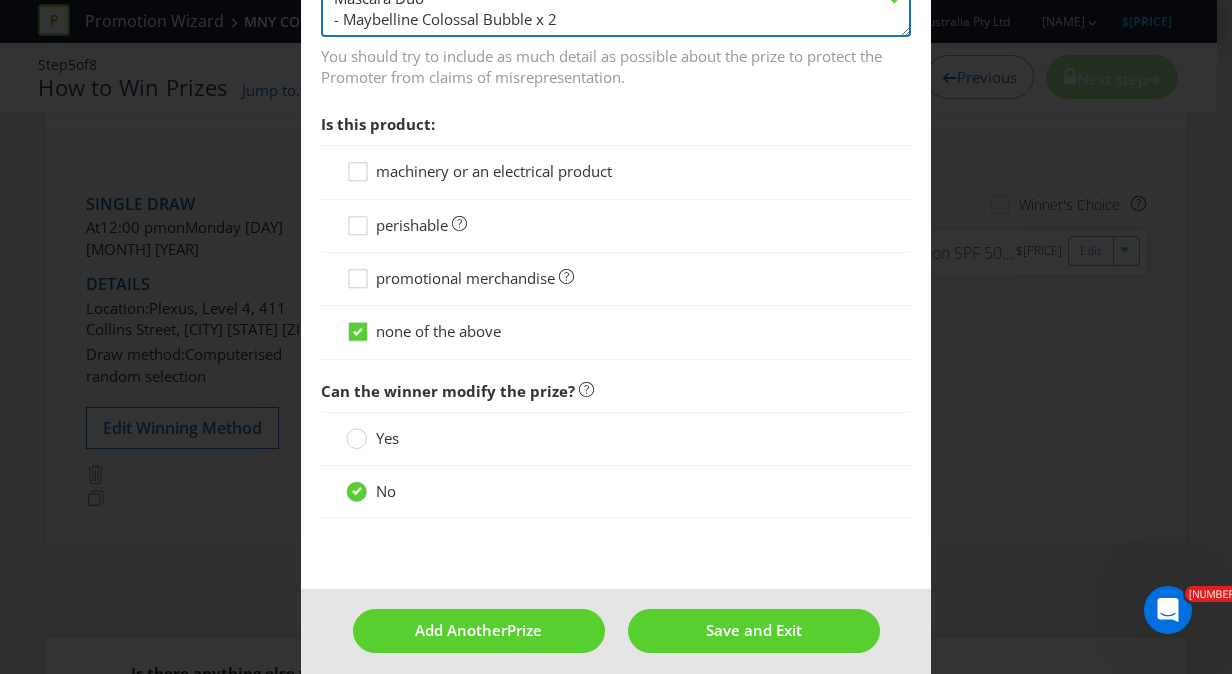 scroll, scrollTop: 1740, scrollLeft: 0, axis: vertical 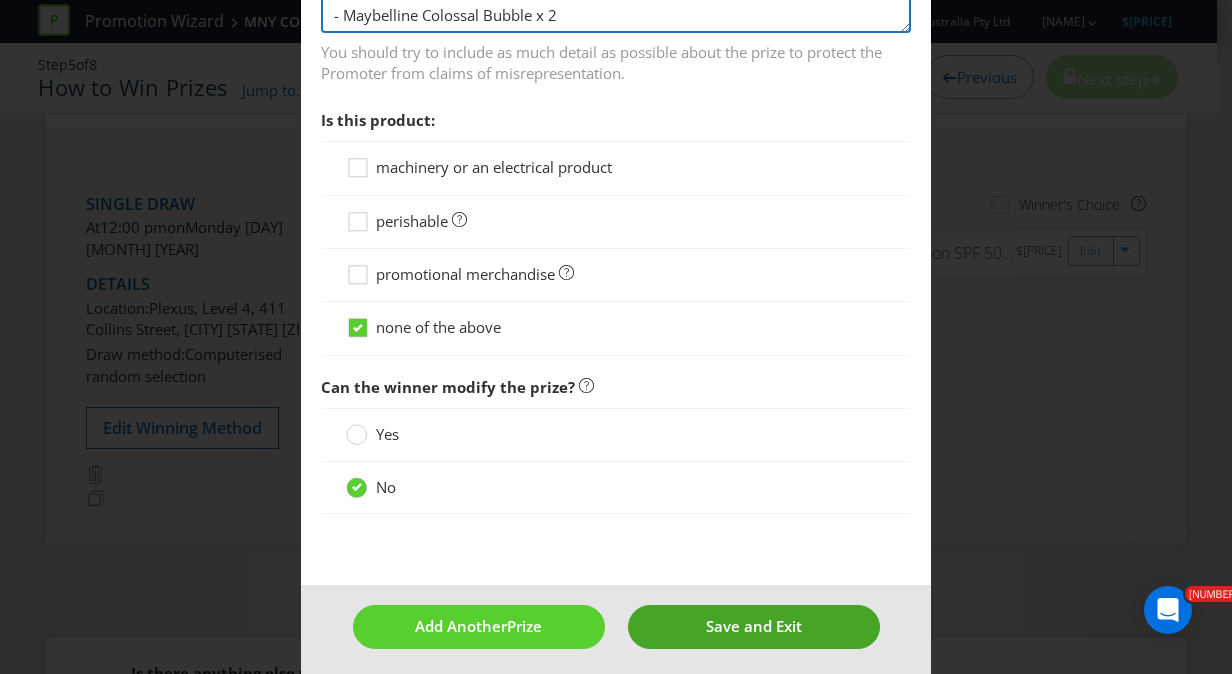 type on "Mascara Duo
- Maybelline Colossal Bubble x 2" 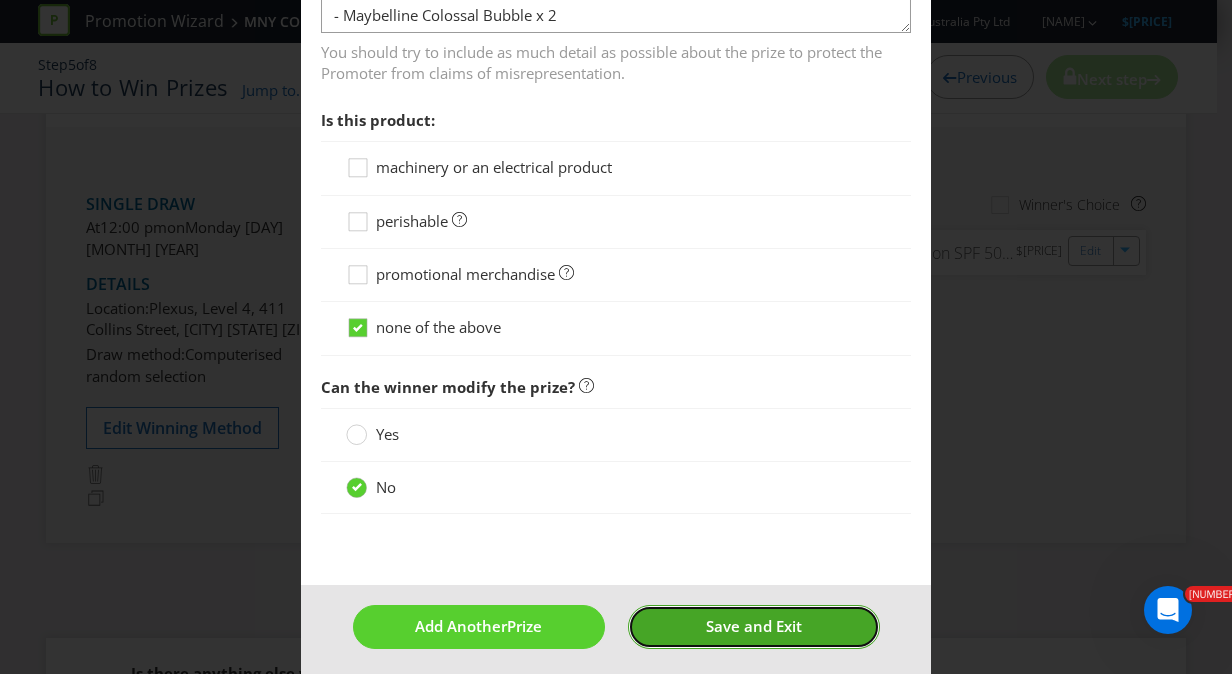 click on "Save and Exit" at bounding box center (754, 626) 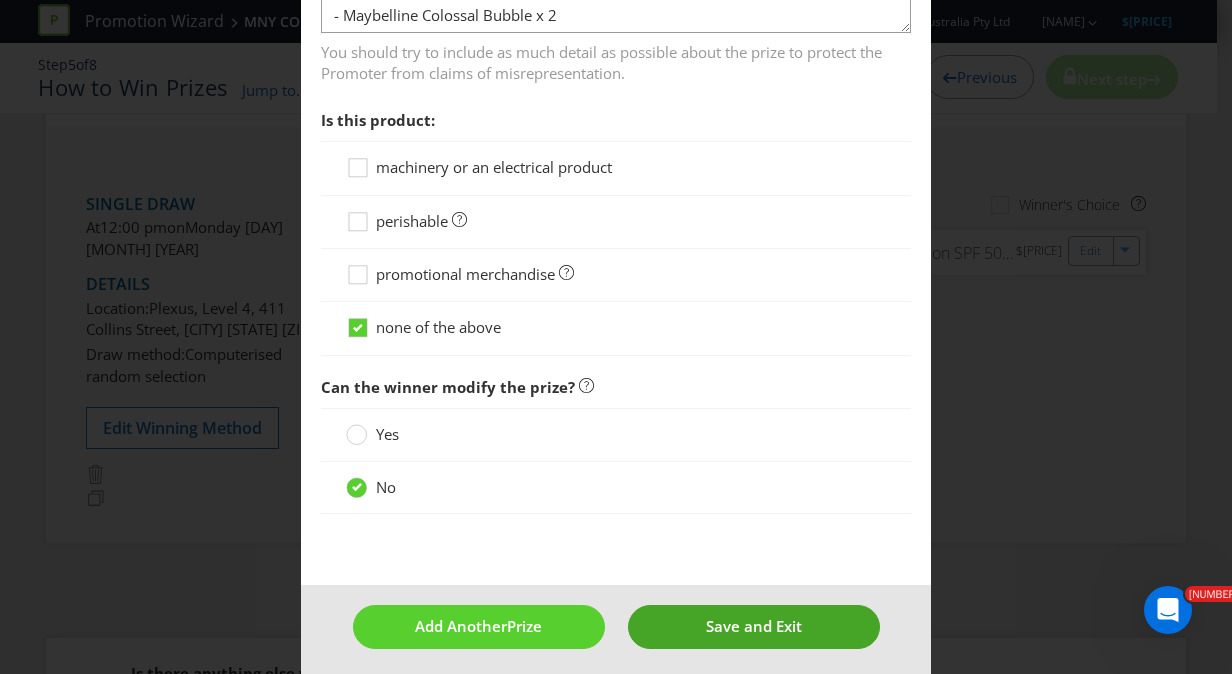 type on "250" 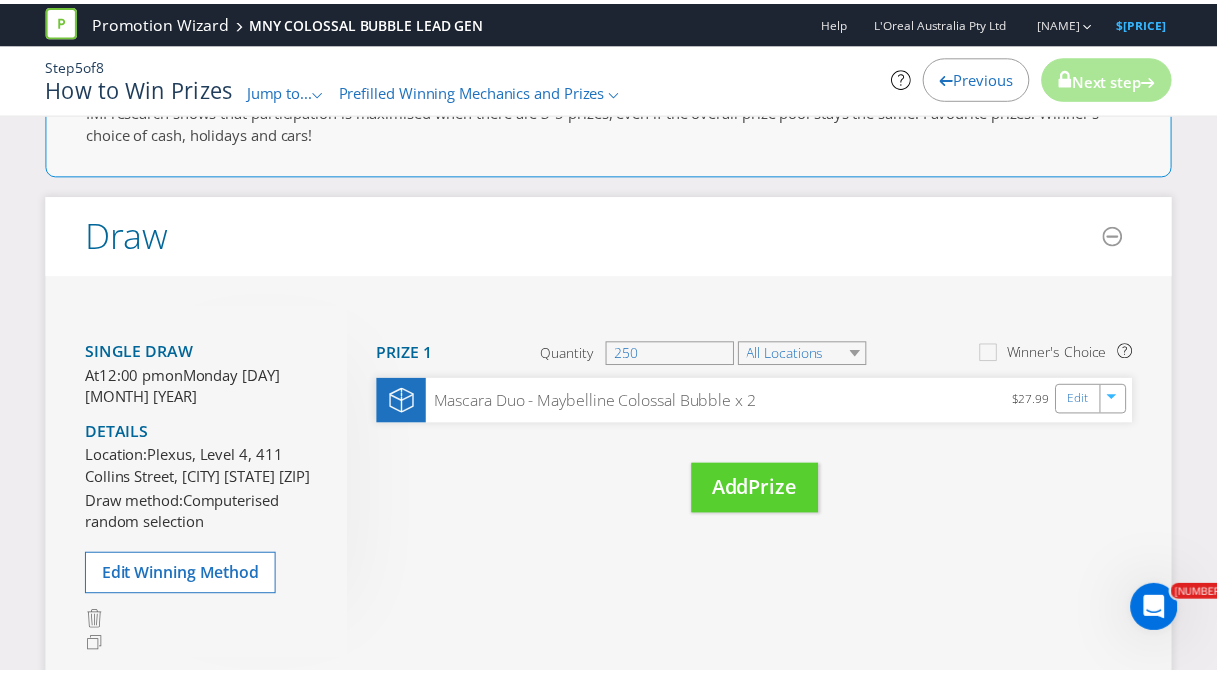 scroll, scrollTop: 519, scrollLeft: 0, axis: vertical 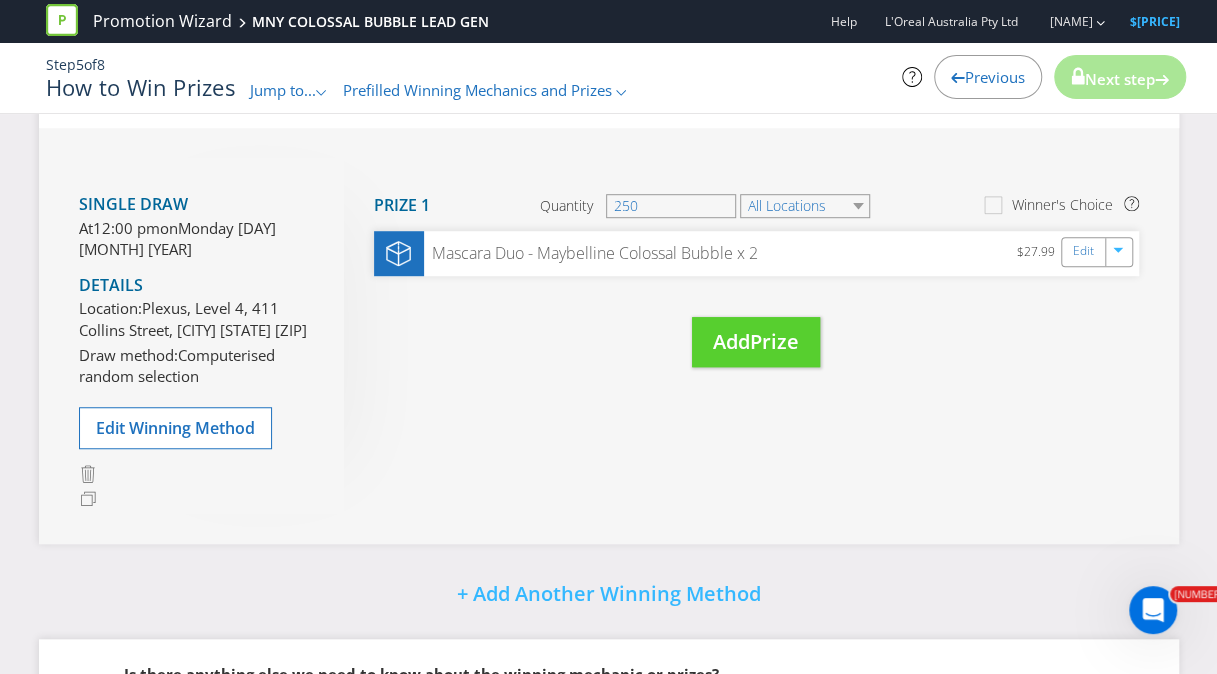 click on "Previous" at bounding box center [995, 77] 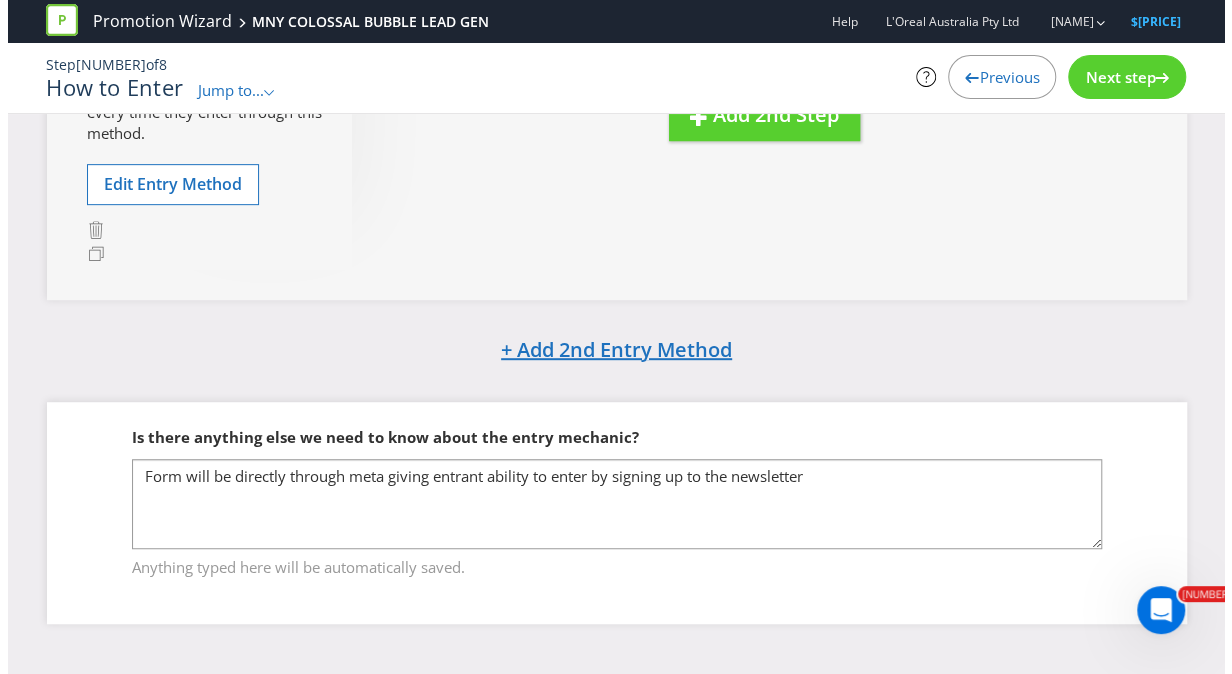 scroll, scrollTop: 0, scrollLeft: 0, axis: both 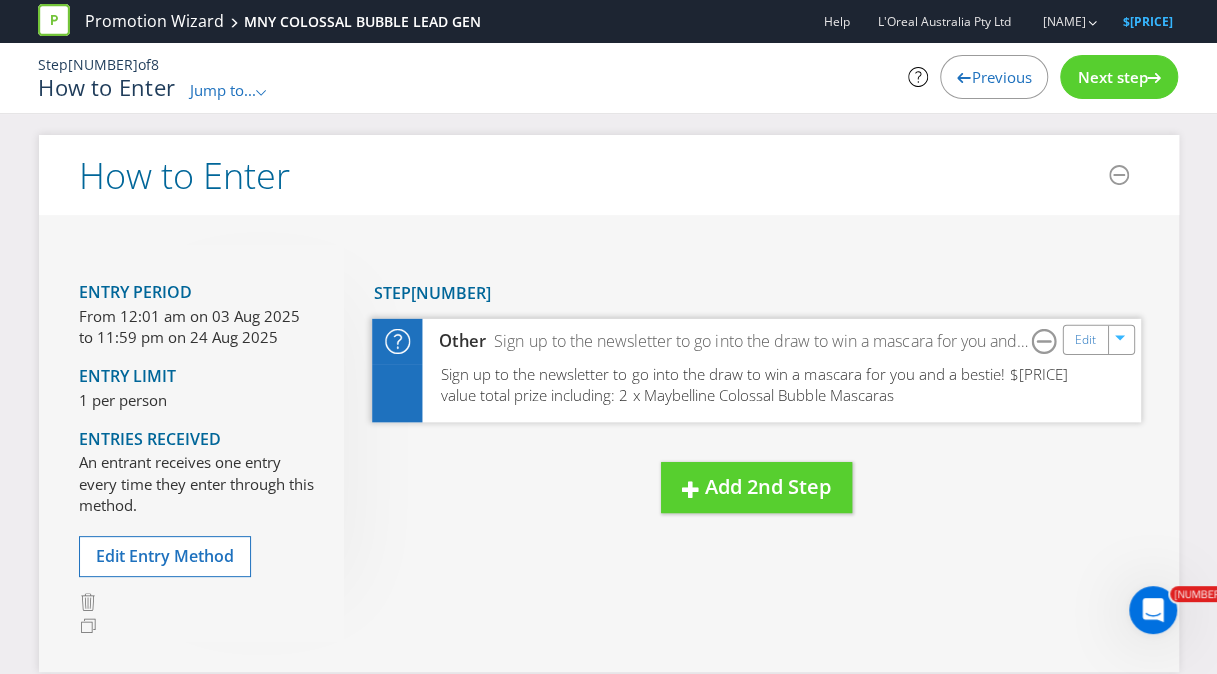 click on "Sign up to the newsletter to go into the draw to win a mascara for you and a bestie! $[PRICE] value total prize including:
2 x Maybelline Colossal Bubble Mascaras" at bounding box center (753, 384) 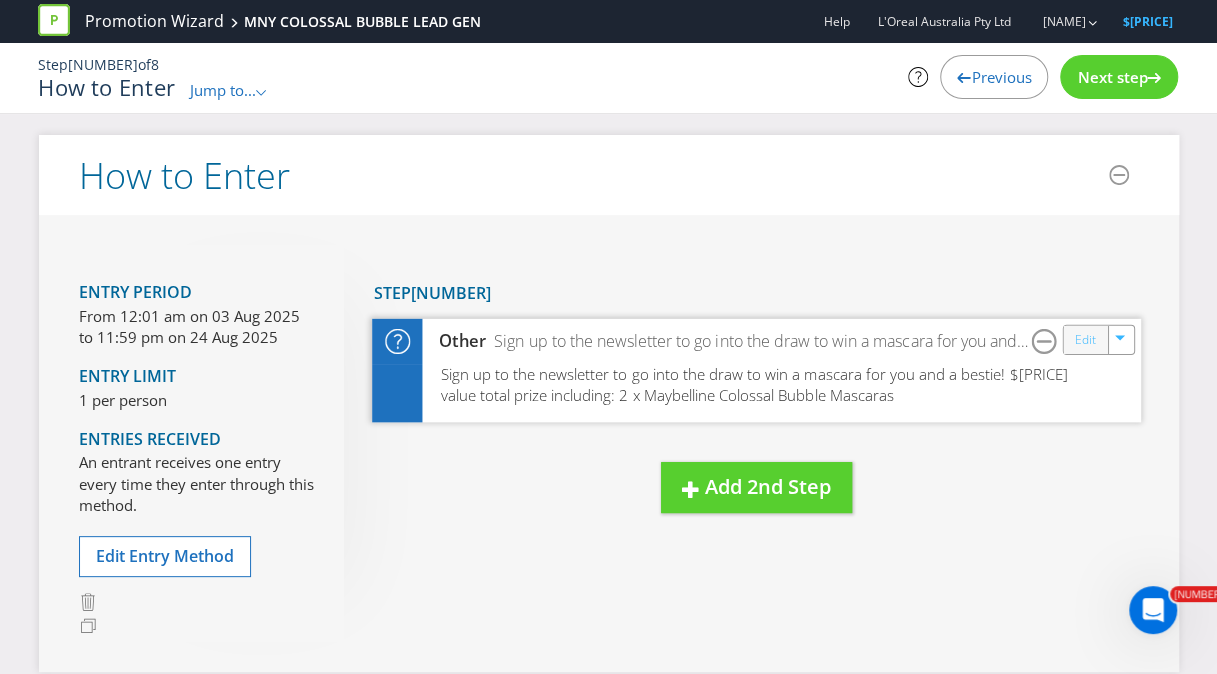 click on "Edit" at bounding box center (1084, 339) 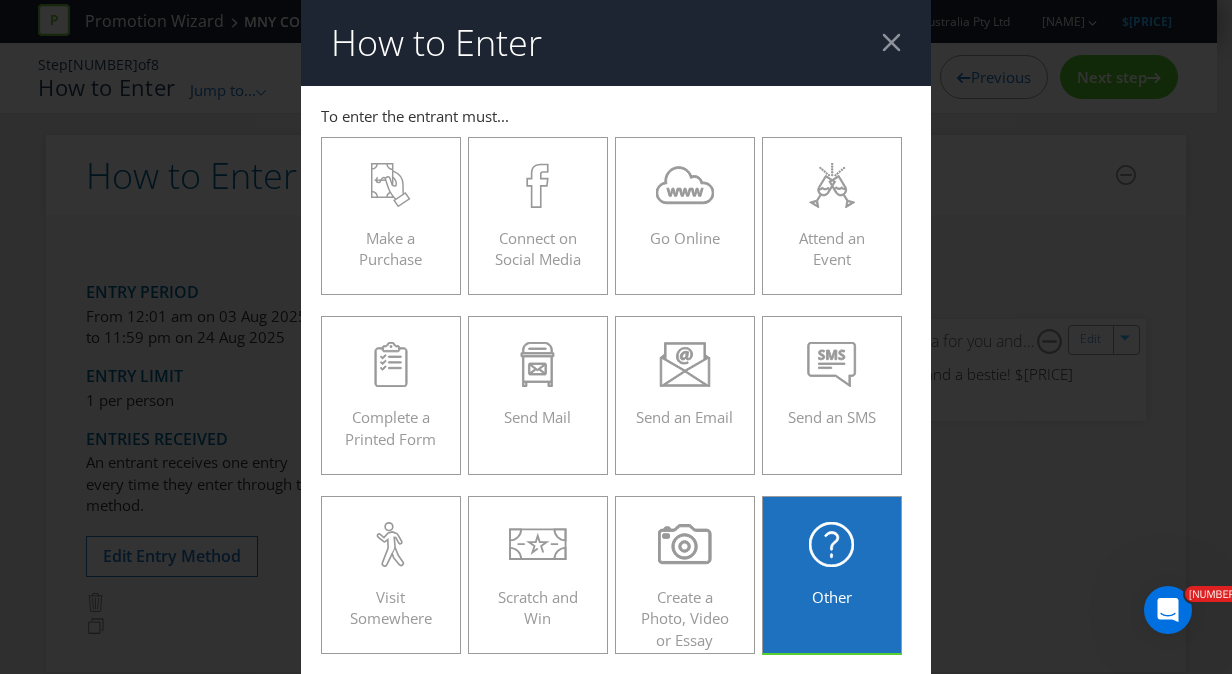 scroll, scrollTop: 392, scrollLeft: 0, axis: vertical 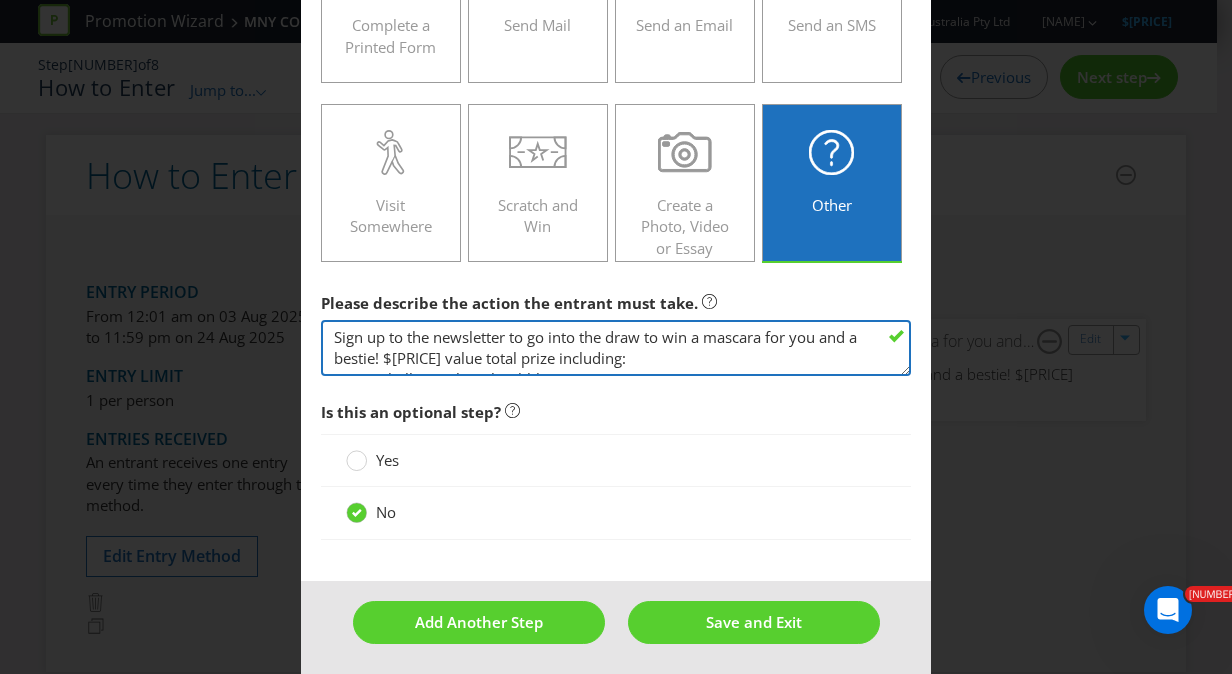 click on "Sign up to the newsletter to go into the draw to win a mascara for you and a bestie! $[PRICE] value total prize including:
2 x Maybelline Colossal Bubble Mascaras" at bounding box center (616, 348) 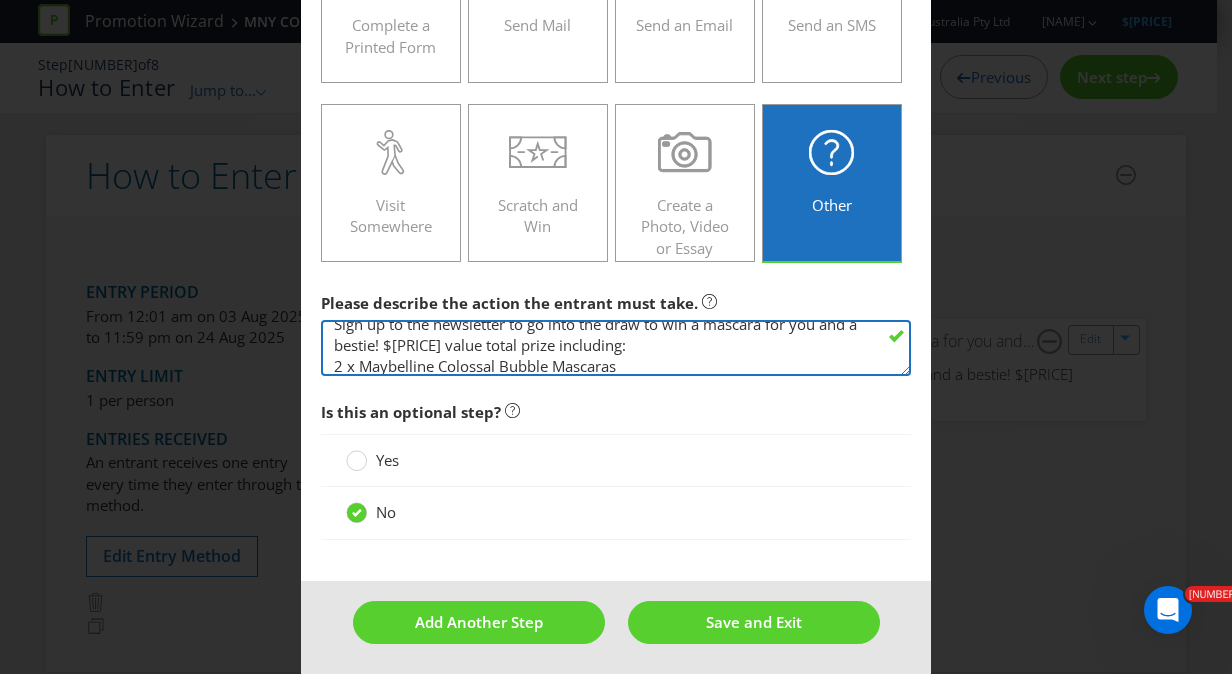 scroll, scrollTop: 42, scrollLeft: 0, axis: vertical 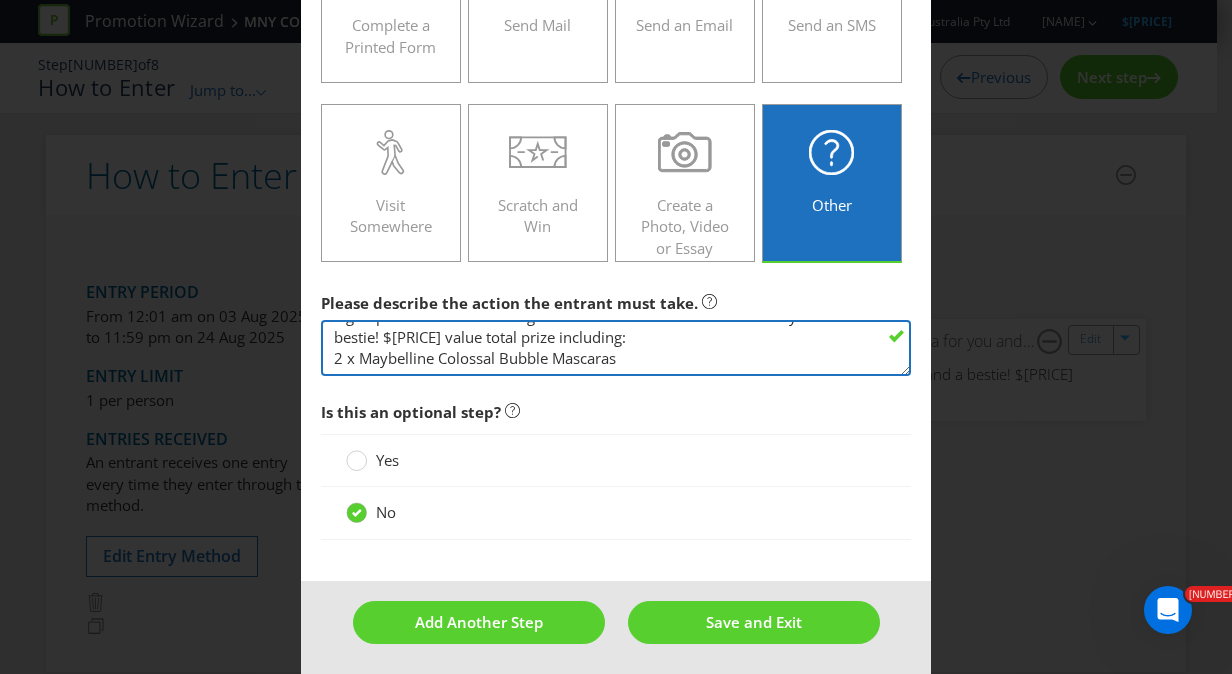 click on "Sign up to the newsletter to go into the draw to win a mascara for you and a bestie! $[PRICE] value total prize including:
2 x Maybelline Colossal Bubble Mascaras" at bounding box center [616, 348] 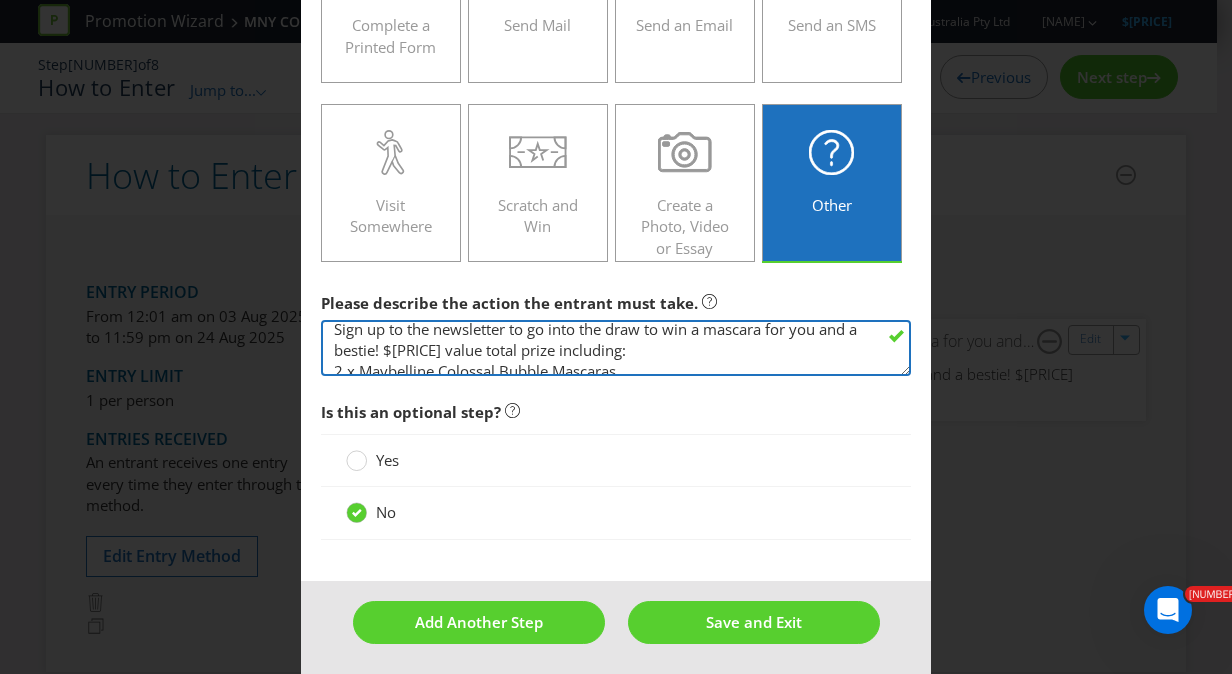 scroll, scrollTop: 6, scrollLeft: 0, axis: vertical 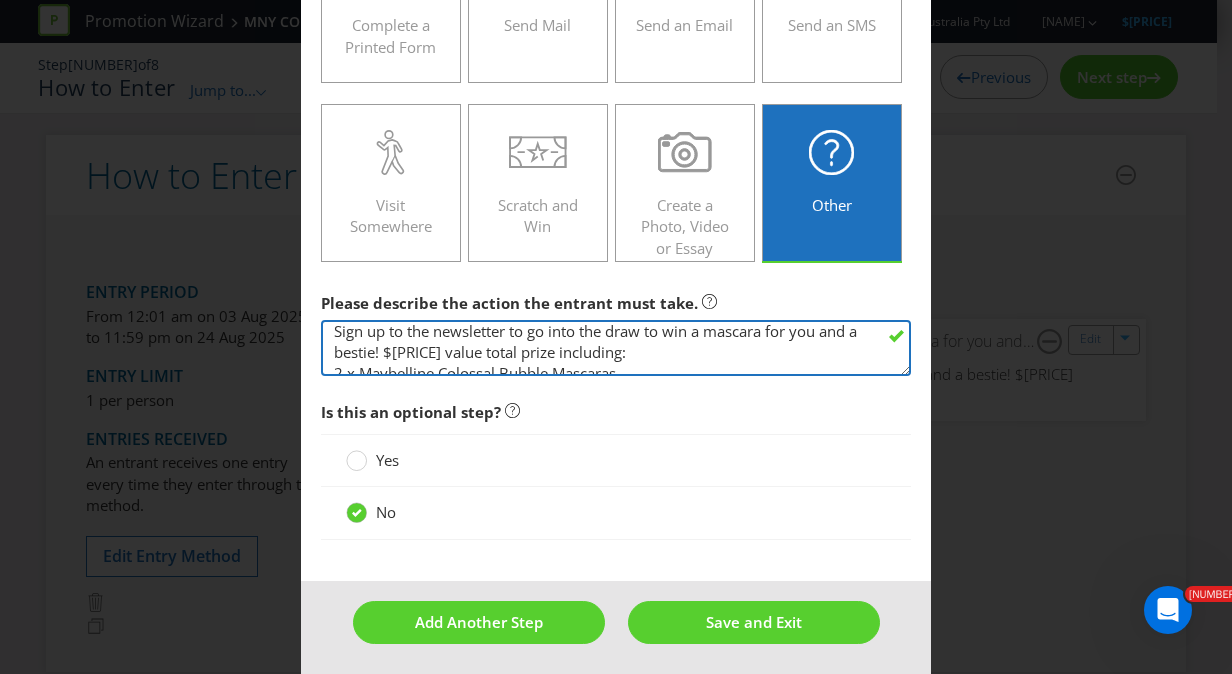 drag, startPoint x: 465, startPoint y: 344, endPoint x: 416, endPoint y: 342, distance: 49.0408 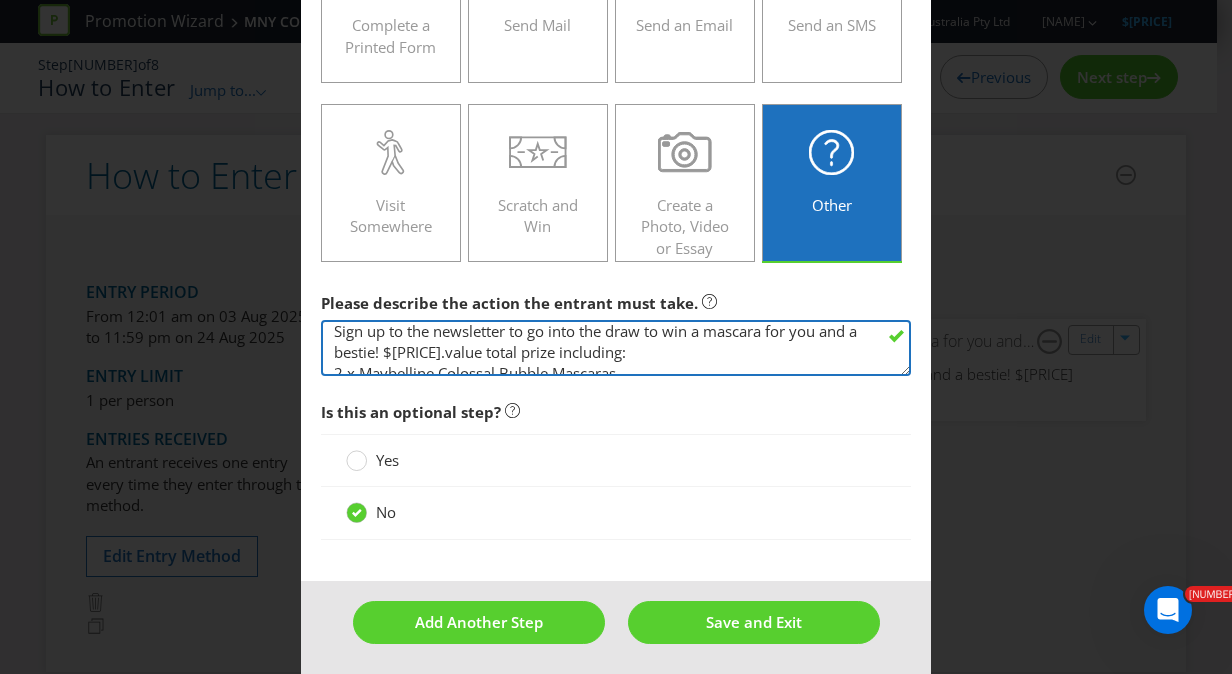 click on "Sign up to the newsletter to go into the draw to win a mascara for you and a bestie! $[PRICE] value total prize including:
2 x Maybelline Colossal Bubble Mascaras" at bounding box center [616, 348] 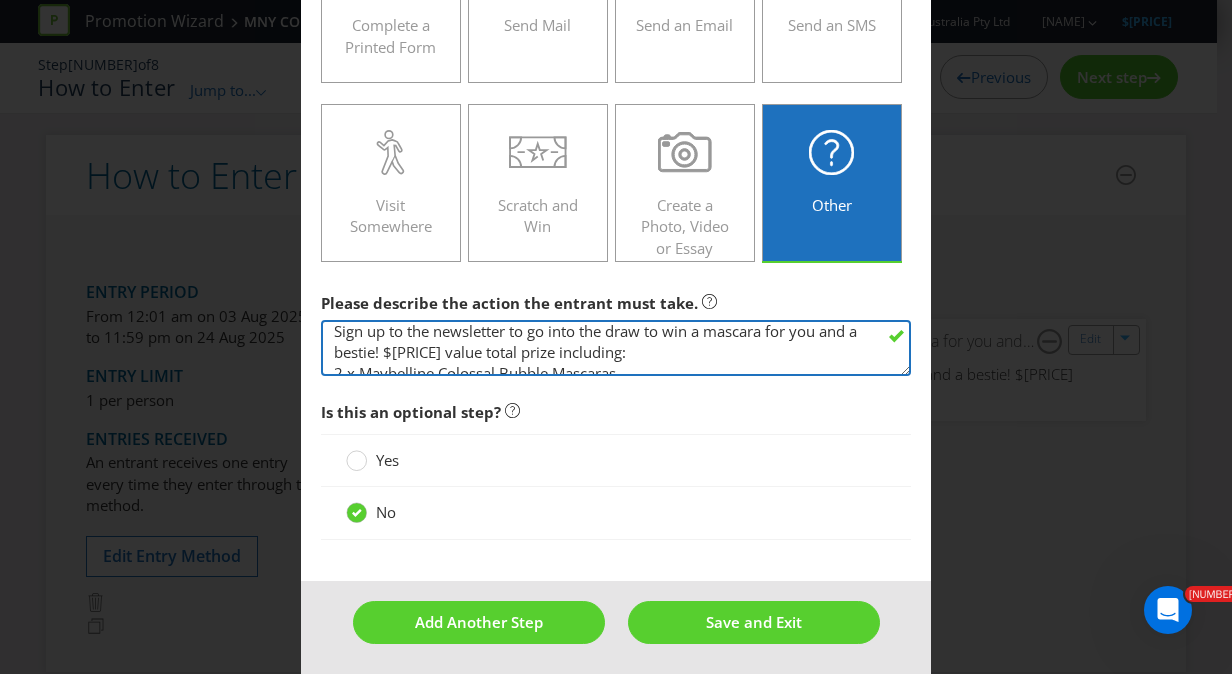 scroll, scrollTop: 42, scrollLeft: 0, axis: vertical 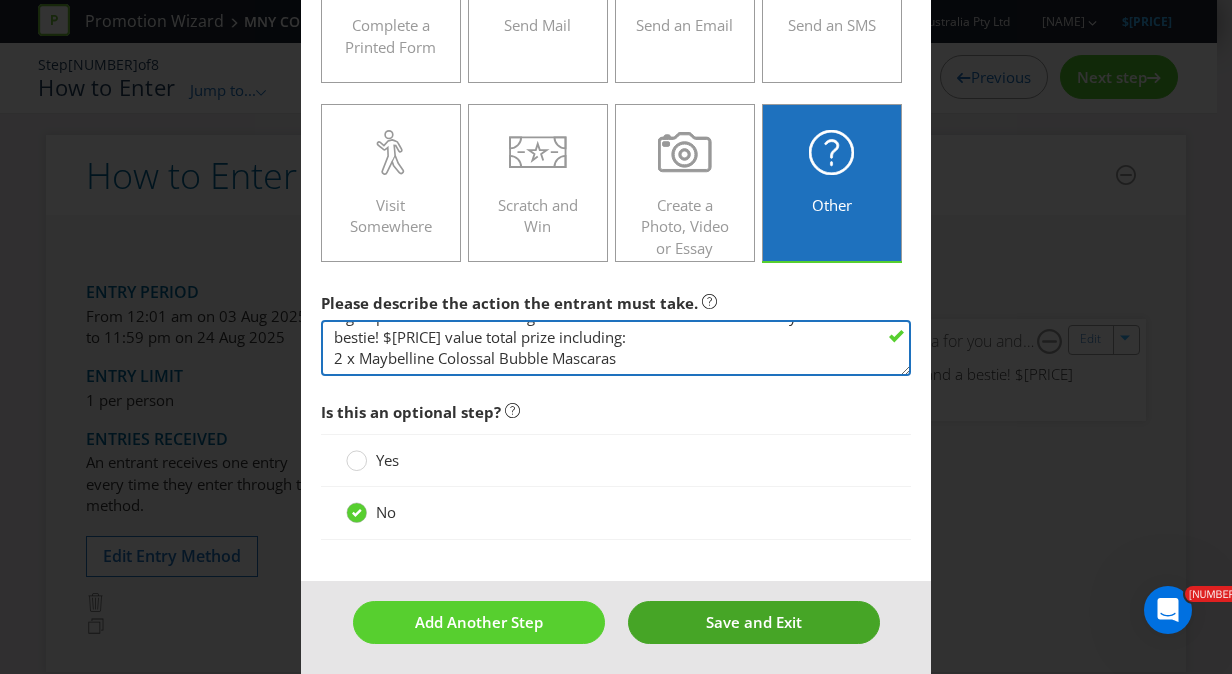 type on "Sign up to the newsletter to go into the draw to win a mascara for you and a bestie! $[PRICE] value total prize including:
2 x Maybelline Colossal Bubble Mascaras" 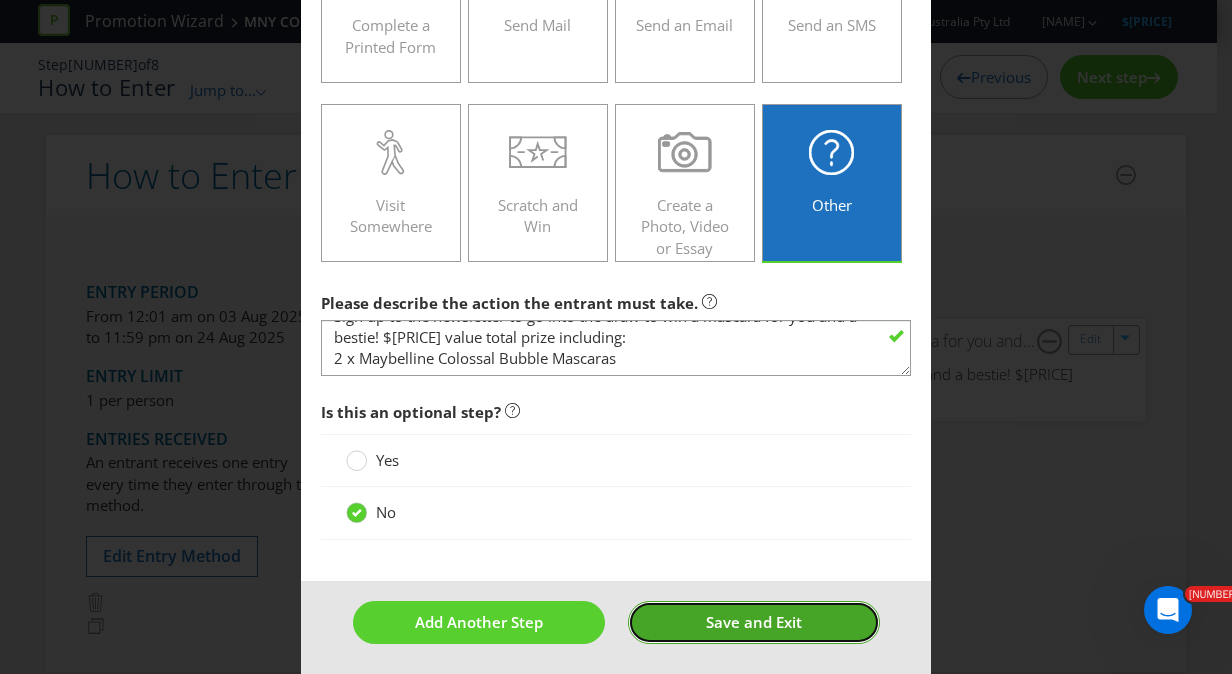 click on "Save and Exit" at bounding box center (754, 622) 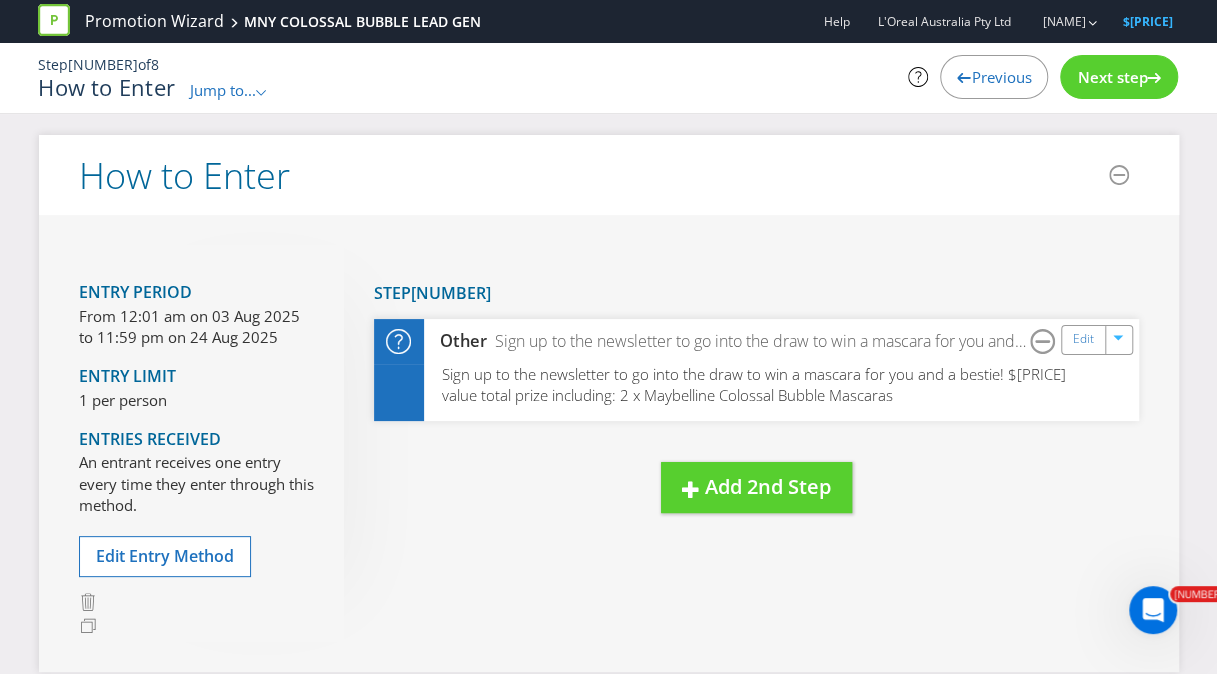 click on "Next step" at bounding box center (1119, 77) 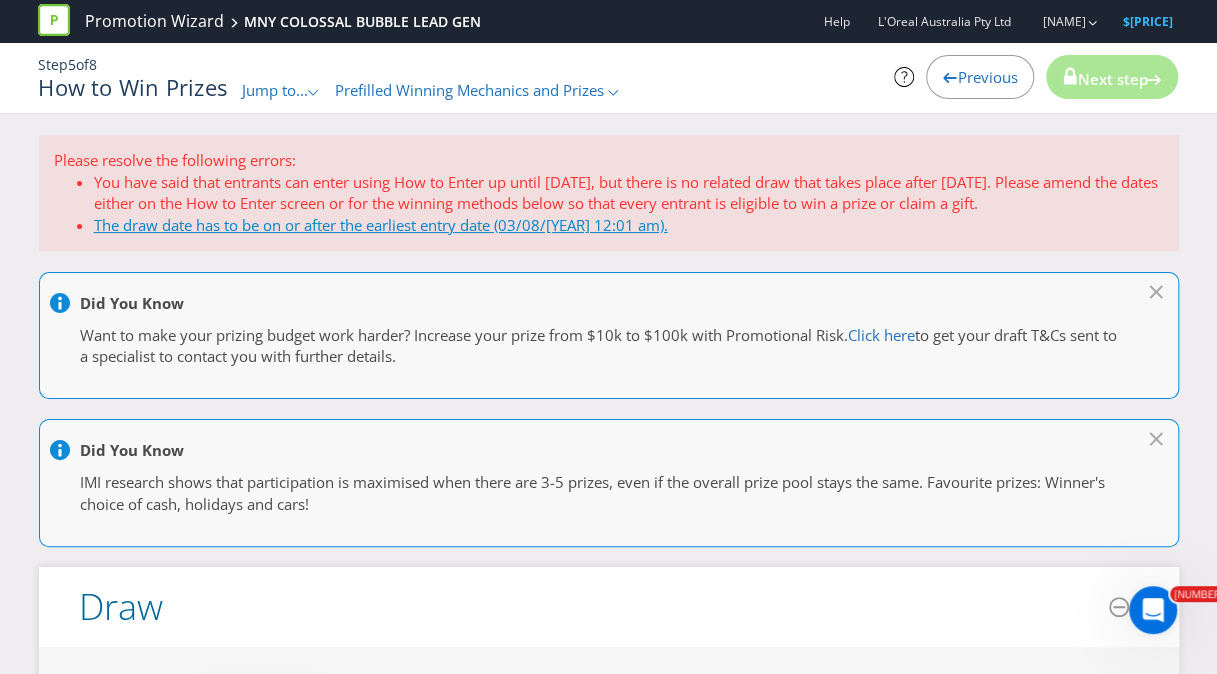 click on "The draw date has to be on or after the earliest entry date (03/08/[YEAR] 12:01 am)." at bounding box center (381, 225) 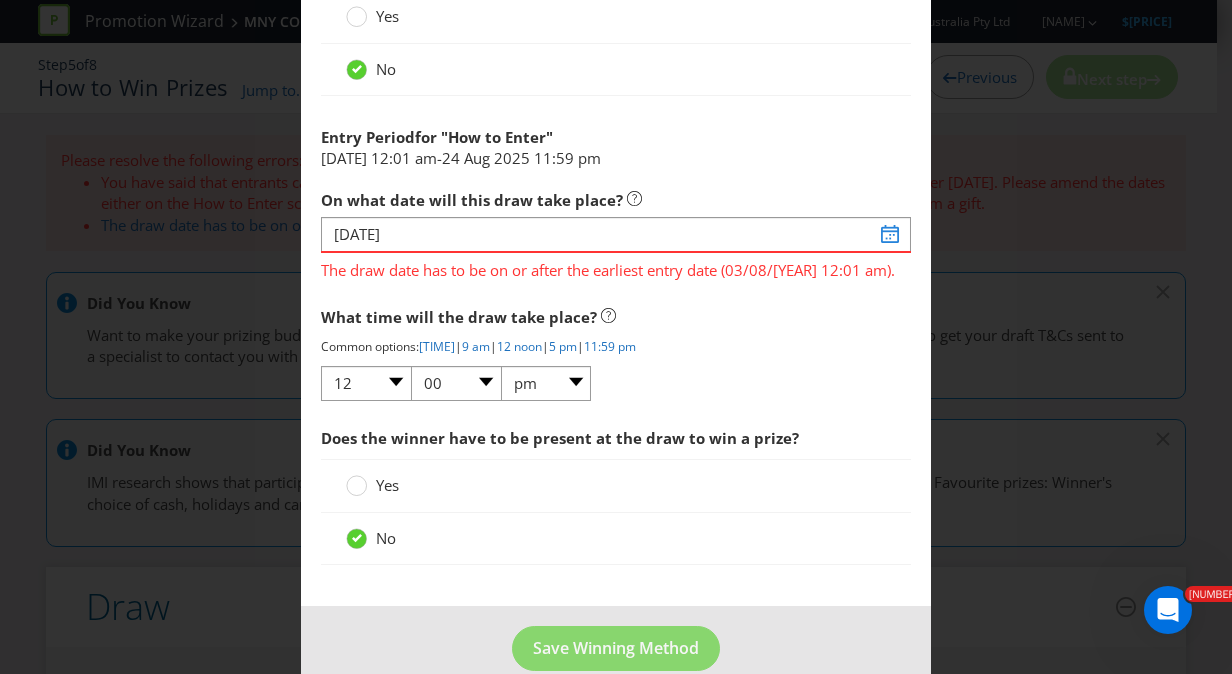 scroll, scrollTop: 1232, scrollLeft: 0, axis: vertical 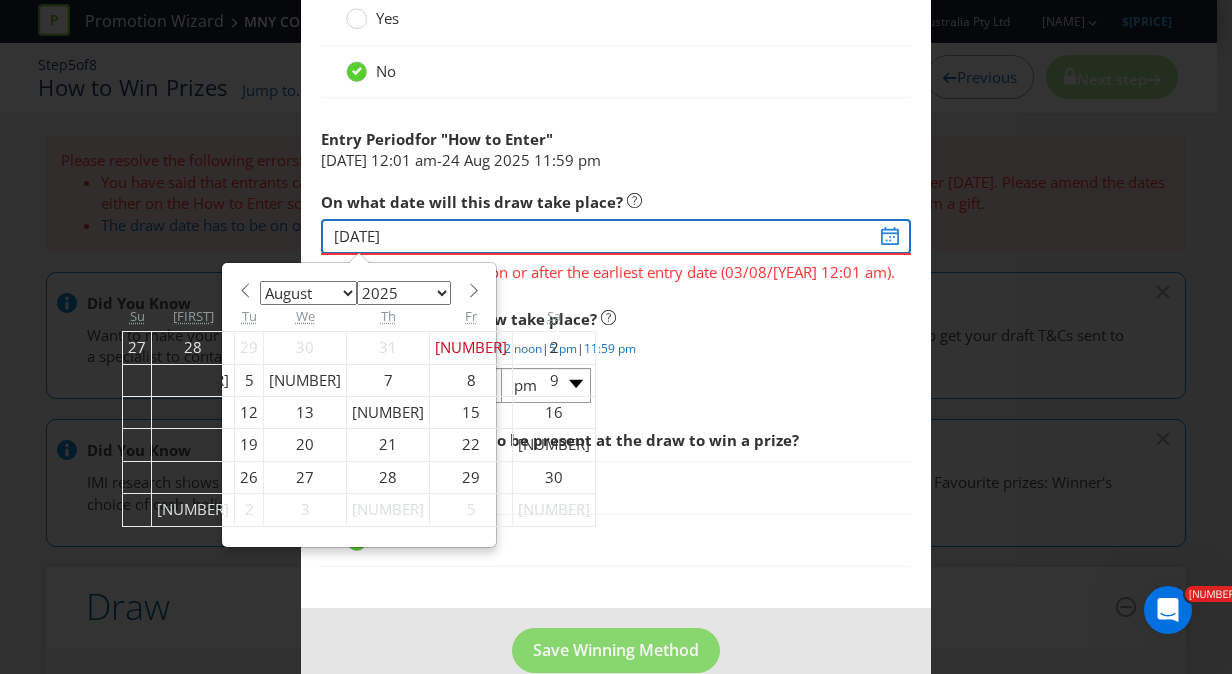 click on "[DATE]" at bounding box center (616, 236) 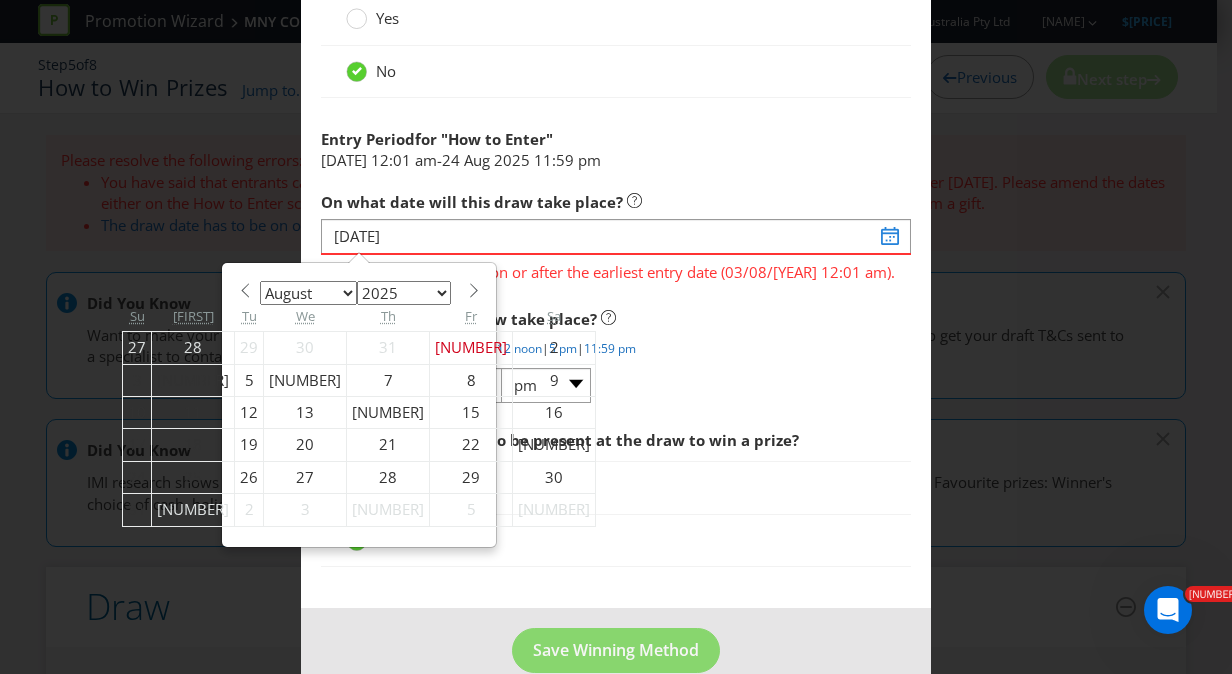 click on "January February March April May June July August September October November December" at bounding box center (308, 293) 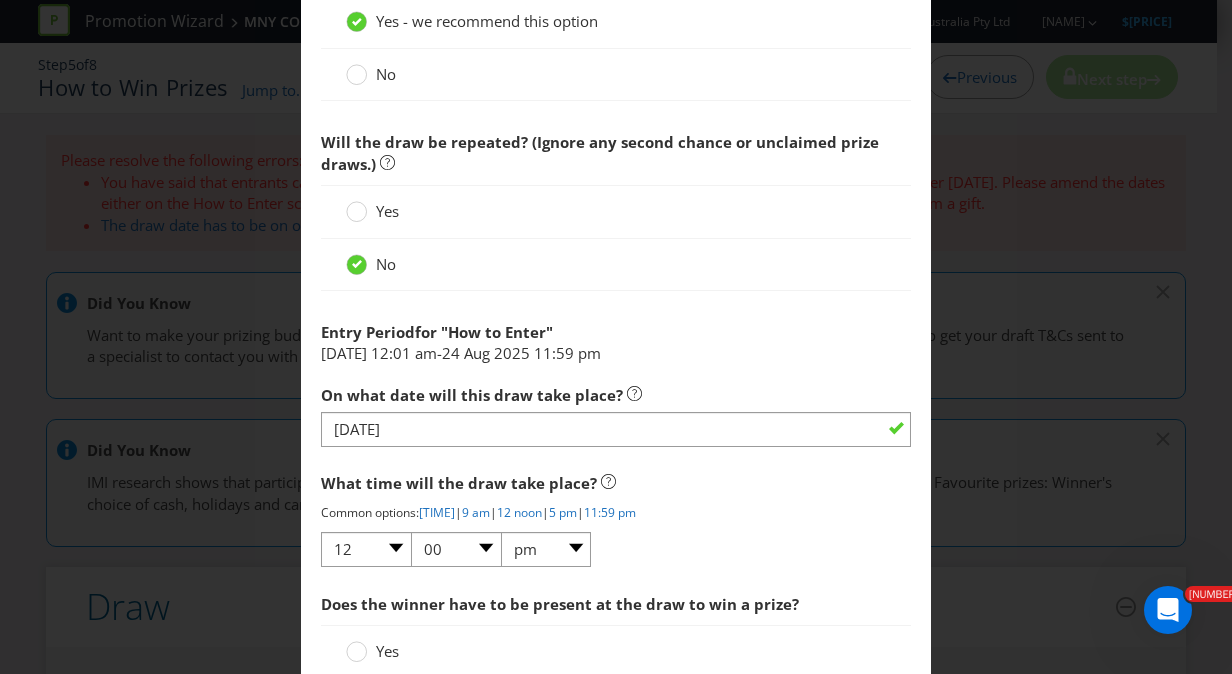 scroll, scrollTop: 1026, scrollLeft: 0, axis: vertical 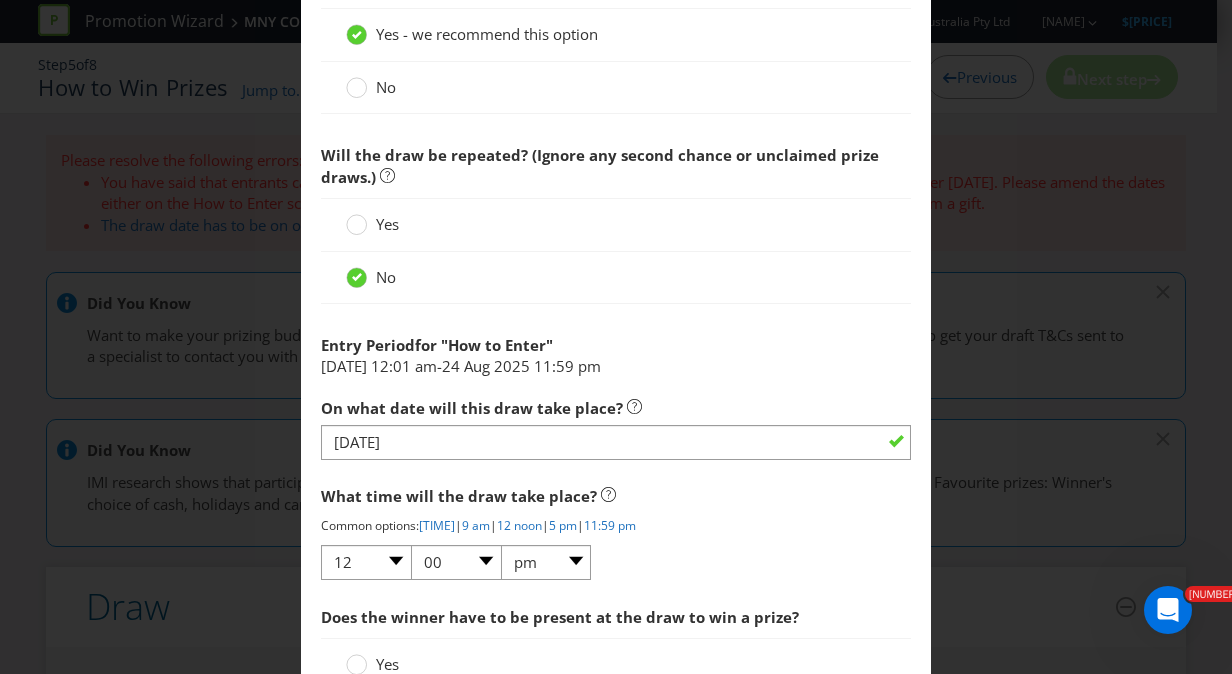 click on "11:59 pm" at bounding box center (567, 366) 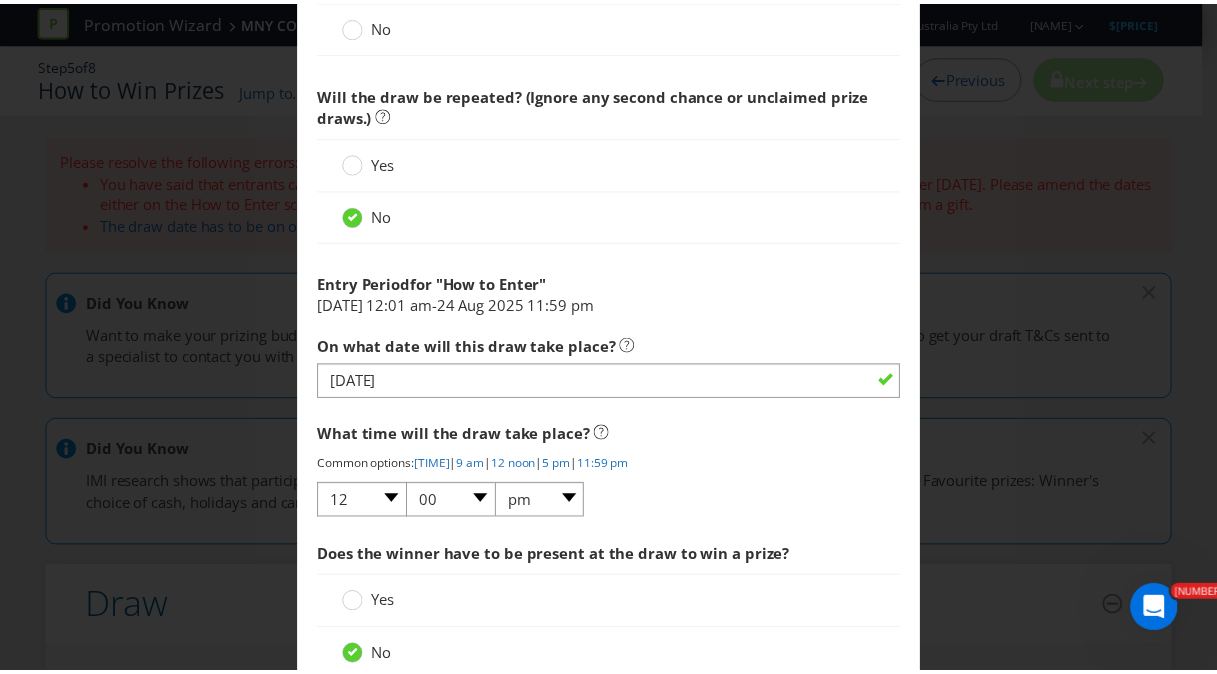 scroll, scrollTop: 1232, scrollLeft: 0, axis: vertical 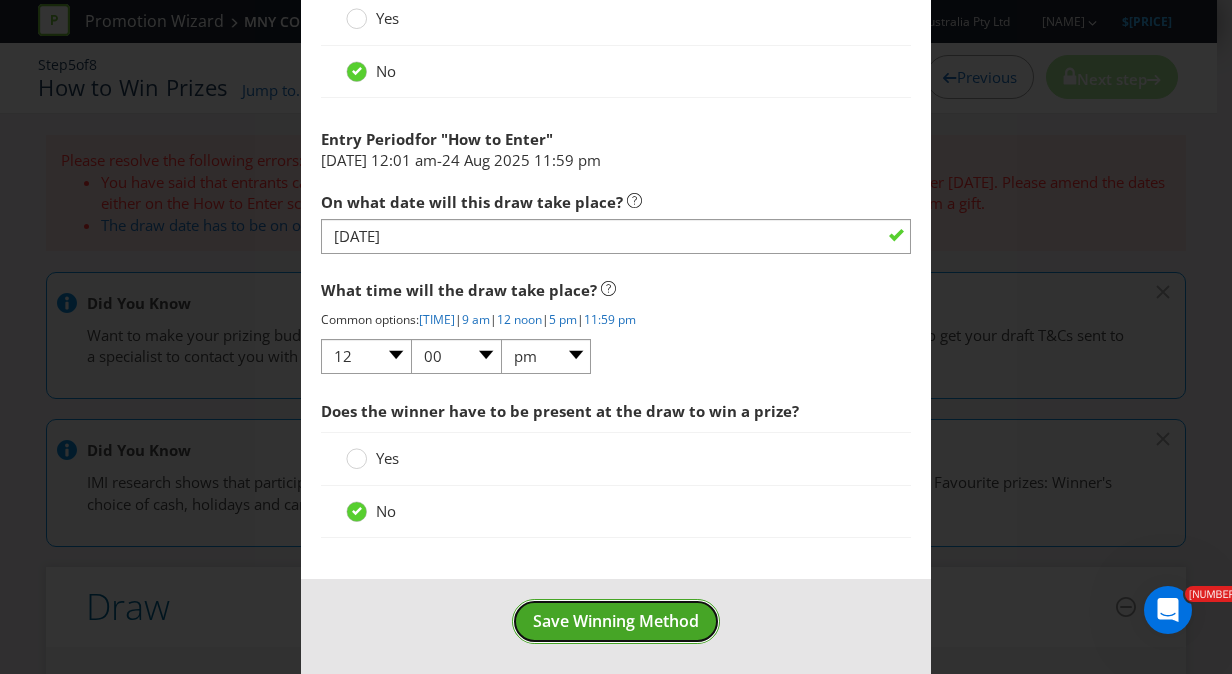 click on "Save Winning Method" at bounding box center (616, 621) 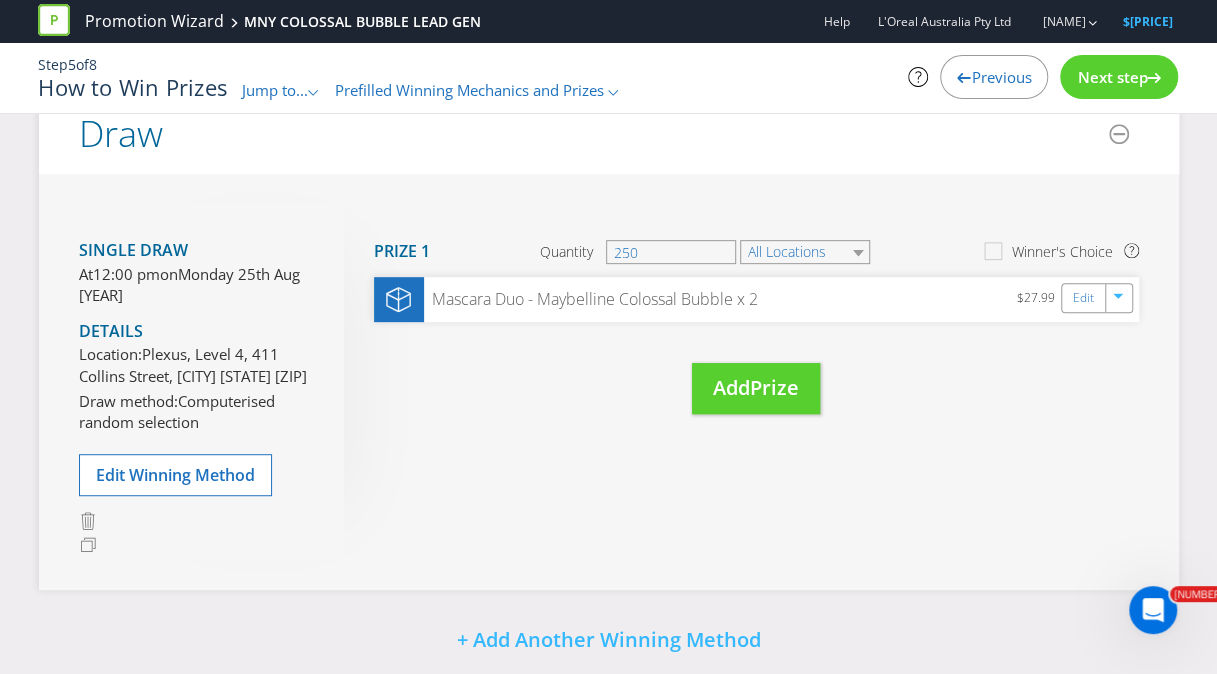 scroll, scrollTop: 380, scrollLeft: 0, axis: vertical 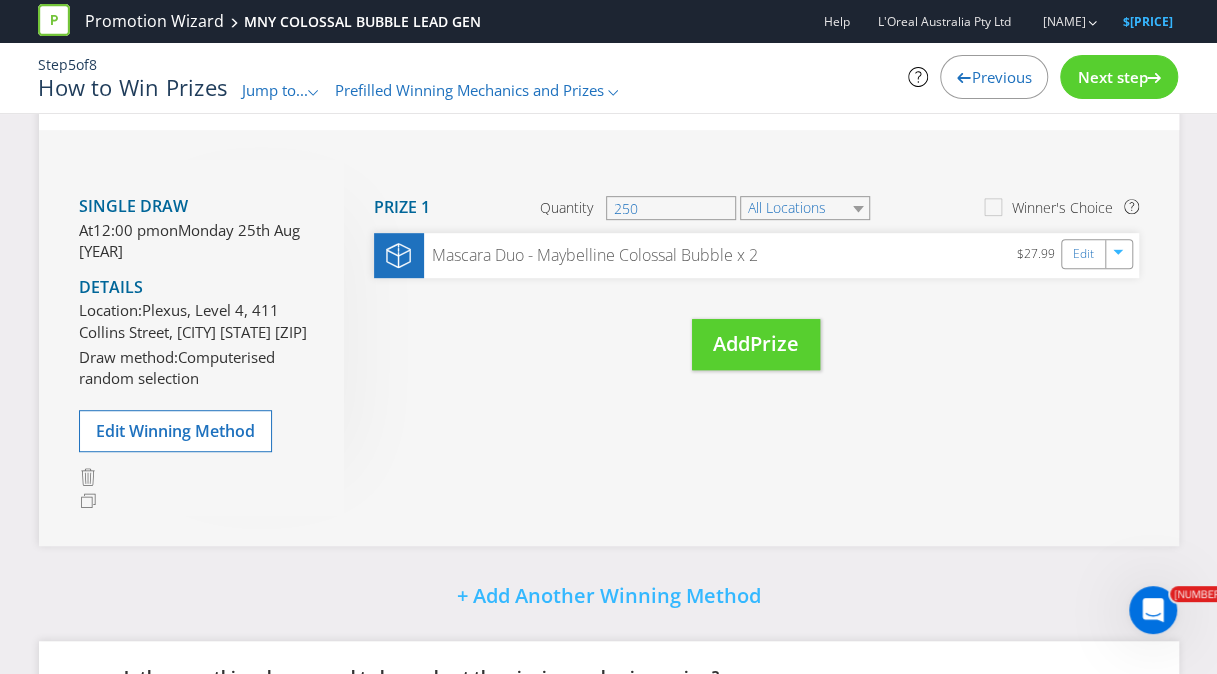 click on "Next step" at bounding box center (1112, 77) 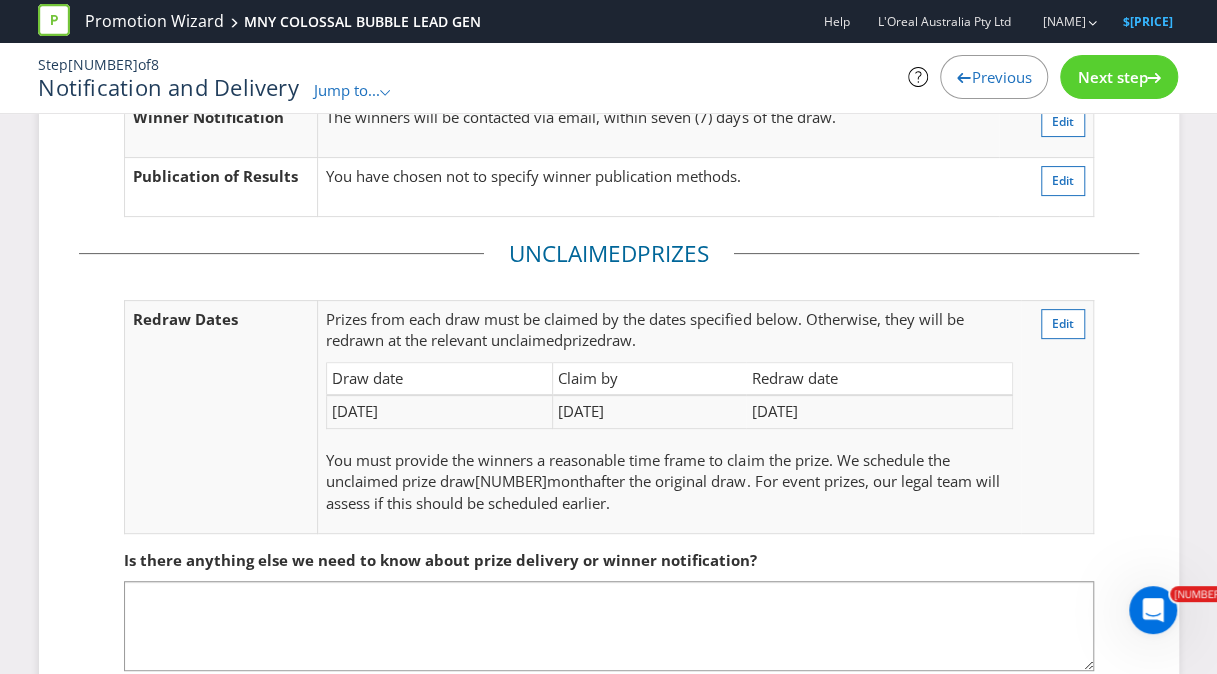 scroll, scrollTop: 257, scrollLeft: 0, axis: vertical 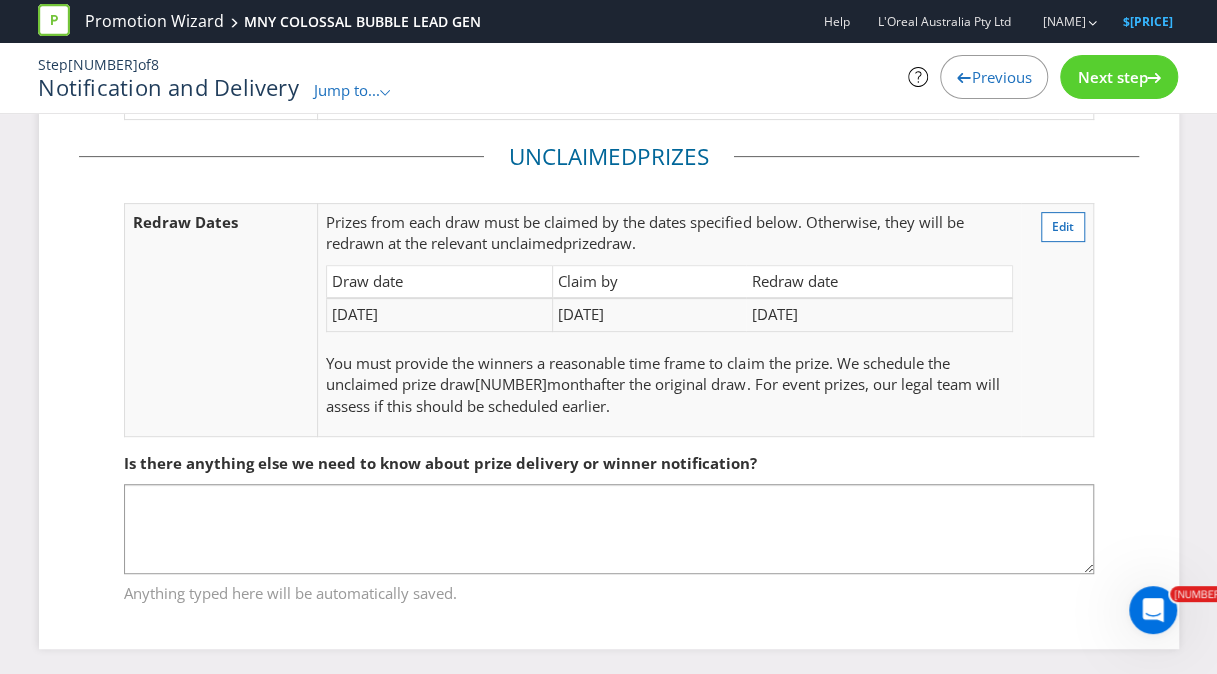 click on "Next step" at bounding box center (1119, 77) 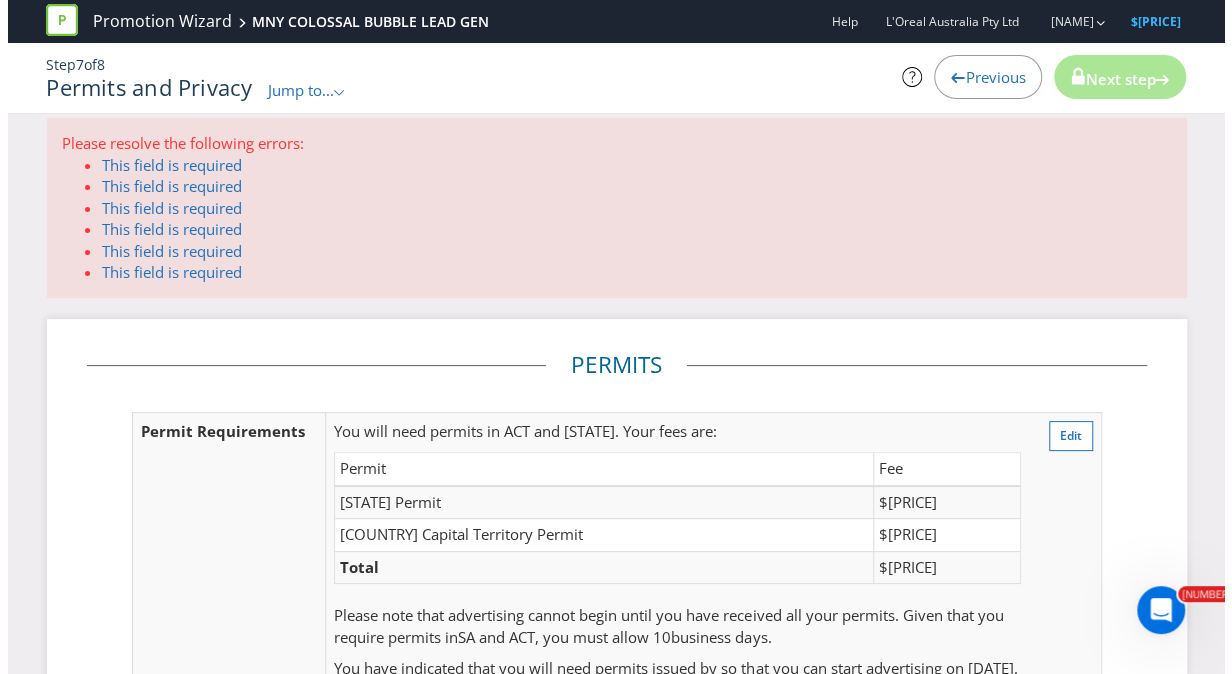 scroll, scrollTop: 0, scrollLeft: 0, axis: both 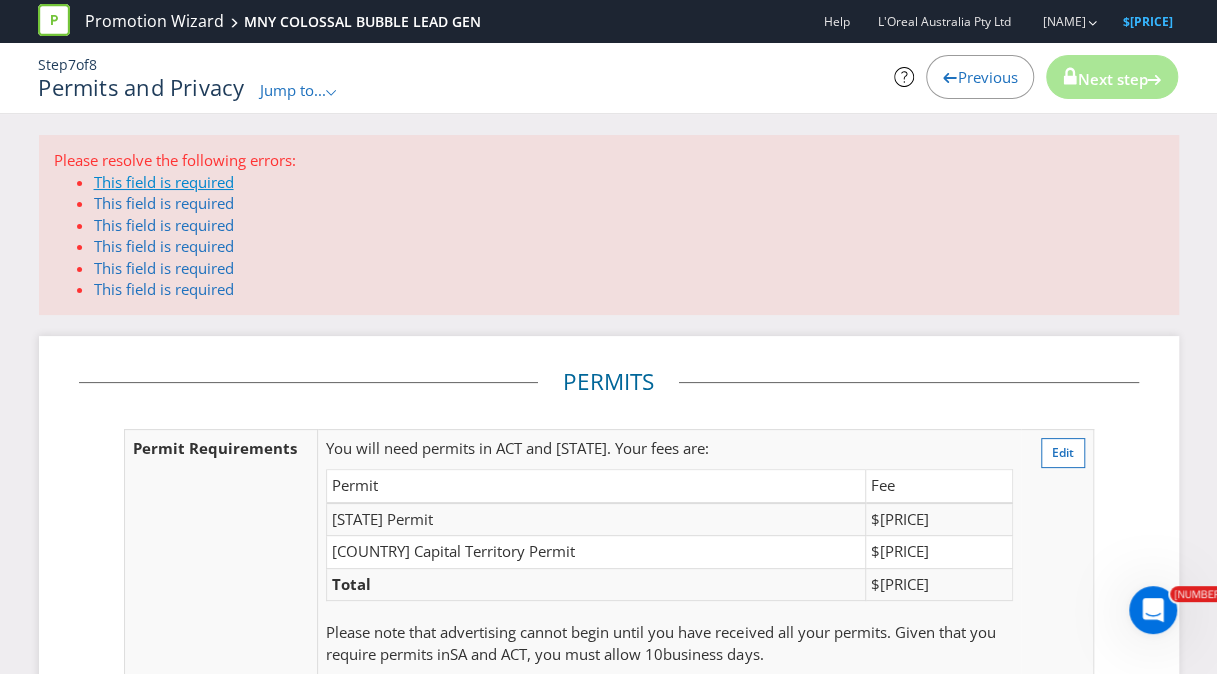 click on "This field is required" at bounding box center [164, 182] 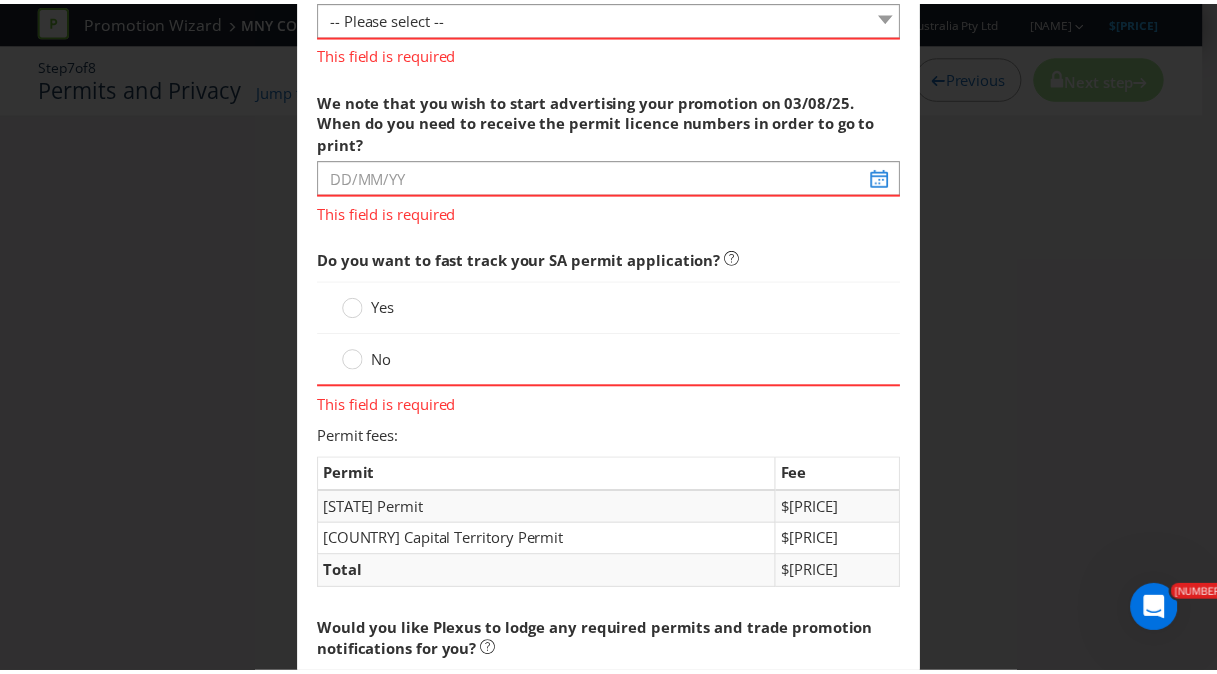 scroll, scrollTop: 0, scrollLeft: 0, axis: both 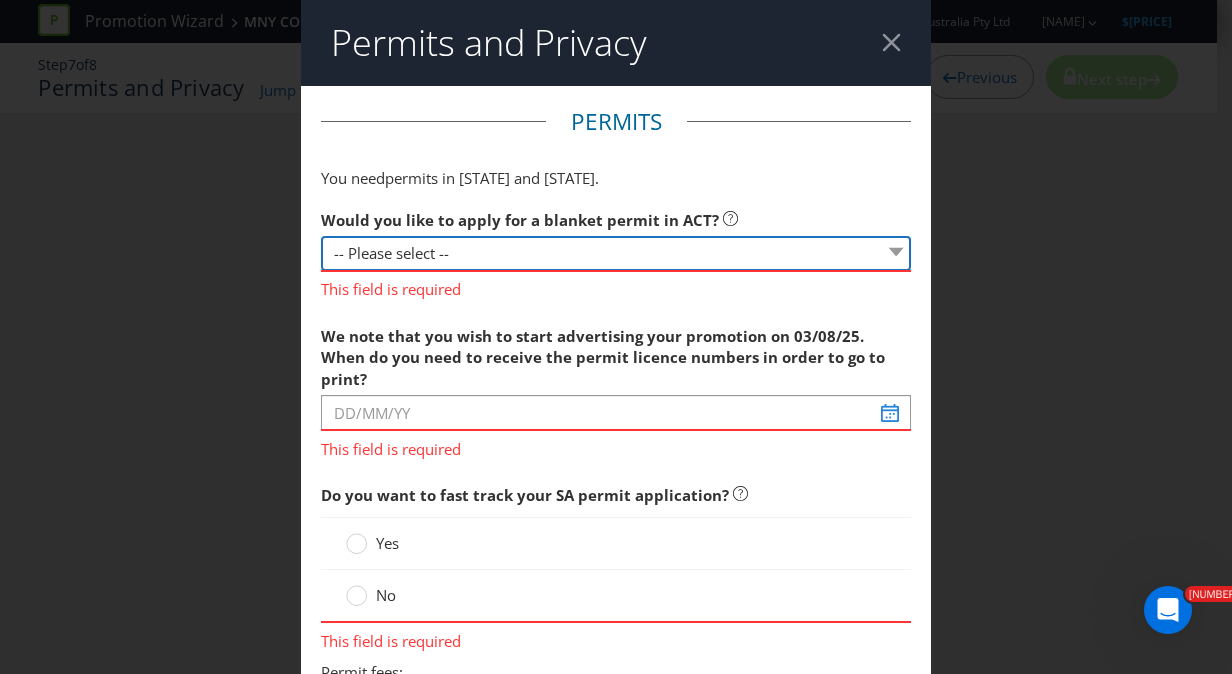click on "-- Please select -- Yes, please apply for a new blanket permit No, this promotion will be covered by an existing blanket permit No, single permit only" at bounding box center [616, 253] 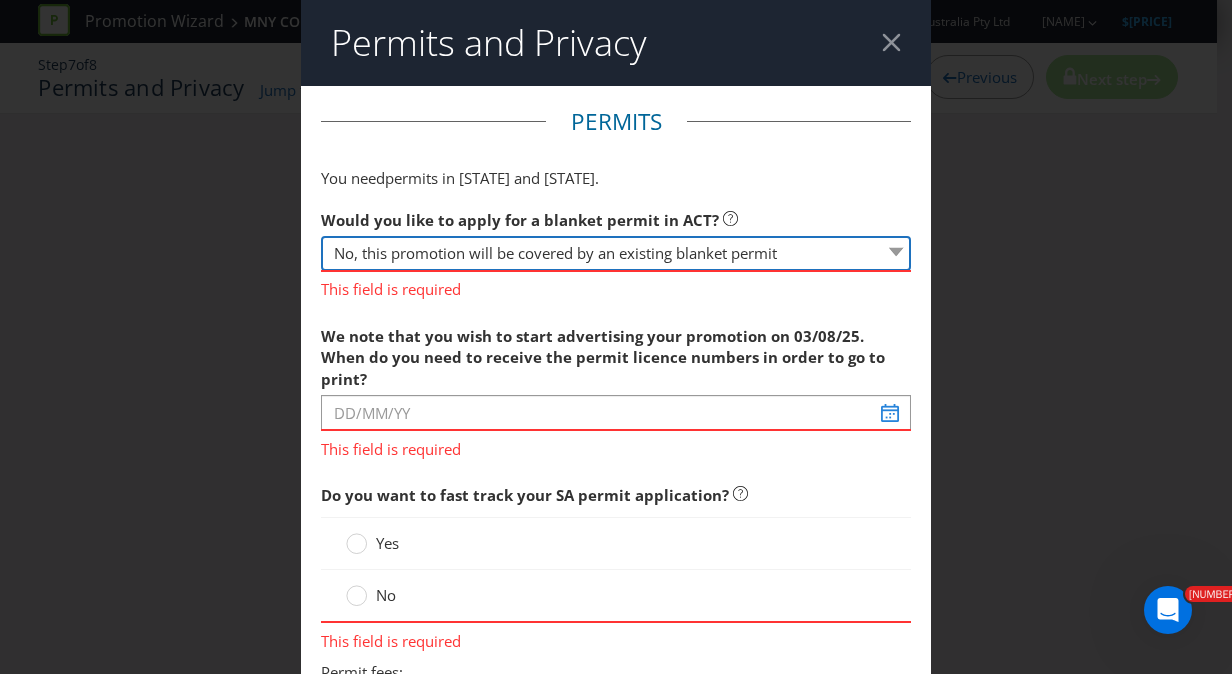 click on "-- Please select -- Yes, please apply for a new blanket permit No, this promotion will be covered by an existing blanket permit No, single permit only" at bounding box center (616, 253) 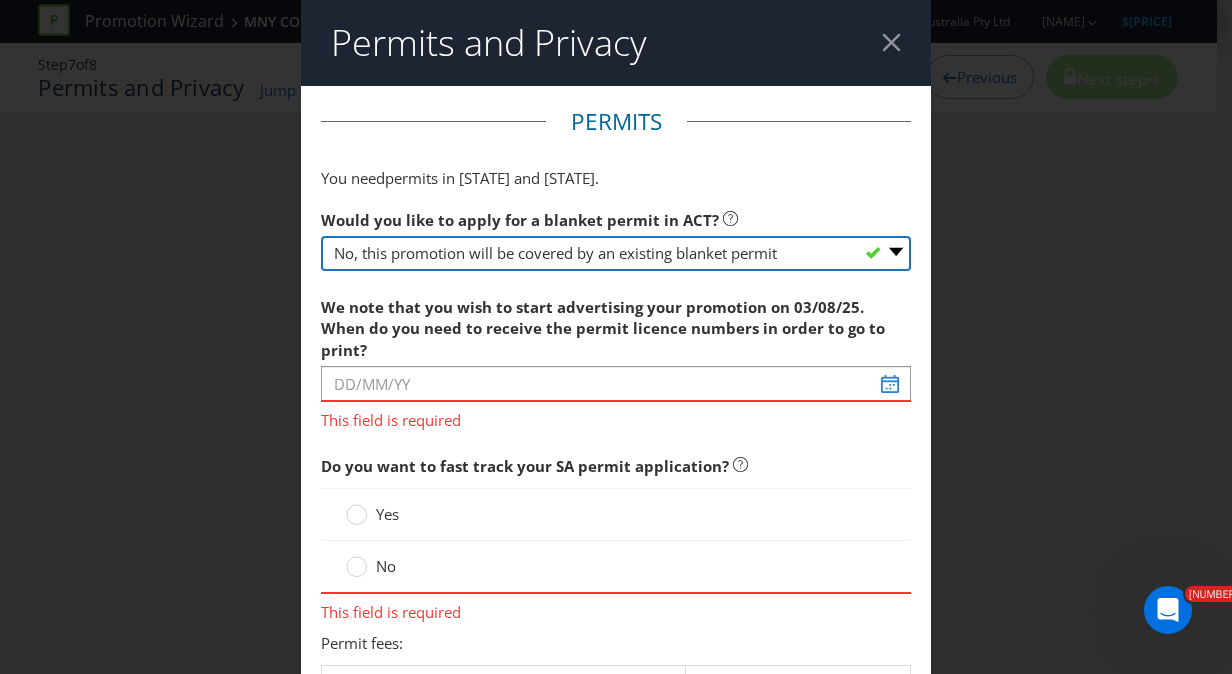 click on "-- Please select -- Yes, please apply for a new blanket permit No, this promotion will be covered by an existing blanket permit No, single permit only" at bounding box center (616, 253) 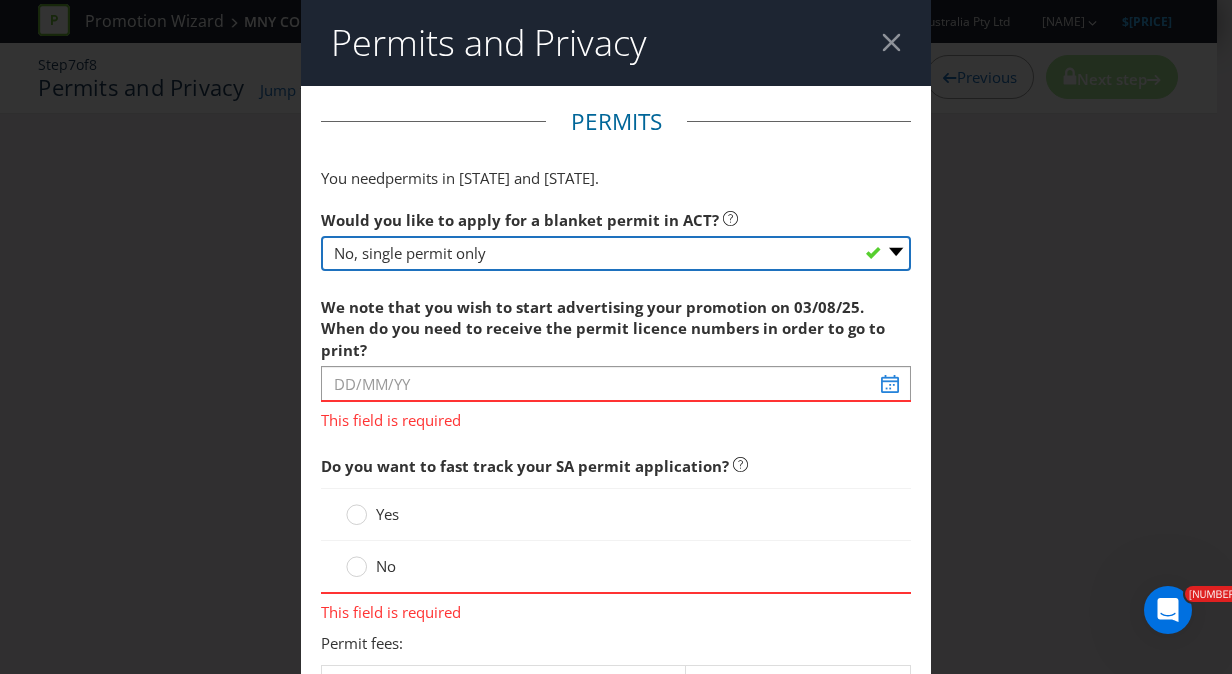 click on "-- Please select -- Yes, please apply for a new blanket permit No, this promotion will be covered by an existing blanket permit No, single permit only" at bounding box center (616, 253) 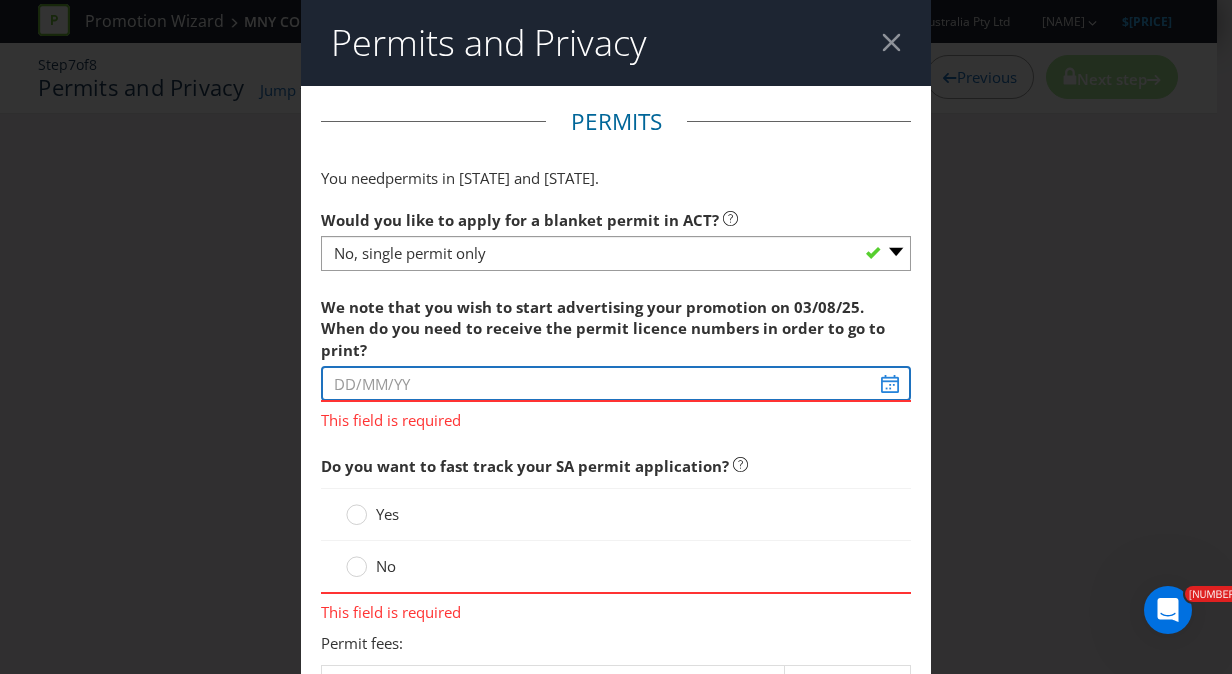 click at bounding box center (616, 383) 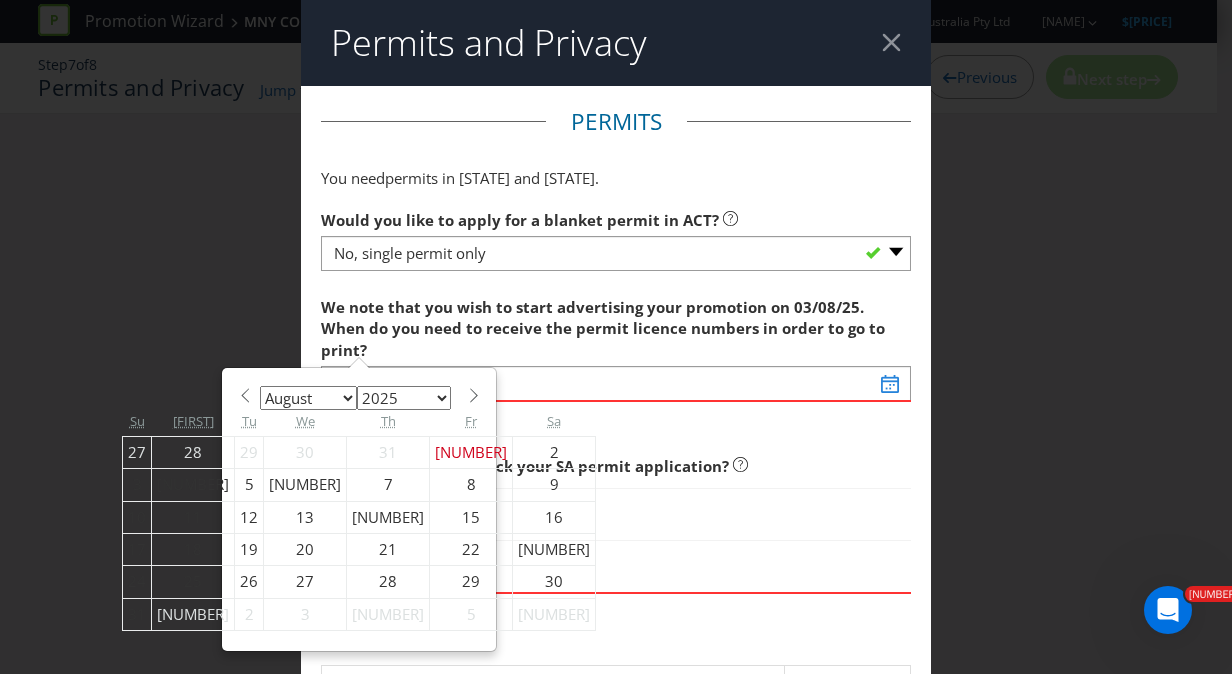 click on "This field is required" at bounding box center [616, 416] 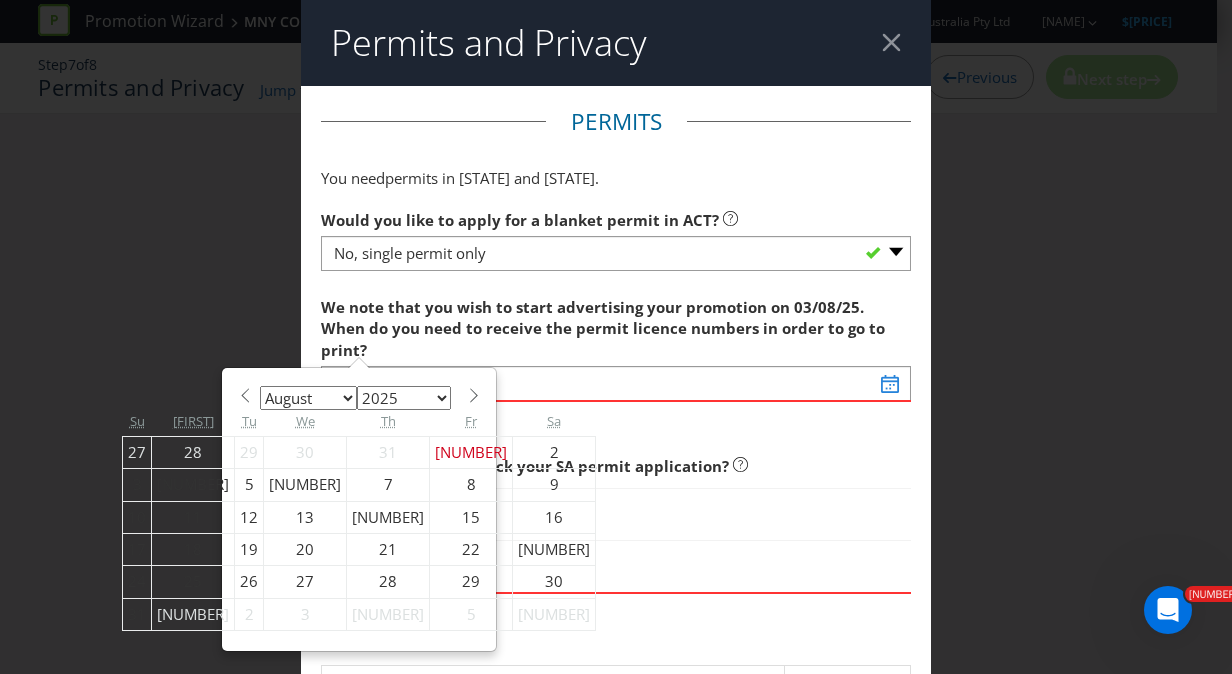 click at bounding box center [891, 42] 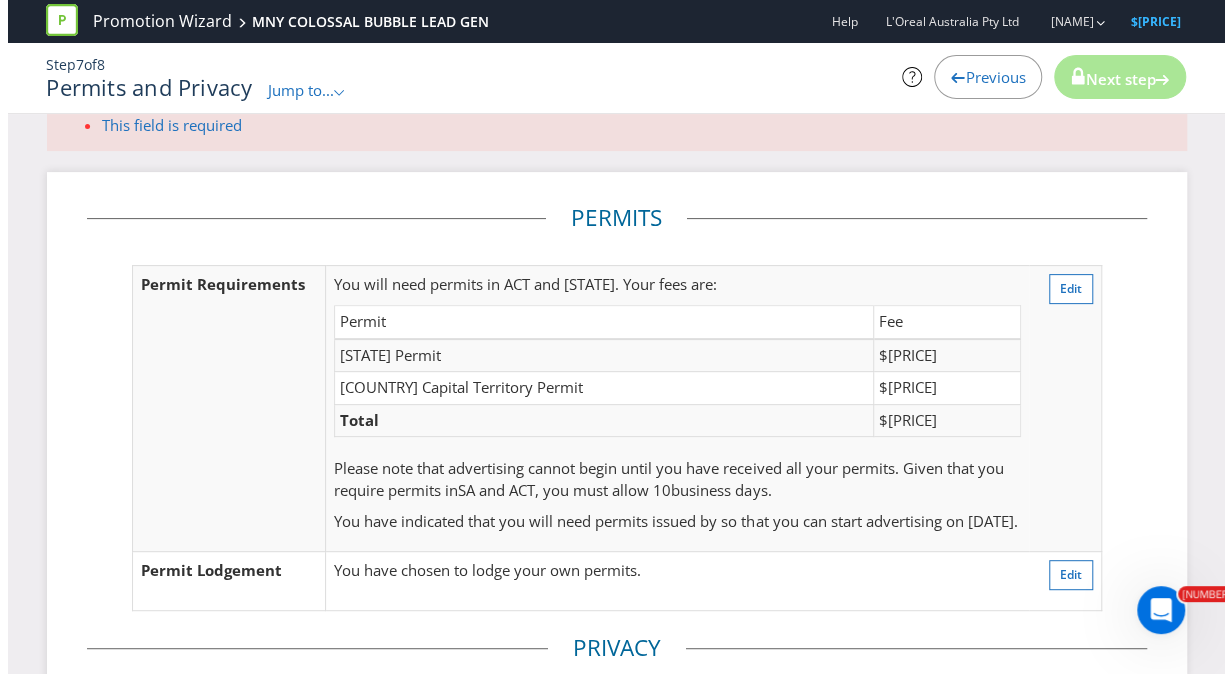 scroll, scrollTop: 0, scrollLeft: 0, axis: both 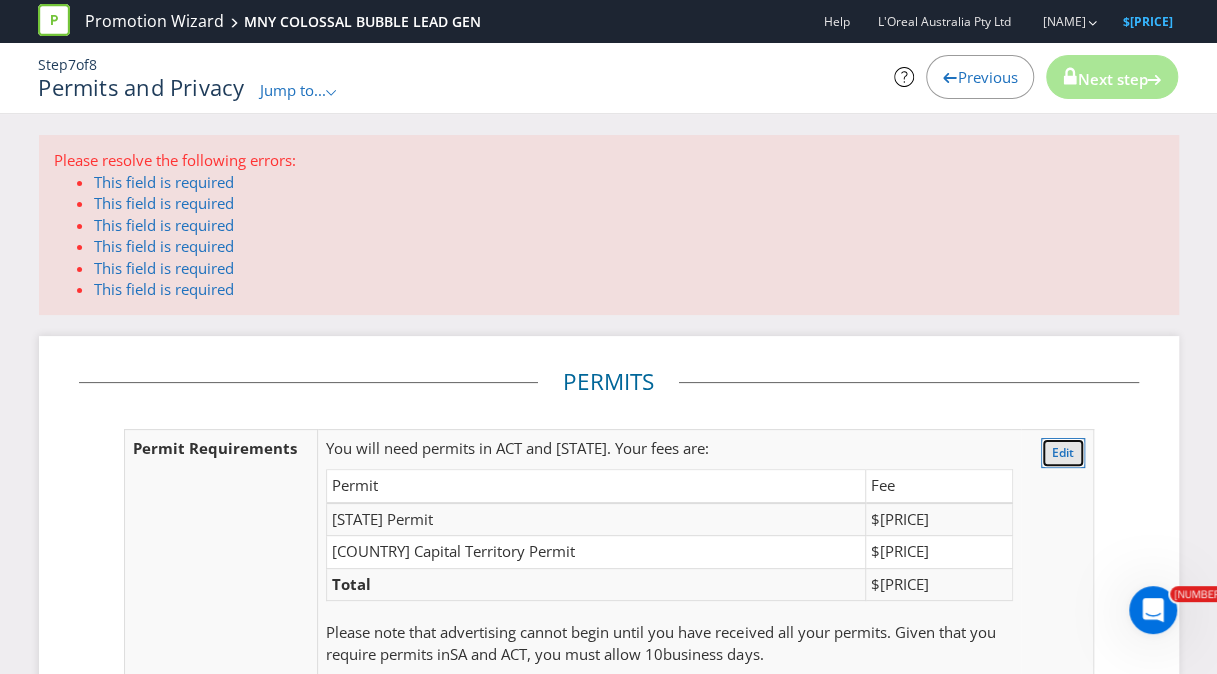 click on "Edit" at bounding box center (1063, 452) 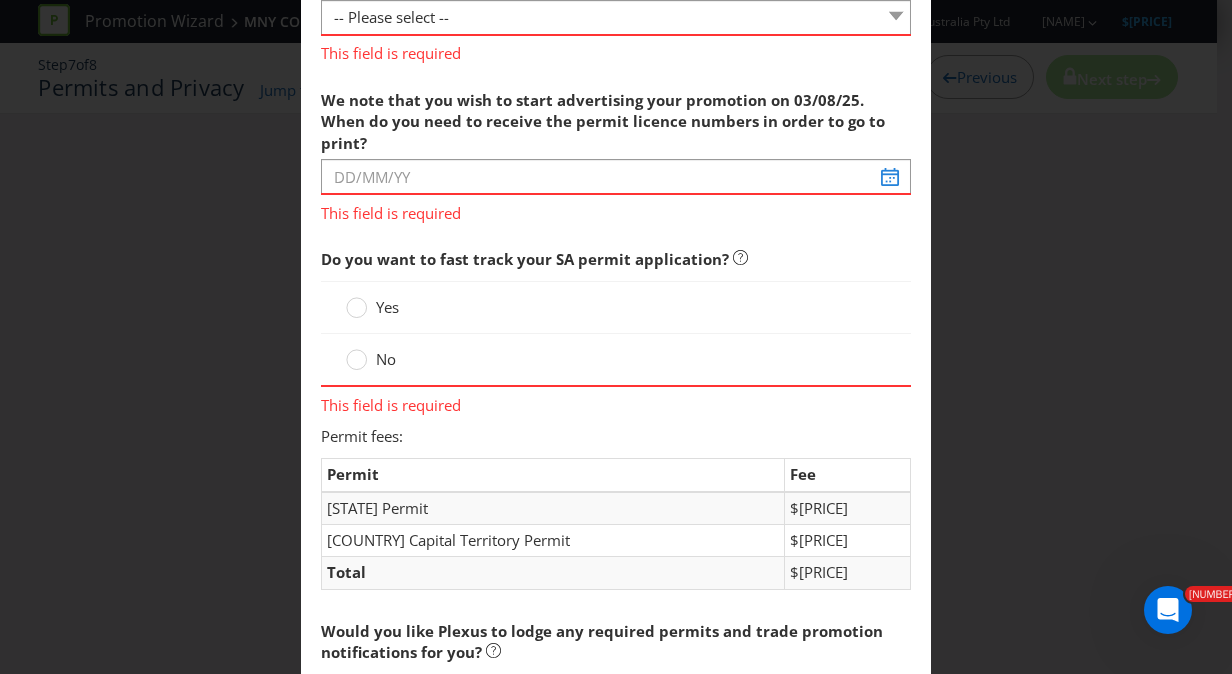 scroll, scrollTop: 105, scrollLeft: 0, axis: vertical 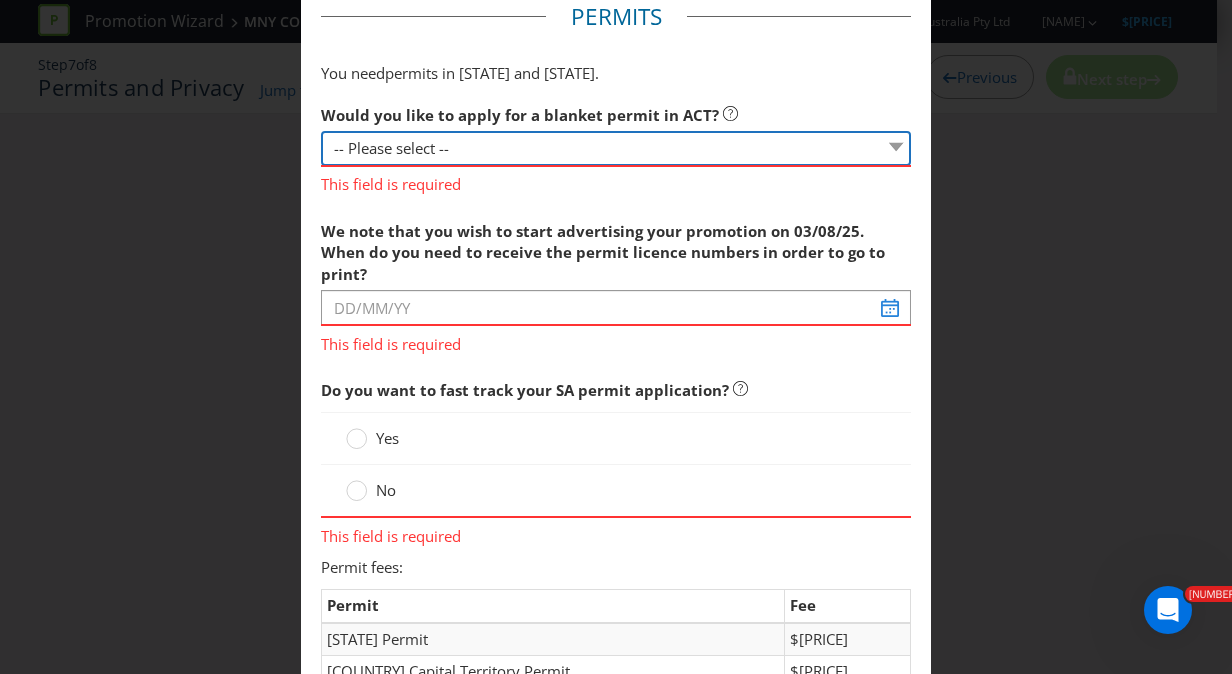 click on "-- Please select -- Yes, please apply for a new blanket permit No, this promotion will be covered by an existing blanket permit No, single permit only" at bounding box center (616, 148) 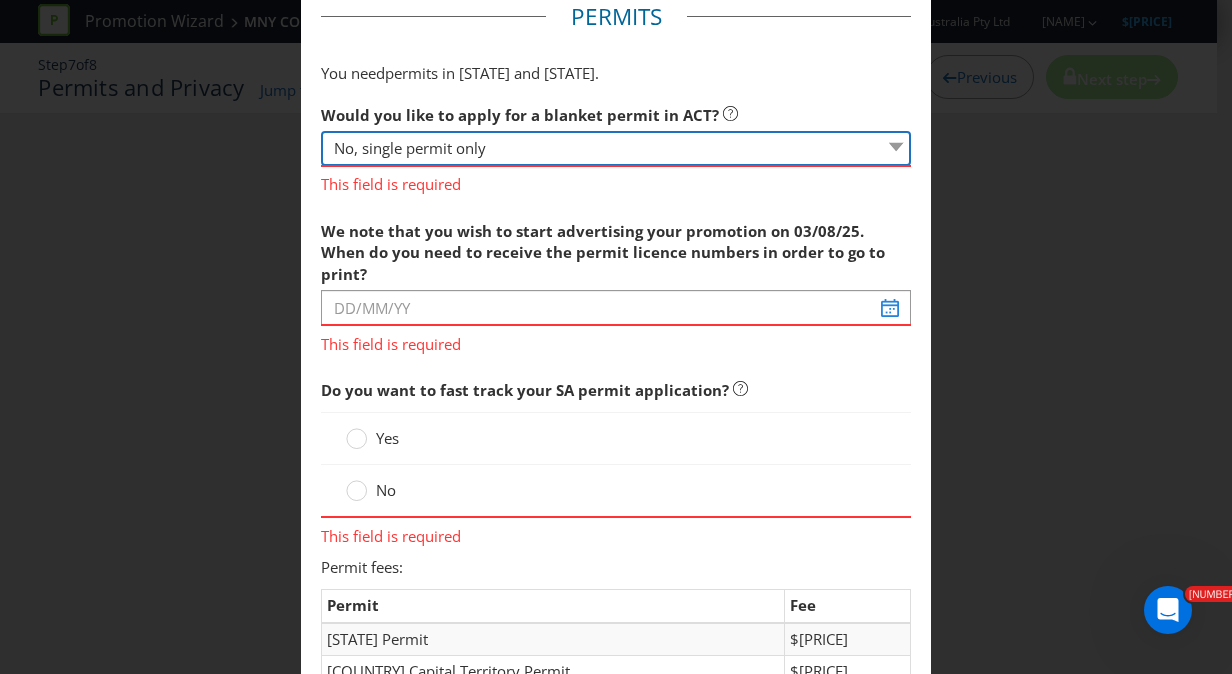 click on "-- Please select -- Yes, please apply for a new blanket permit No, this promotion will be covered by an existing blanket permit No, single permit only" at bounding box center (616, 148) 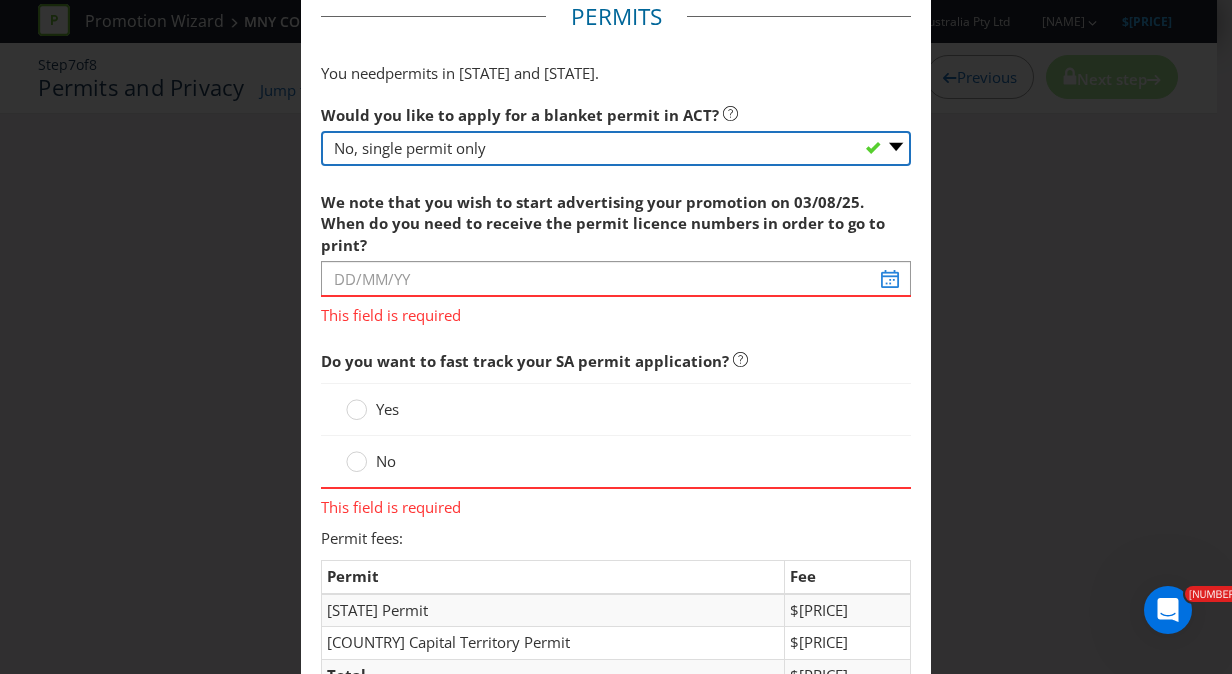 click on "-- Please select -- Yes, please apply for a new blanket permit No, this promotion will be covered by an existing blanket permit No, single permit only" at bounding box center (616, 148) 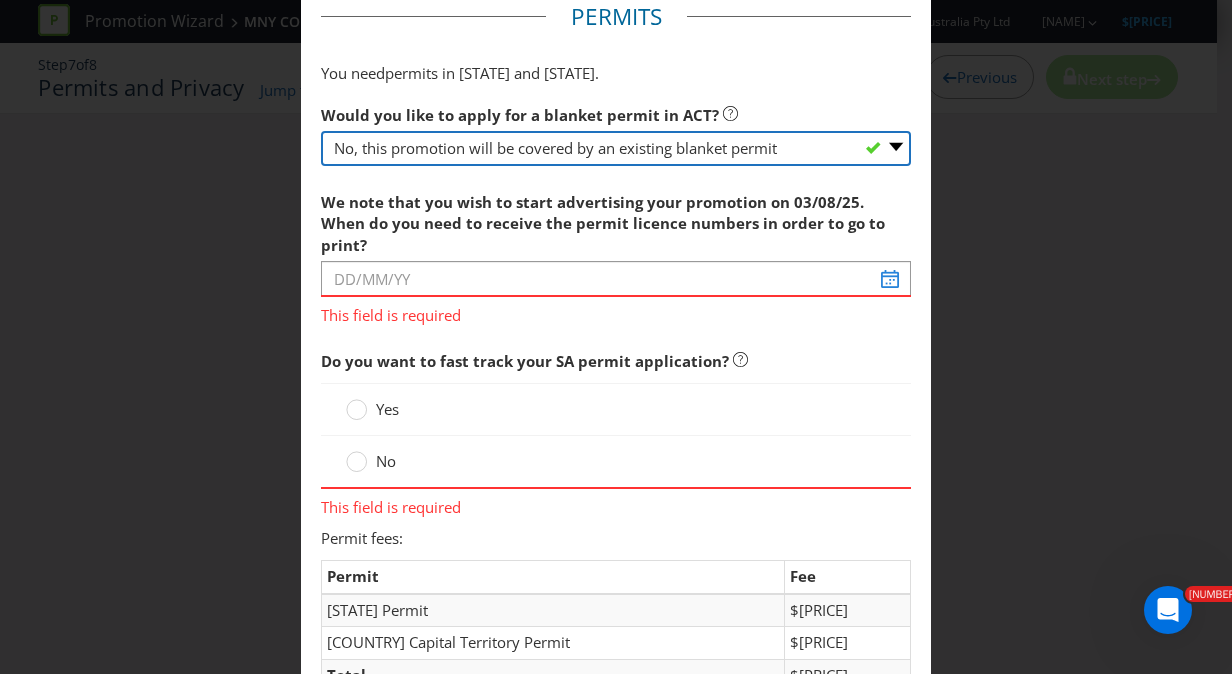 click on "-- Please select -- Yes, please apply for a new blanket permit No, this promotion will be covered by an existing blanket permit No, single permit only" at bounding box center (616, 148) 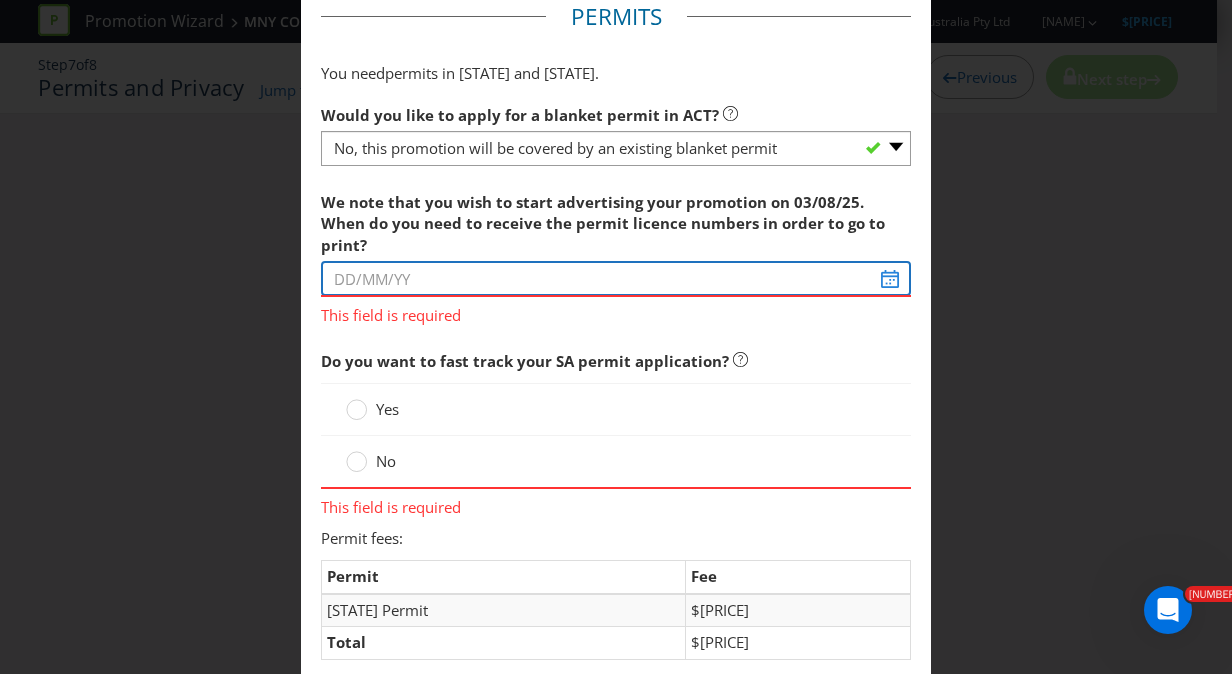 click at bounding box center (616, 278) 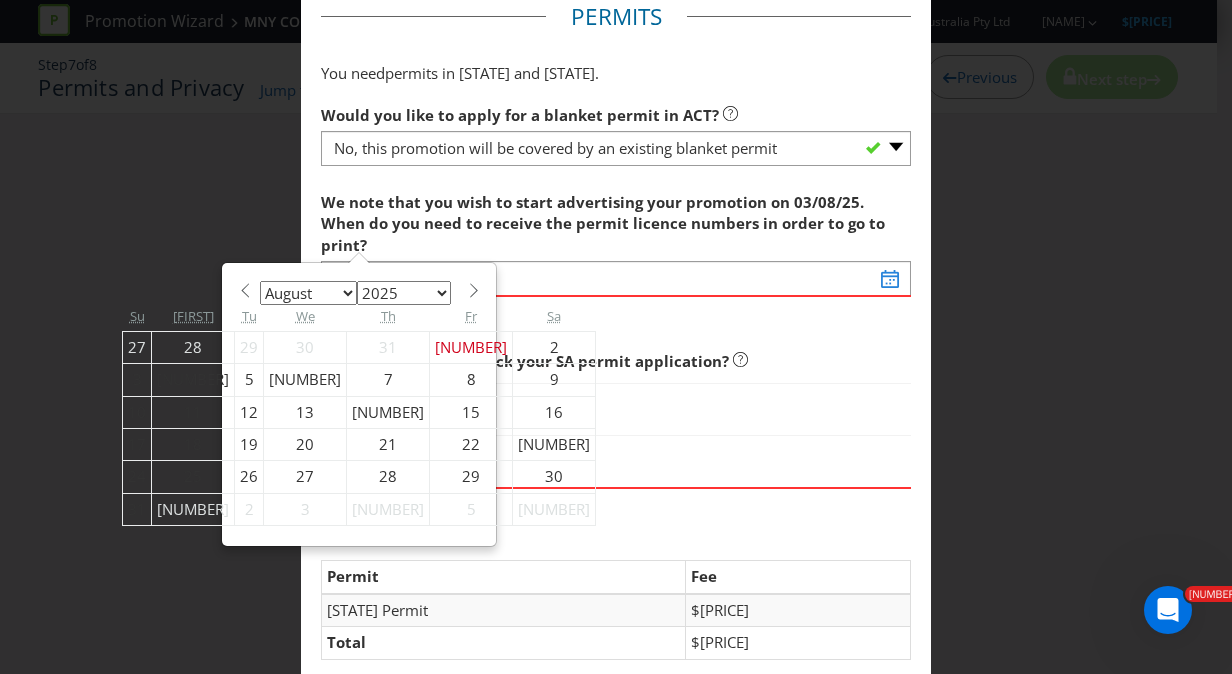 click on "3" at bounding box center [137, 380] 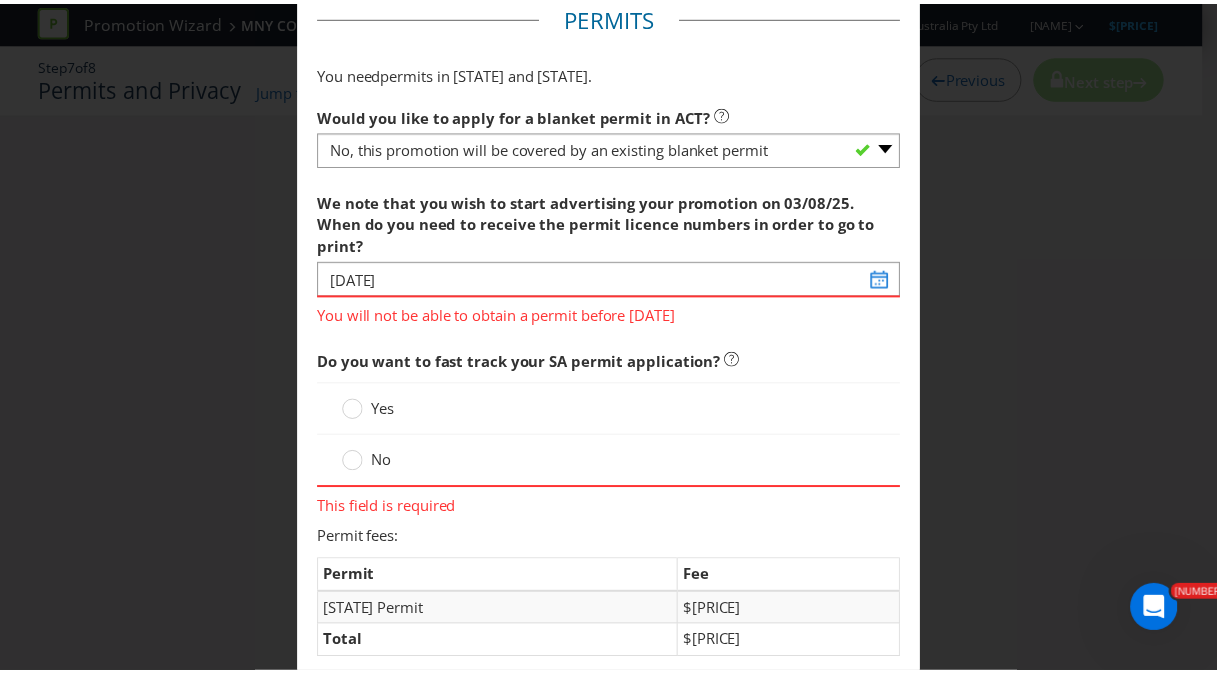 scroll, scrollTop: 0, scrollLeft: 0, axis: both 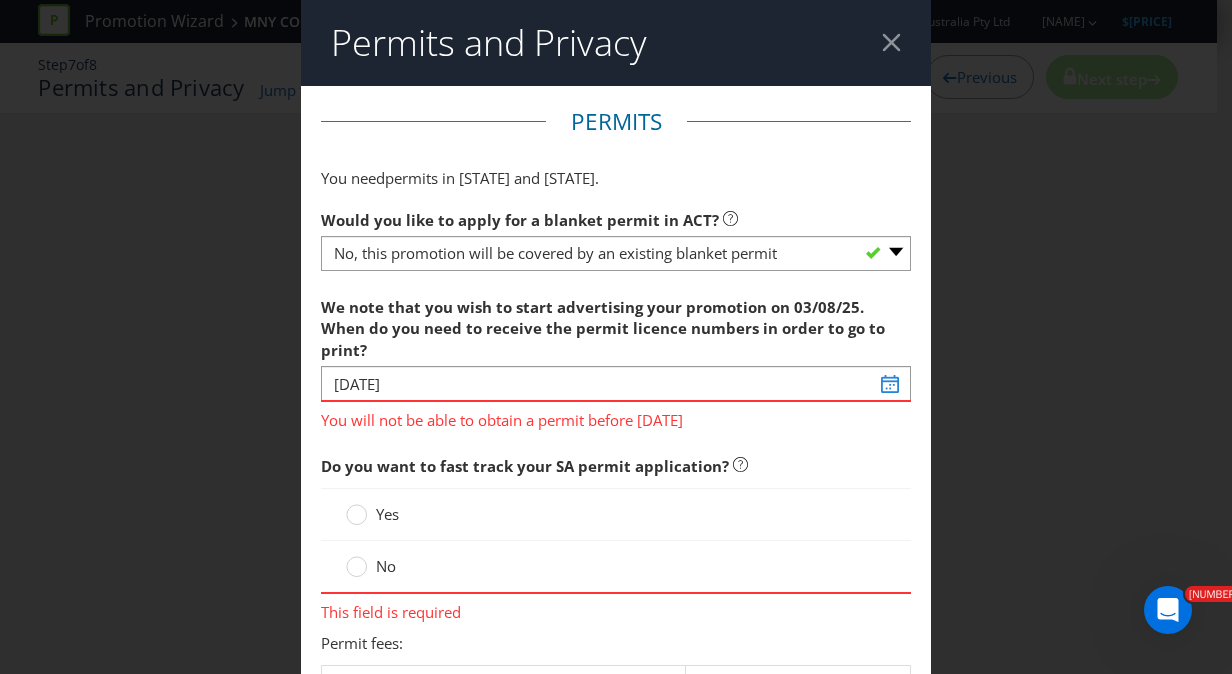 click on "Permits and Privacy" at bounding box center (616, 43) 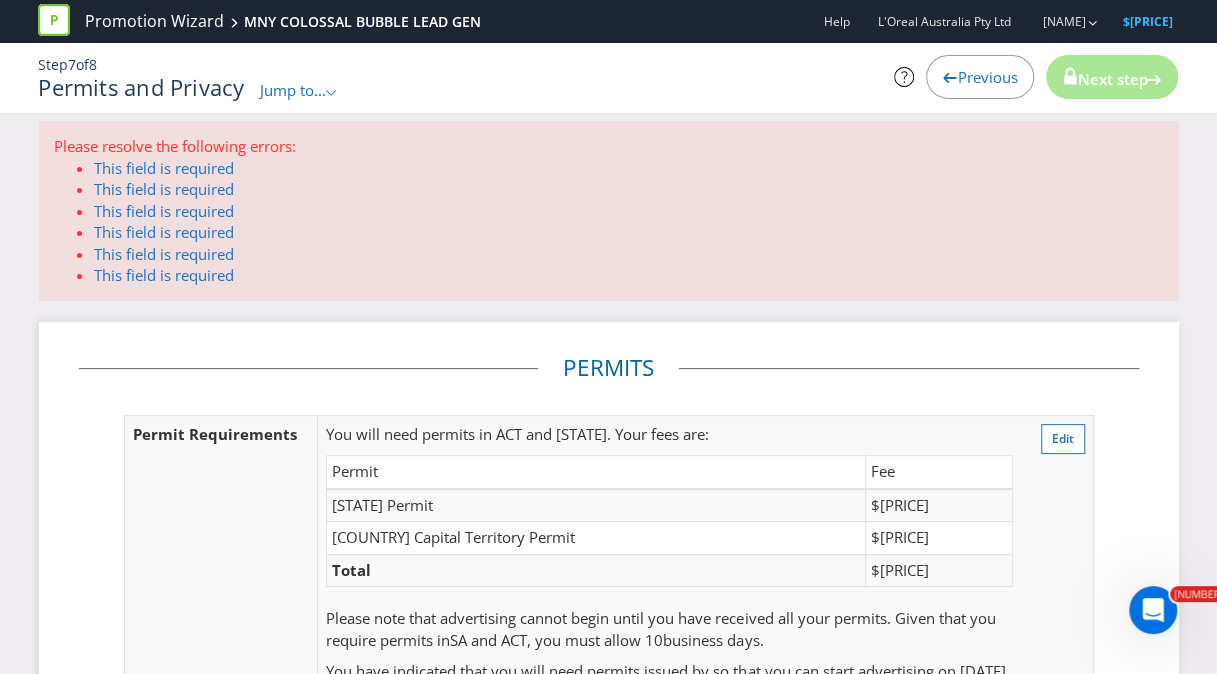 scroll, scrollTop: 0, scrollLeft: 0, axis: both 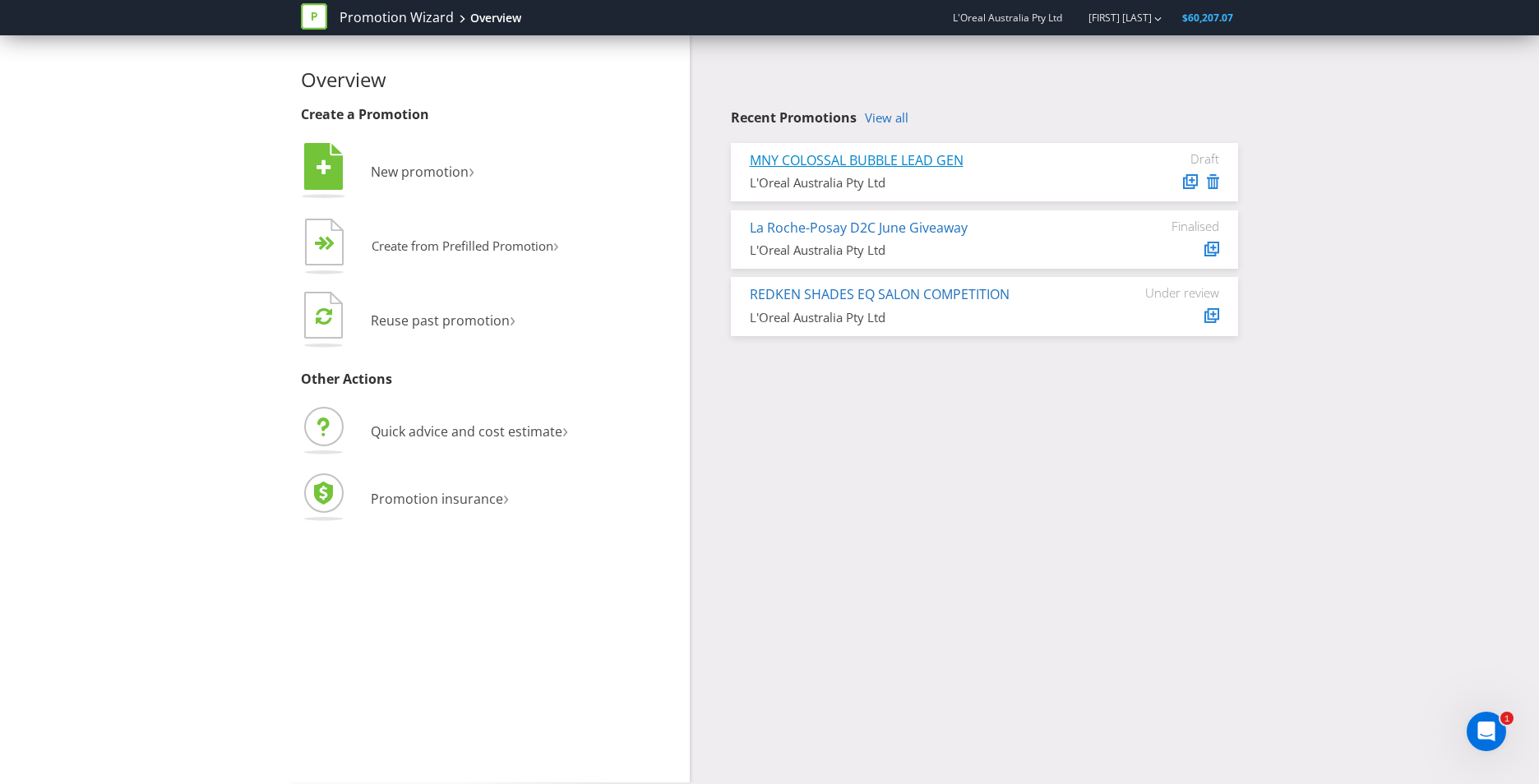 click on "MNY COLOSSAL BUBBLE LEAD GEN" at bounding box center (857, 160) 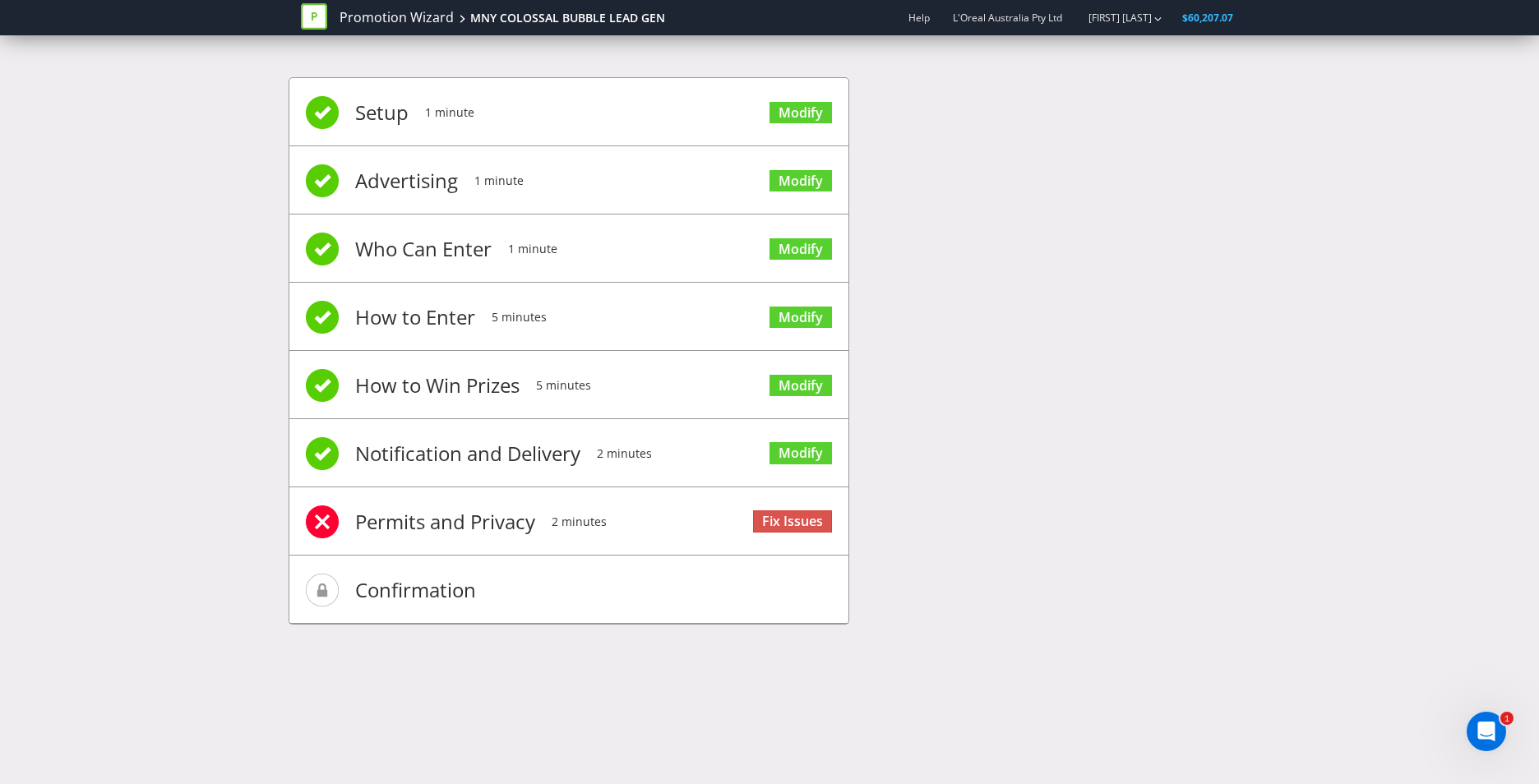 click on "Setup 1 minute Modify" at bounding box center (569, 112) 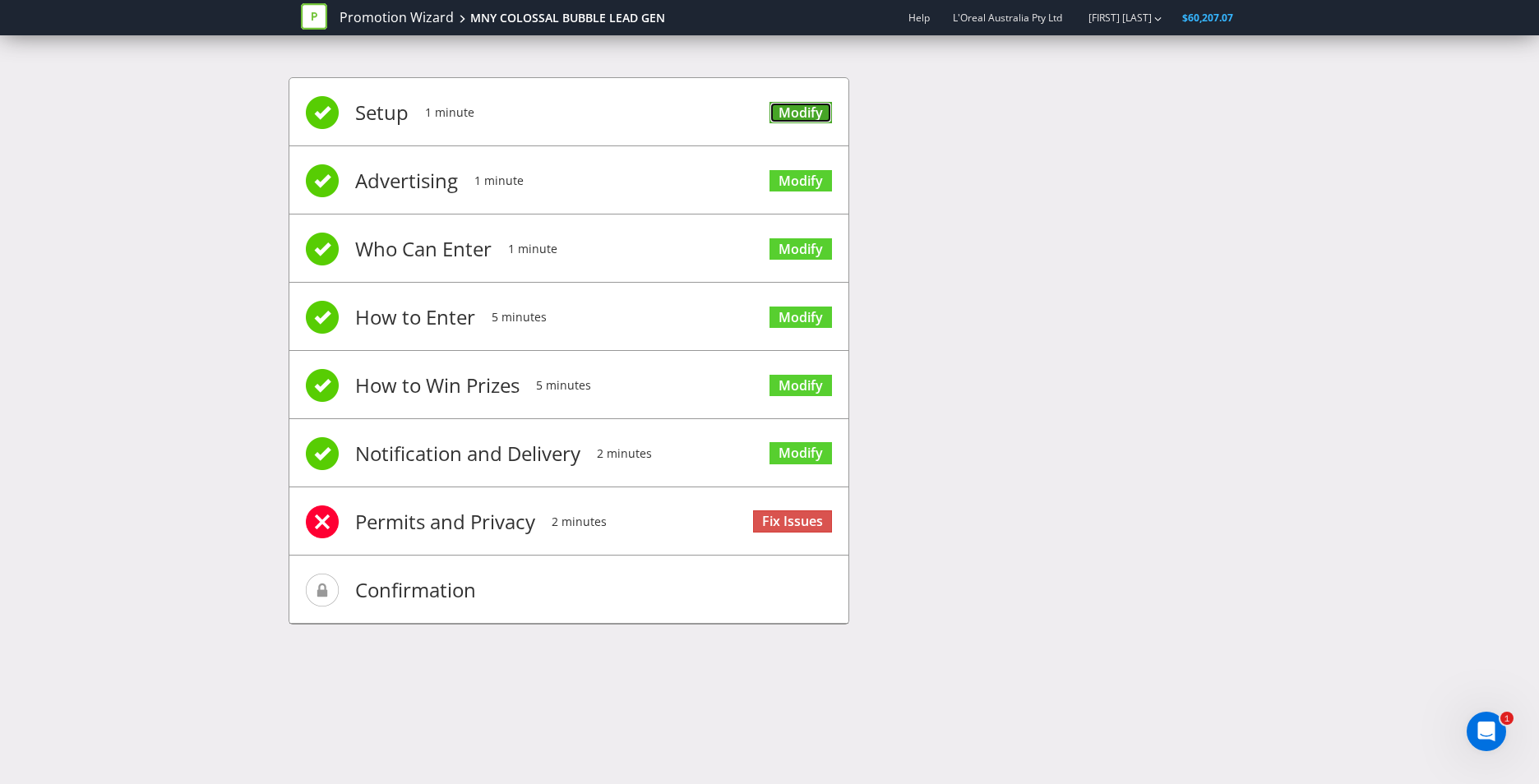 click on "Modify" at bounding box center [801, 113] 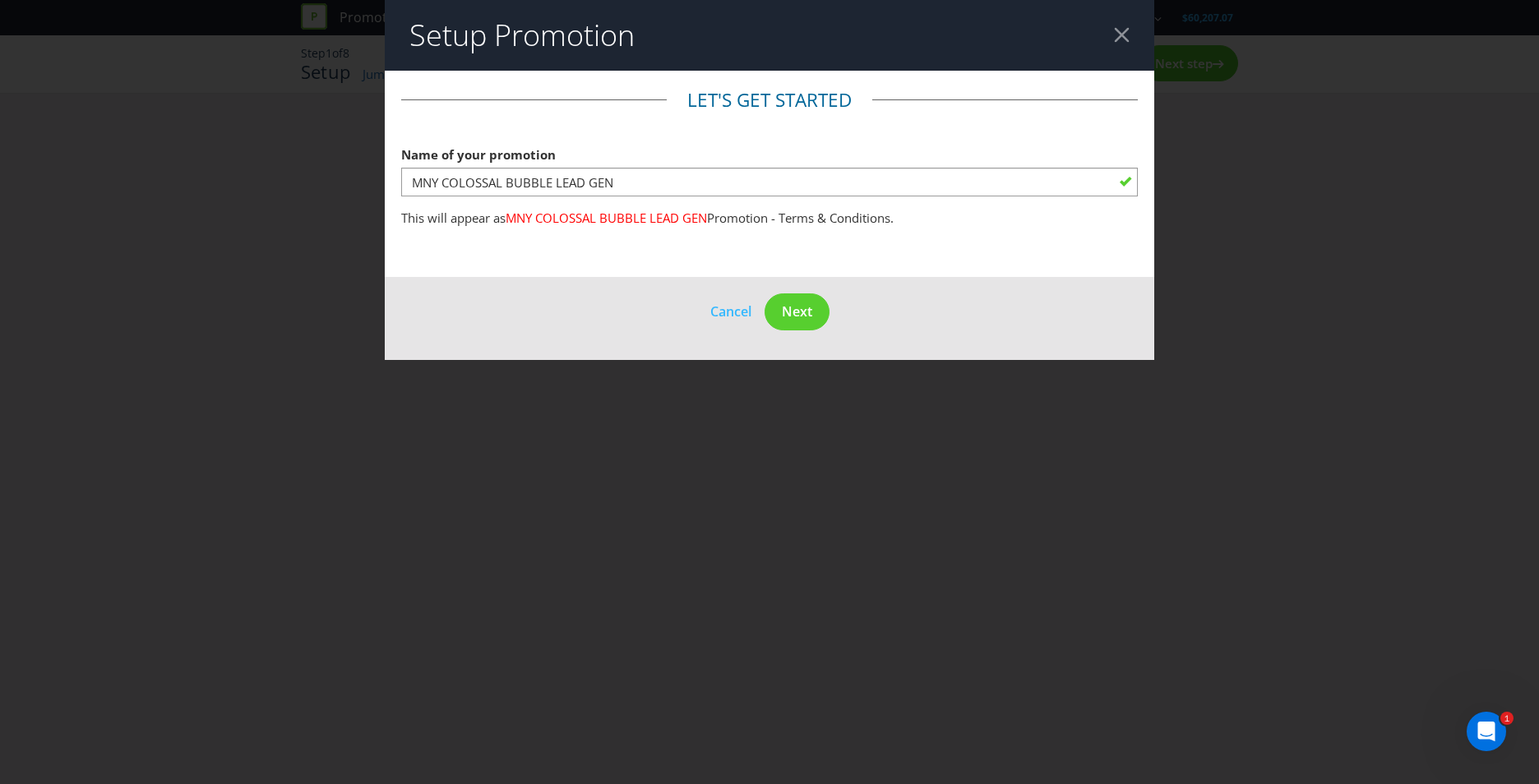 click at bounding box center (1121, 35) 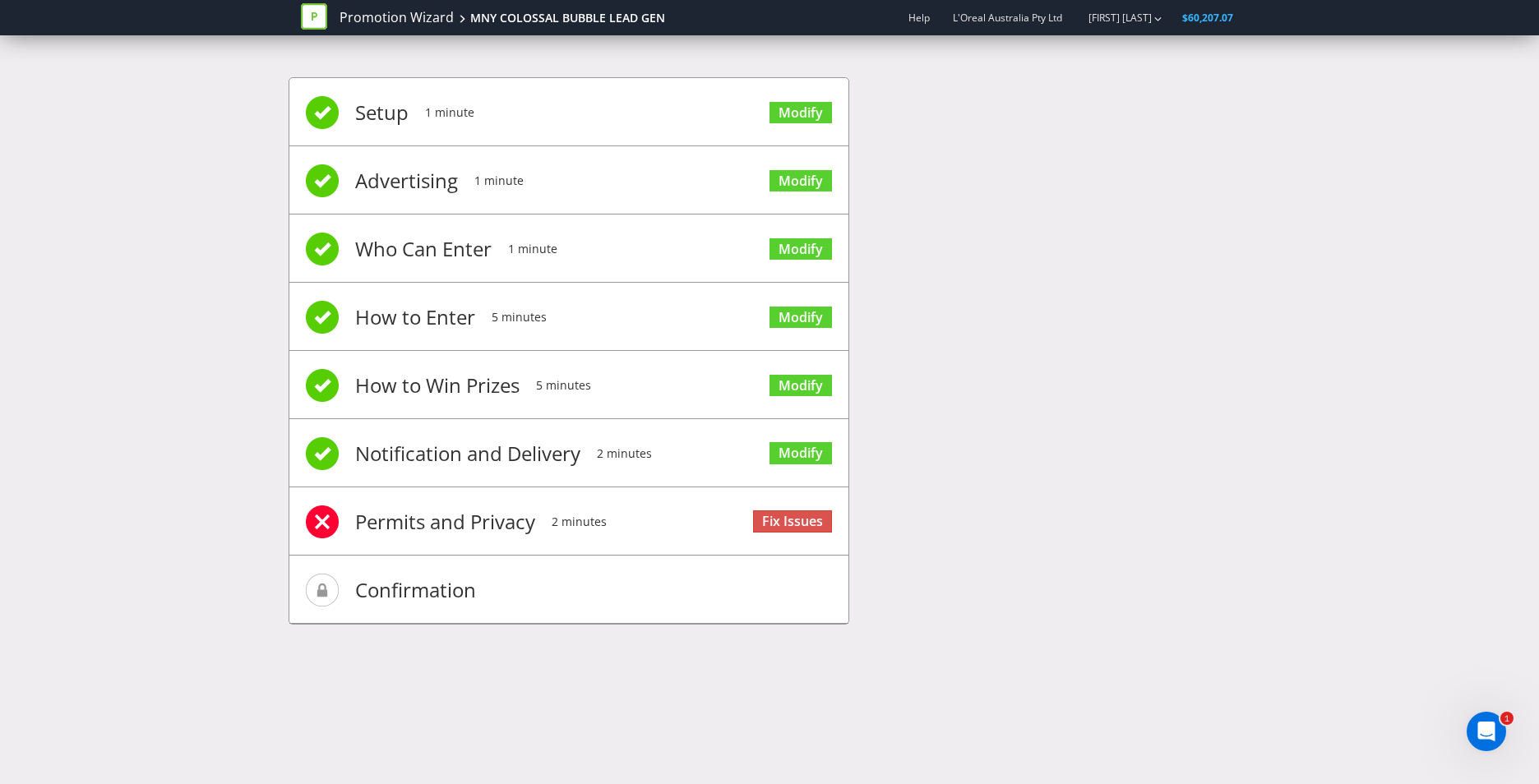 click on "Modify" at bounding box center [801, 179] 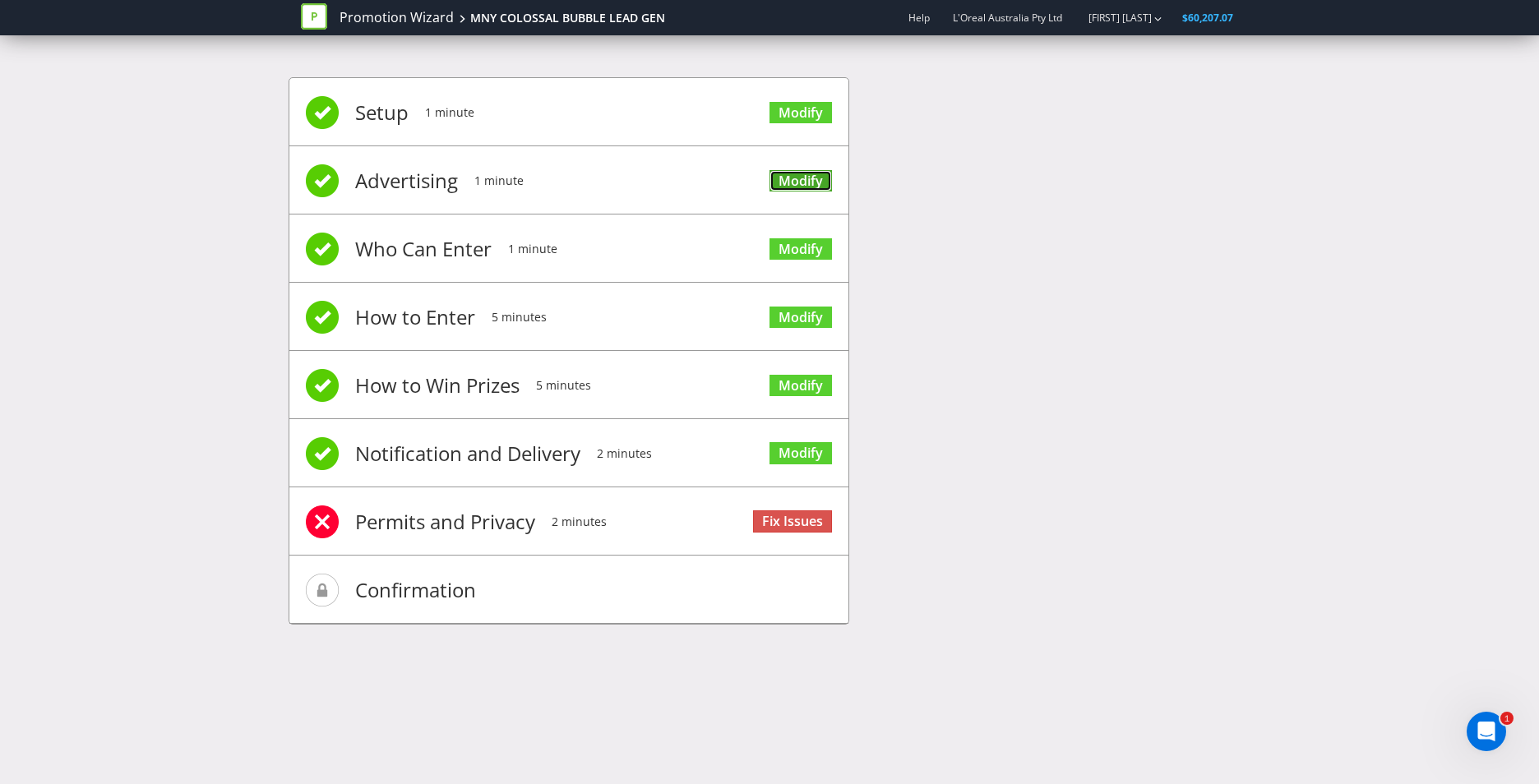 click on "Modify" at bounding box center (801, 181) 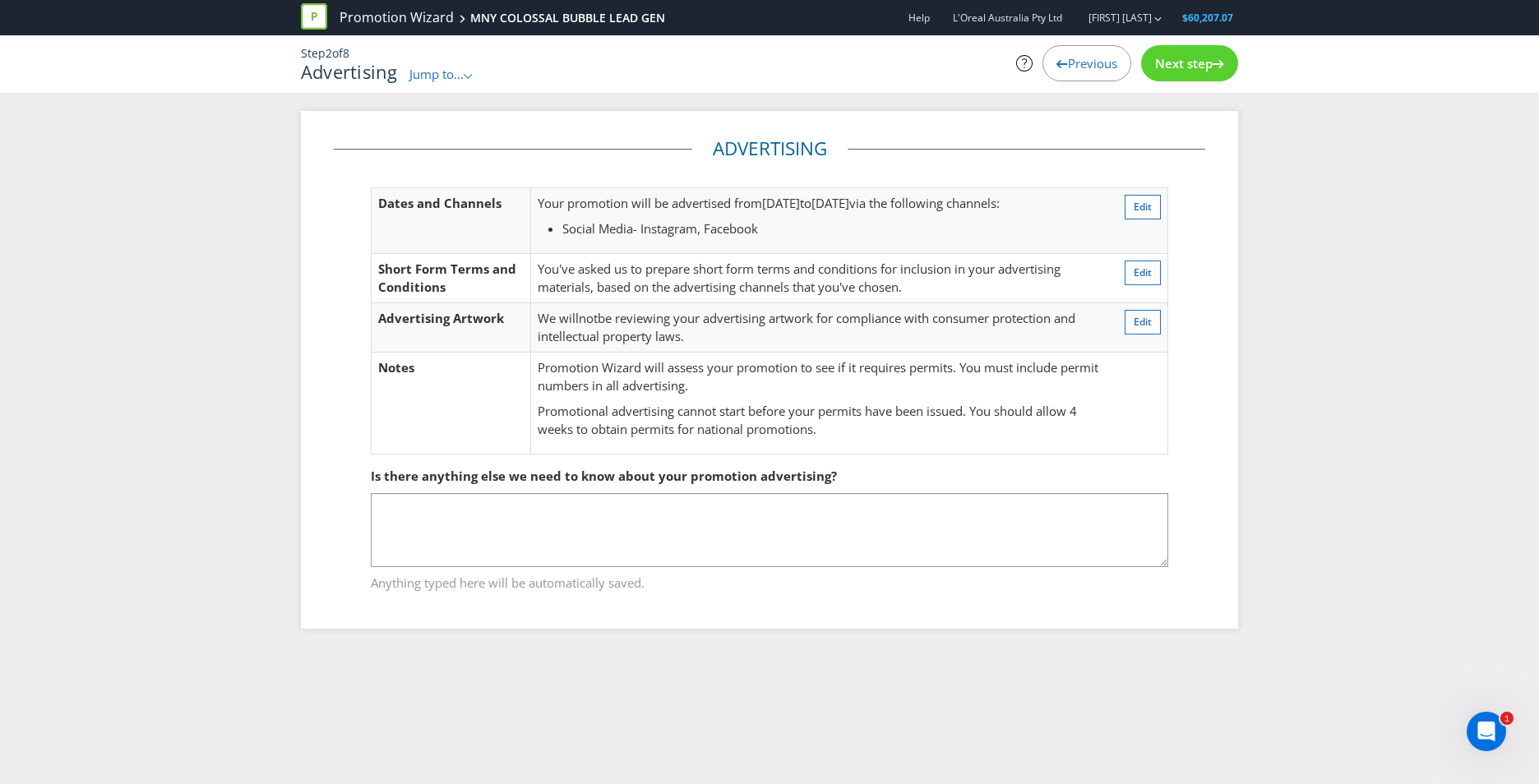 click on "Next step" at bounding box center (1184, 63) 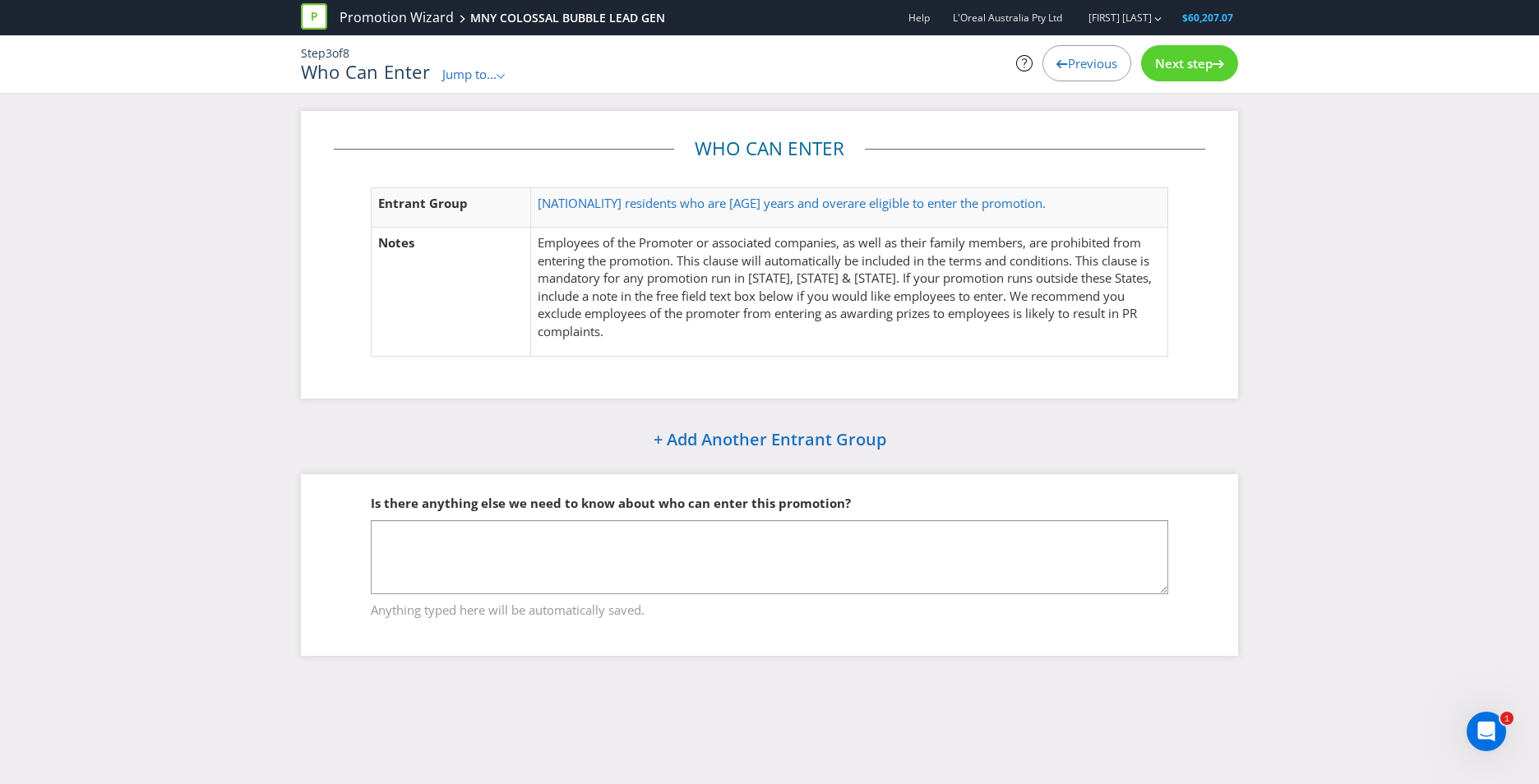 click on "Next step" at bounding box center (1184, 63) 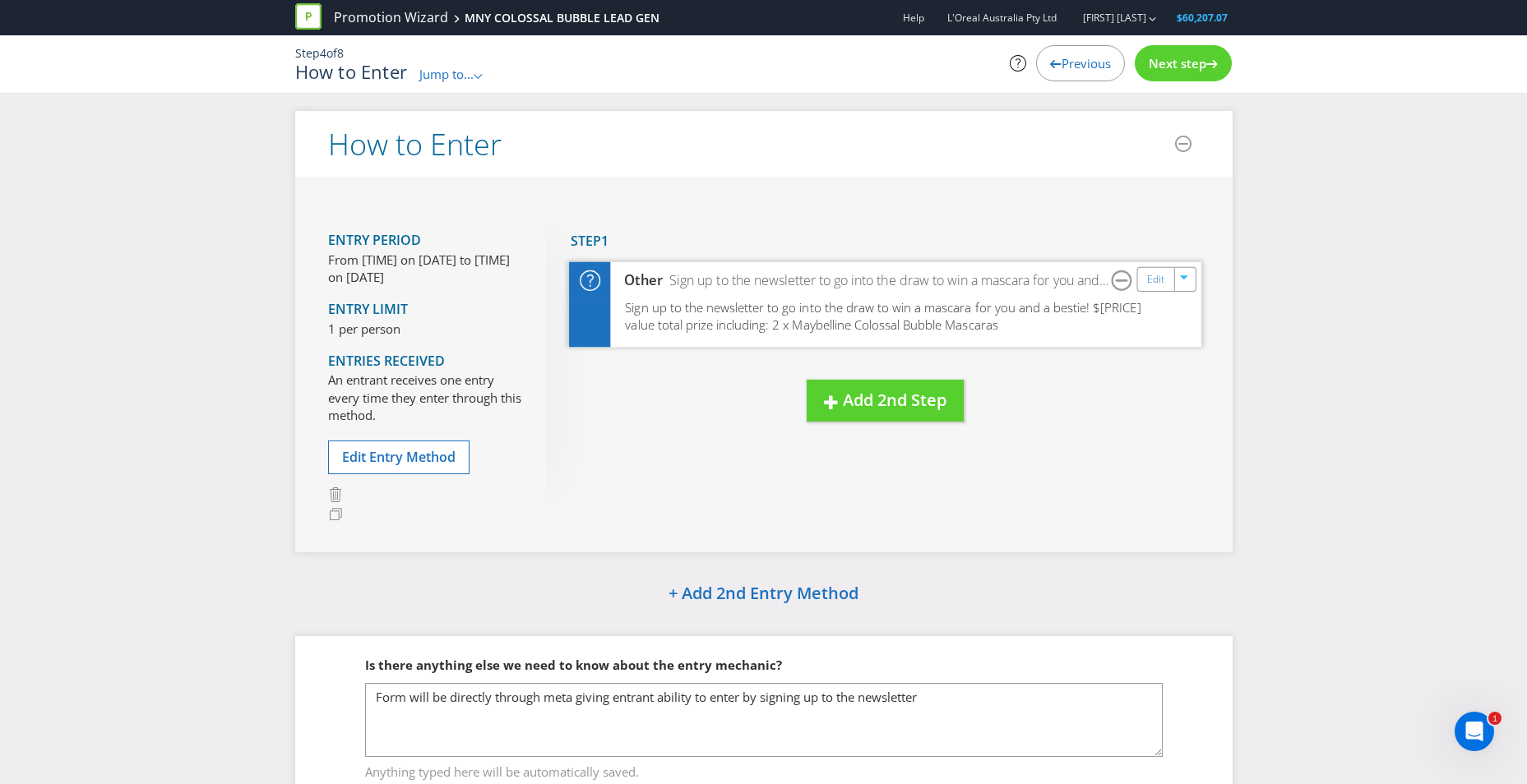 click on "Sign up to the newsletter to go into the draw to win a mascara for you and a bestie! $[PRICE] value total prize including:
2 x Maybelline Colossal Bubble Mascaras" at bounding box center [882, 316] 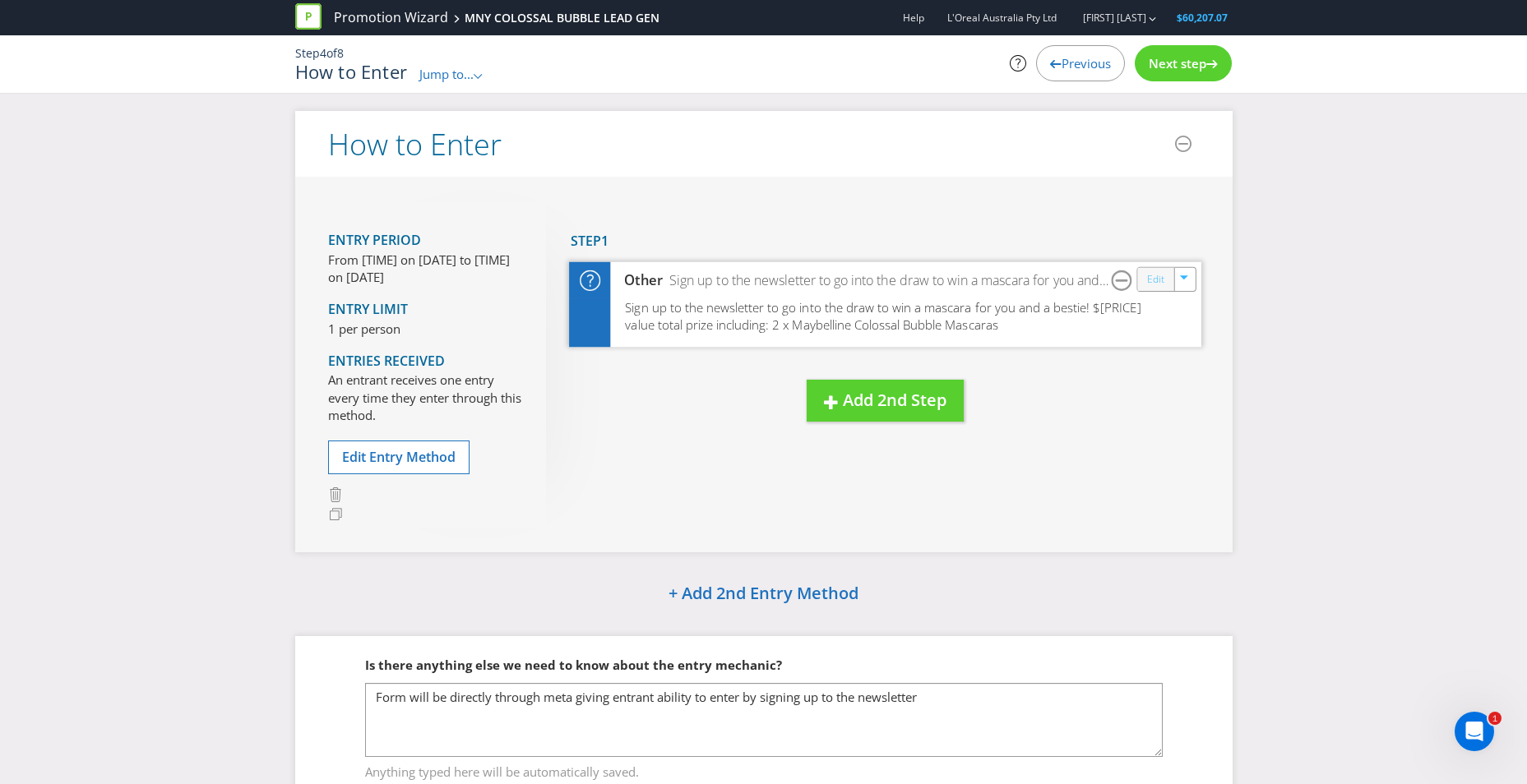 click on "Edit" at bounding box center (1155, 279) 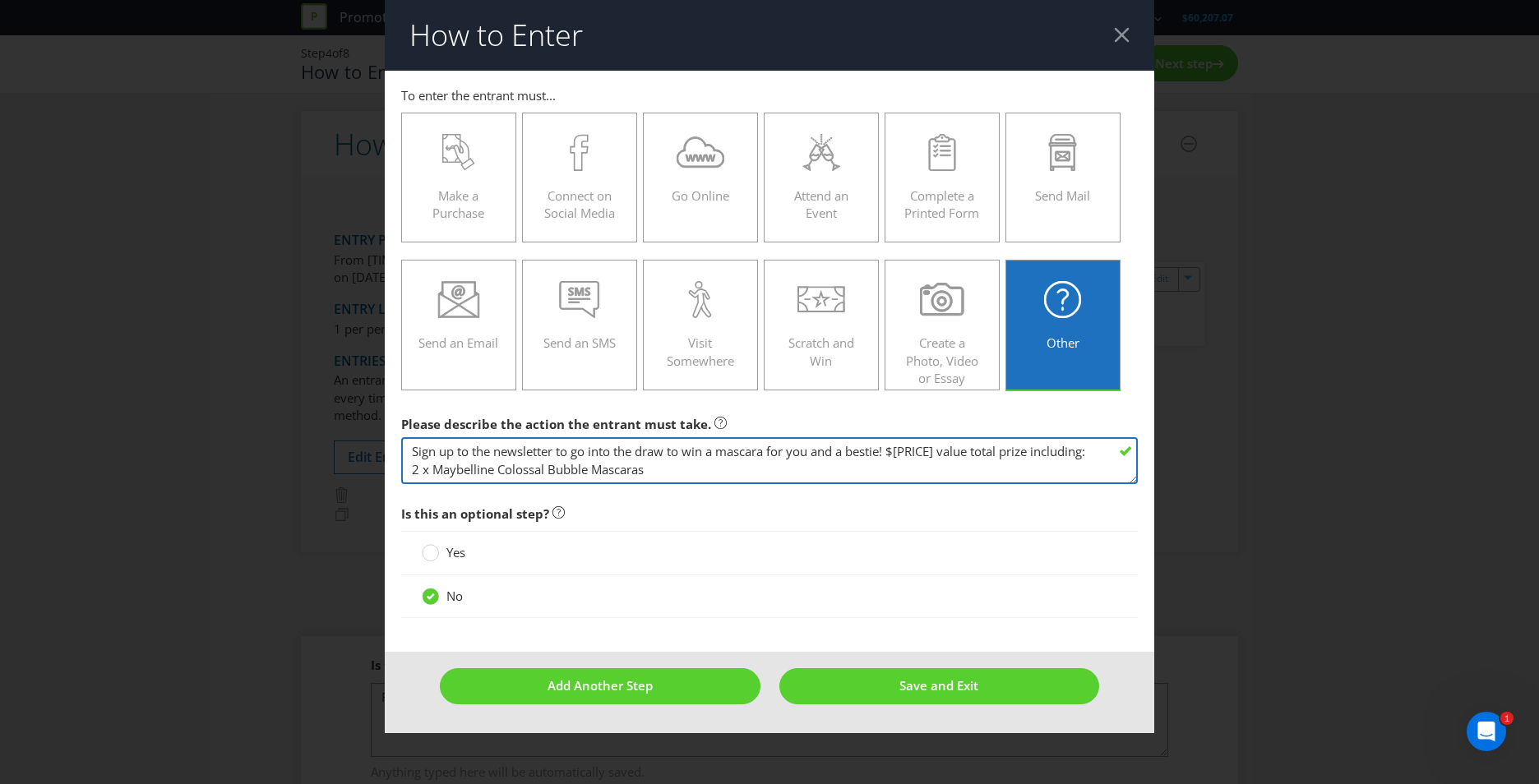 drag, startPoint x: 723, startPoint y: 468, endPoint x: 397, endPoint y: 384, distance: 336.6482 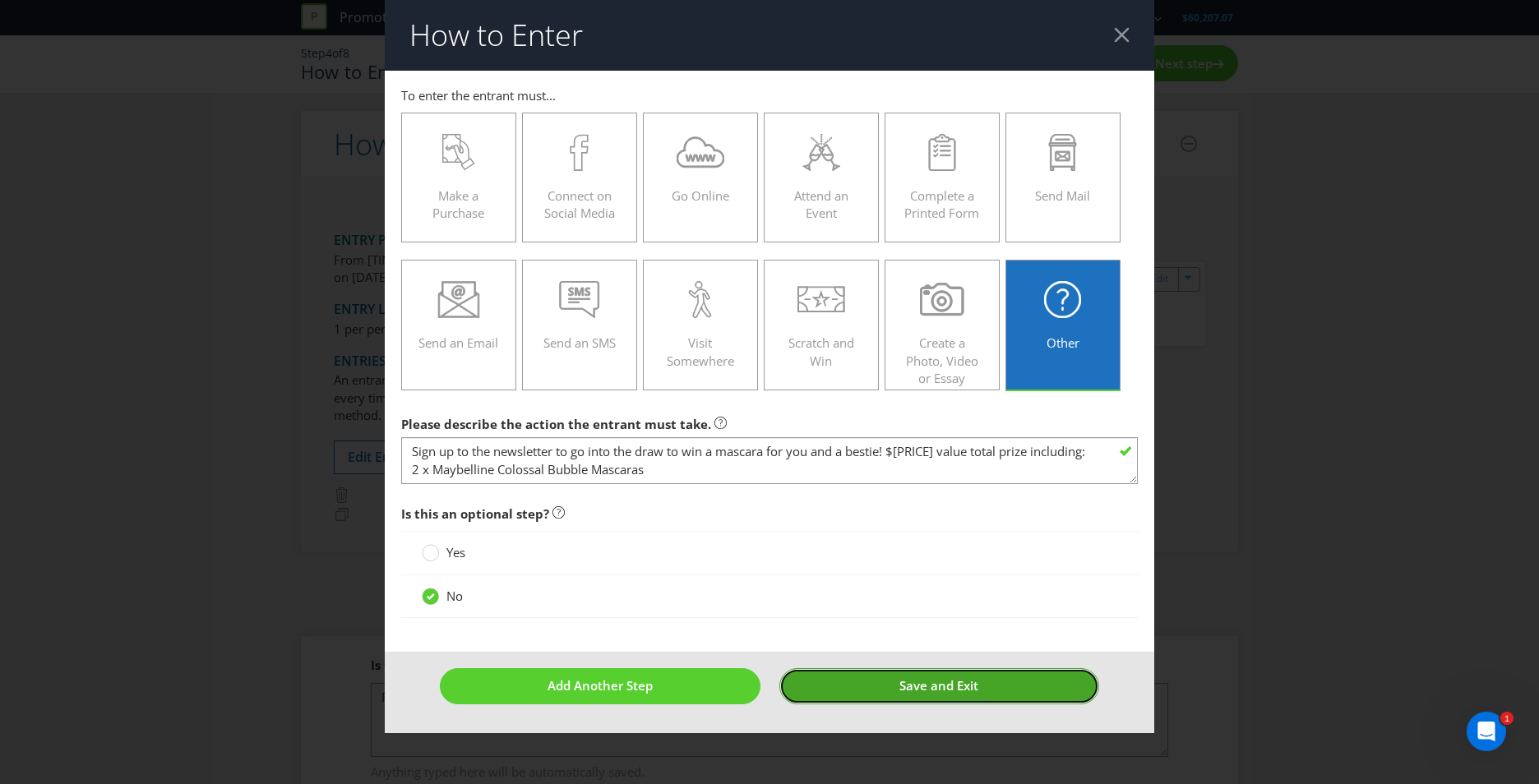 click on "Save and Exit" at bounding box center (940, 685) 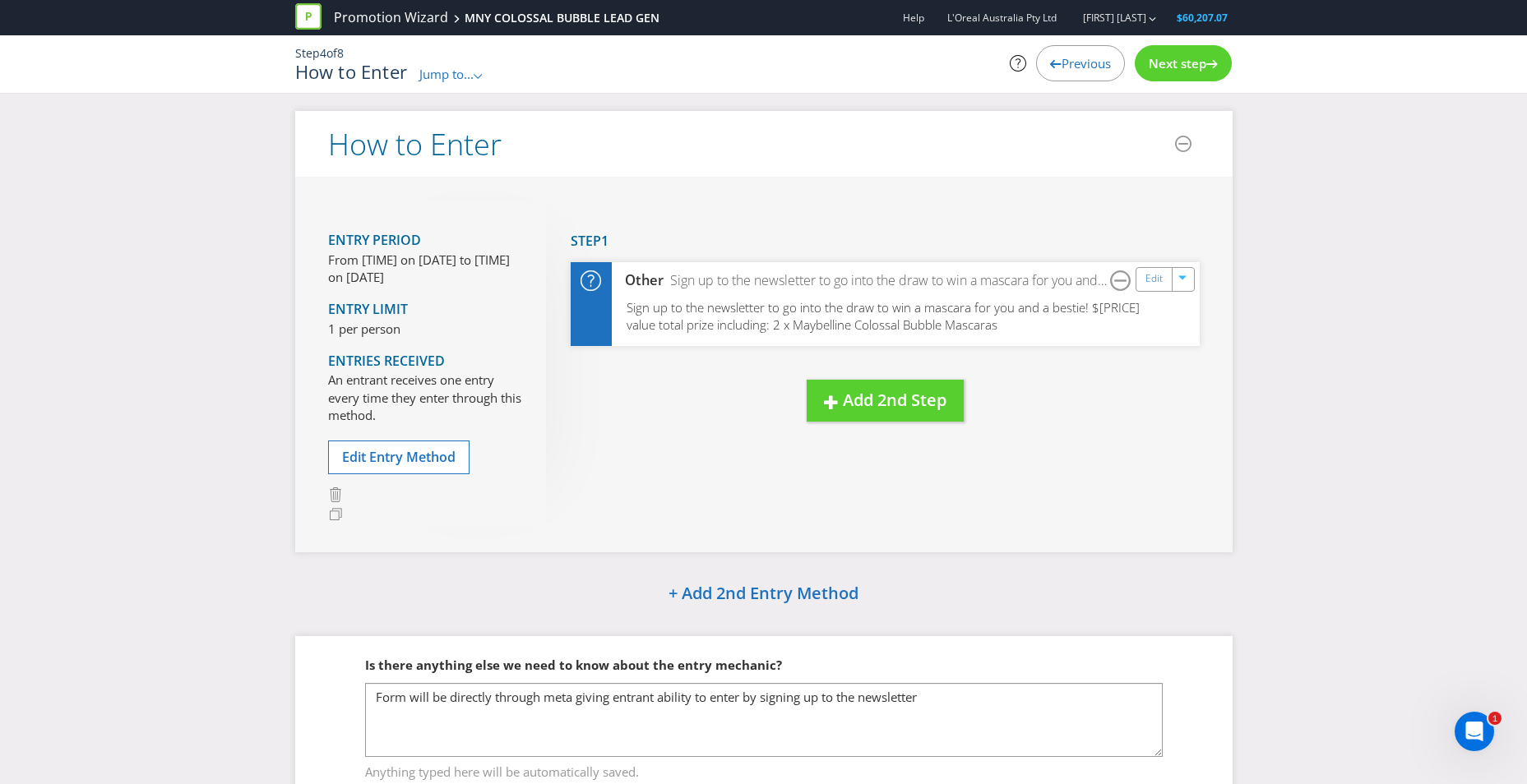 click on "Next step" at bounding box center (1178, 63) 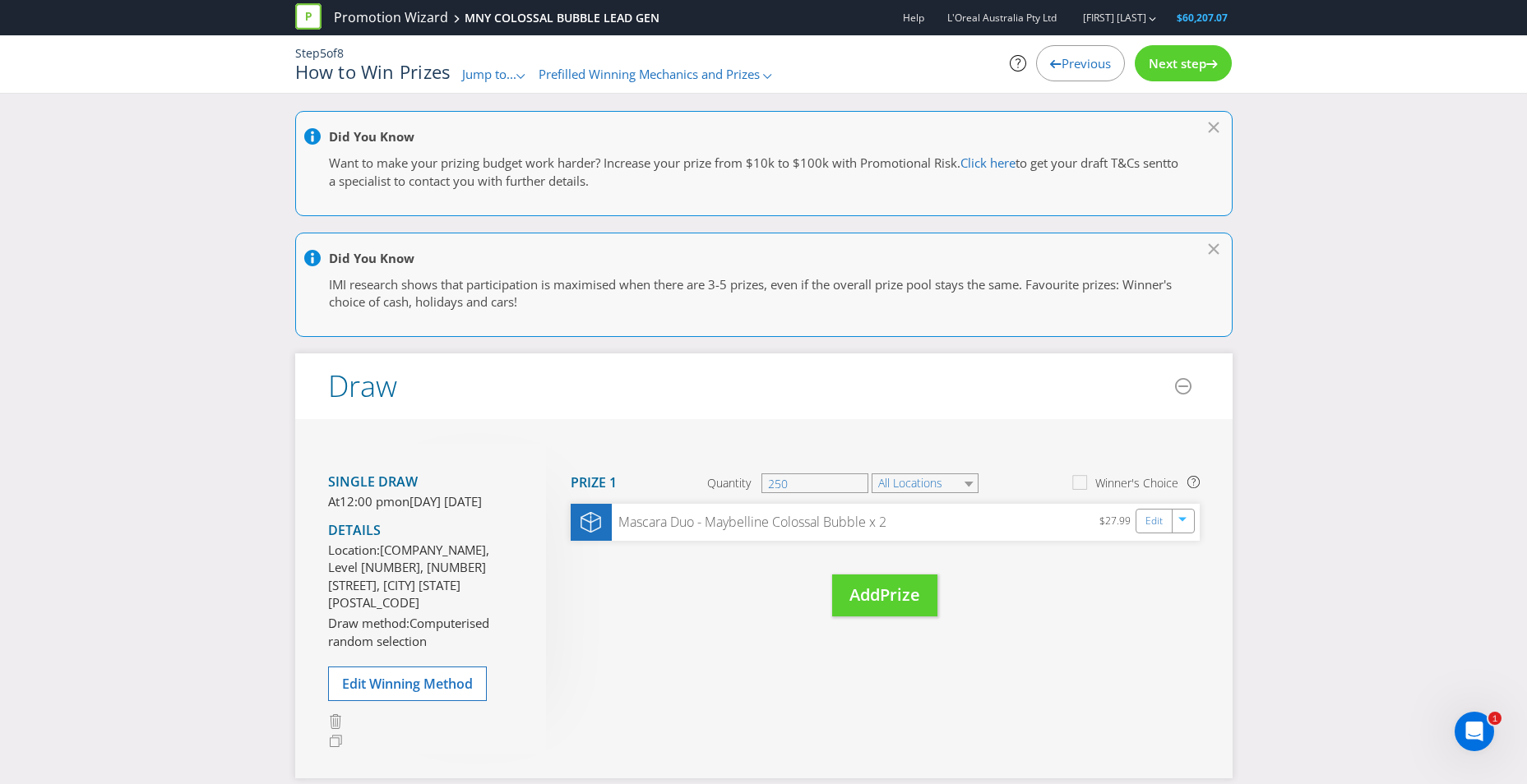 click on "Next step" at bounding box center [1178, 63] 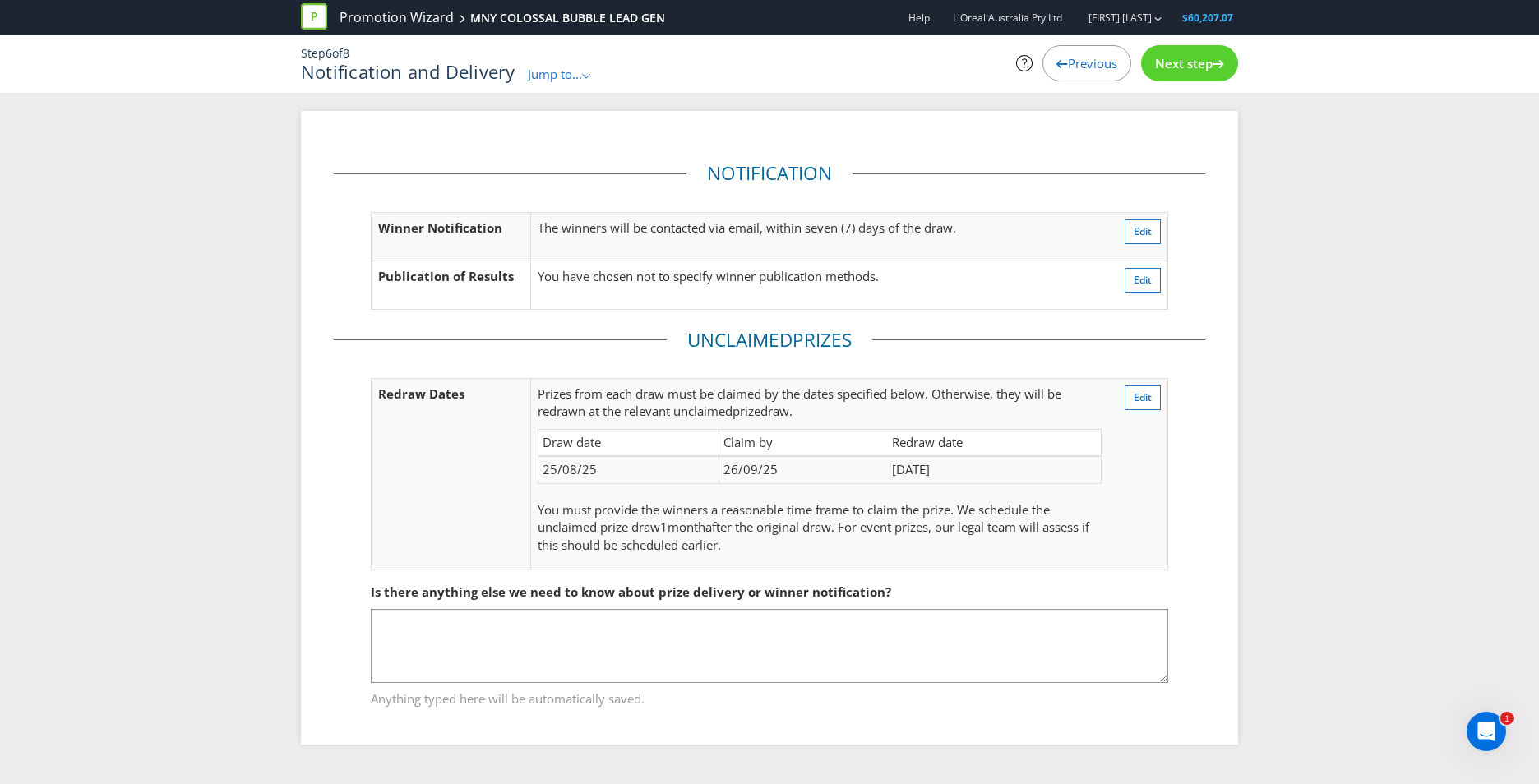 click on "Next step" at bounding box center (1184, 63) 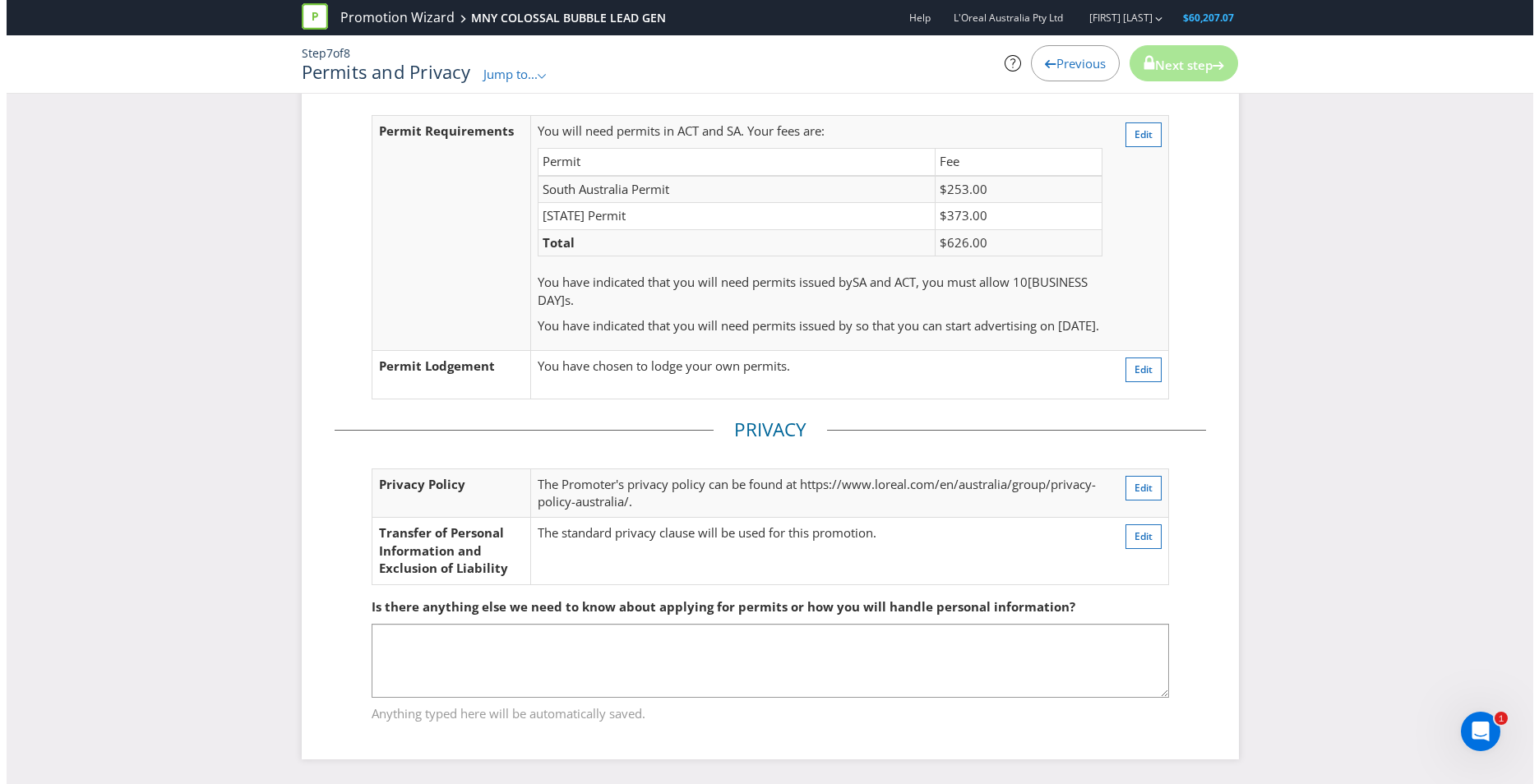 scroll, scrollTop: 0, scrollLeft: 0, axis: both 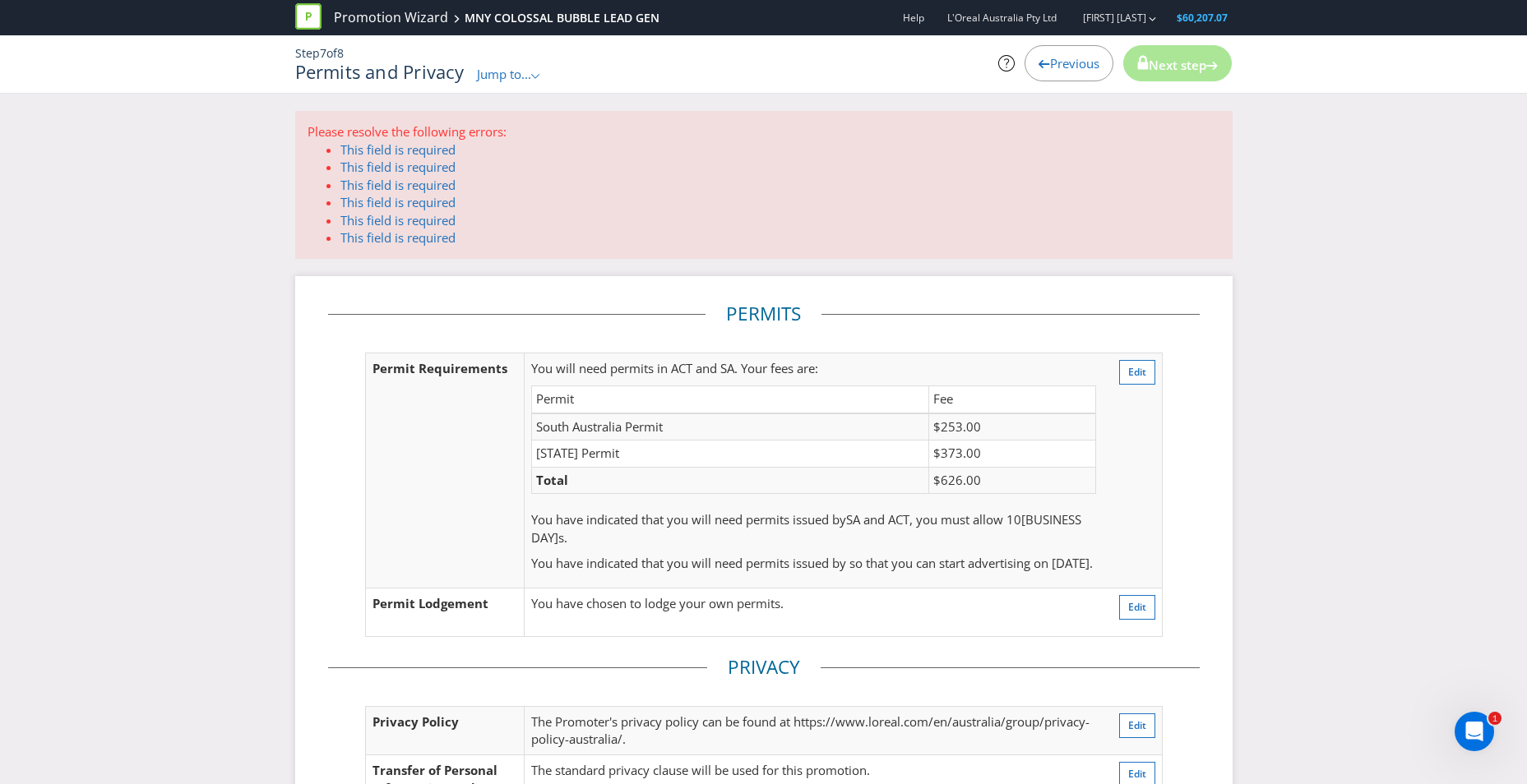 click on "Step  7  of  8 Permits and Privacy Jump to...  .st0{fill-rule:evenodd;clip-rule:evenodd;} Promotion Summary 1. Setup  2. Advertising  3. Who Can Enter  4. How to Enter  5. How to Win Prizes  6. Notification and Delivery  7. Permits and Privacy (!) 8. Confirmation  Previous  Next step" at bounding box center [764, 64] 